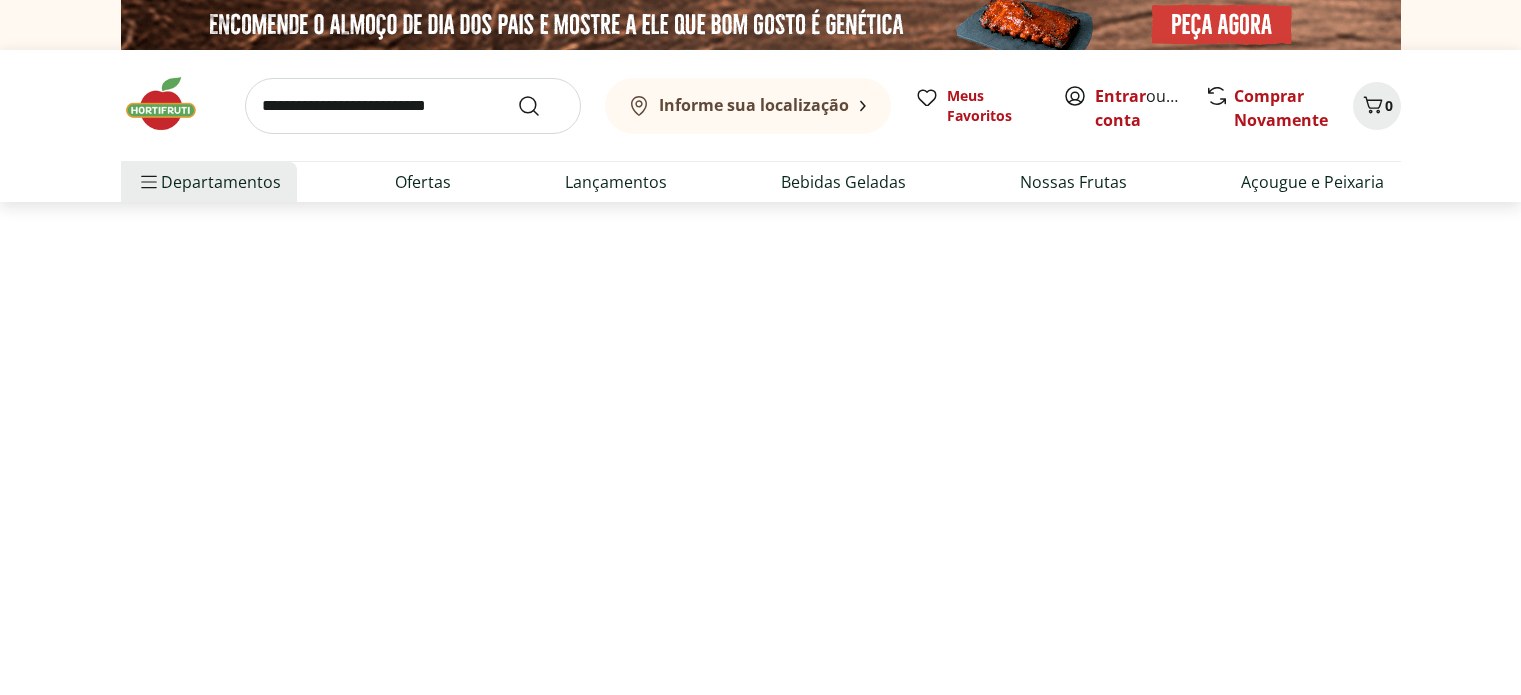scroll, scrollTop: 0, scrollLeft: 0, axis: both 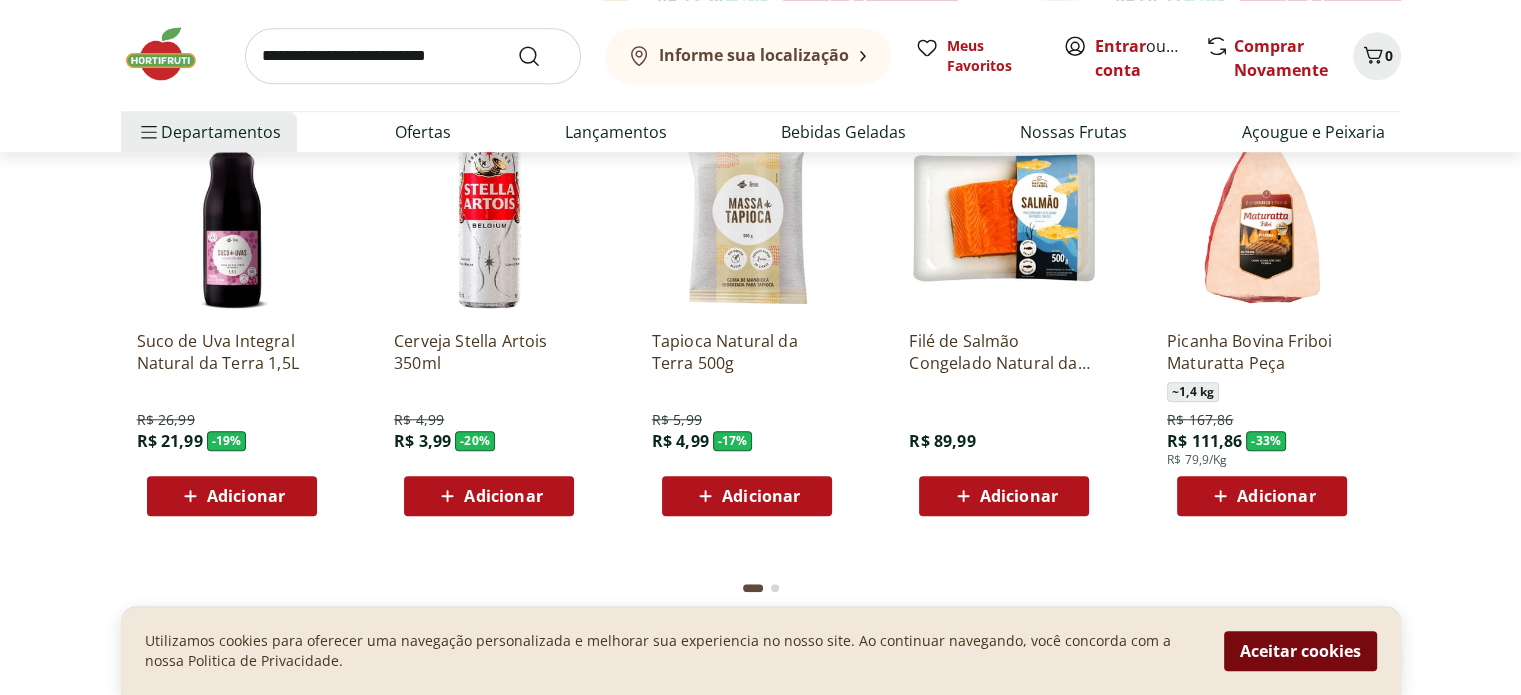 click on "Aceitar cookies" at bounding box center (1300, 651) 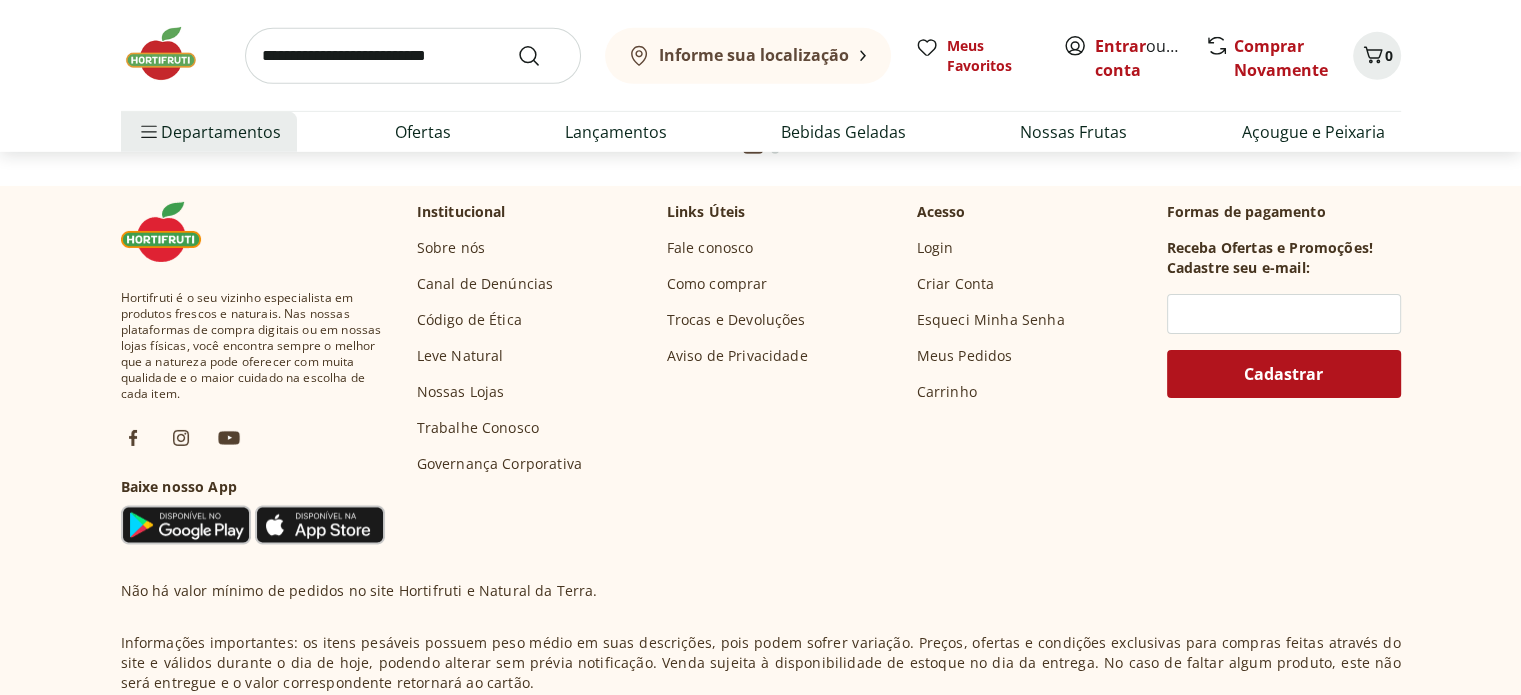 scroll, scrollTop: 6500, scrollLeft: 0, axis: vertical 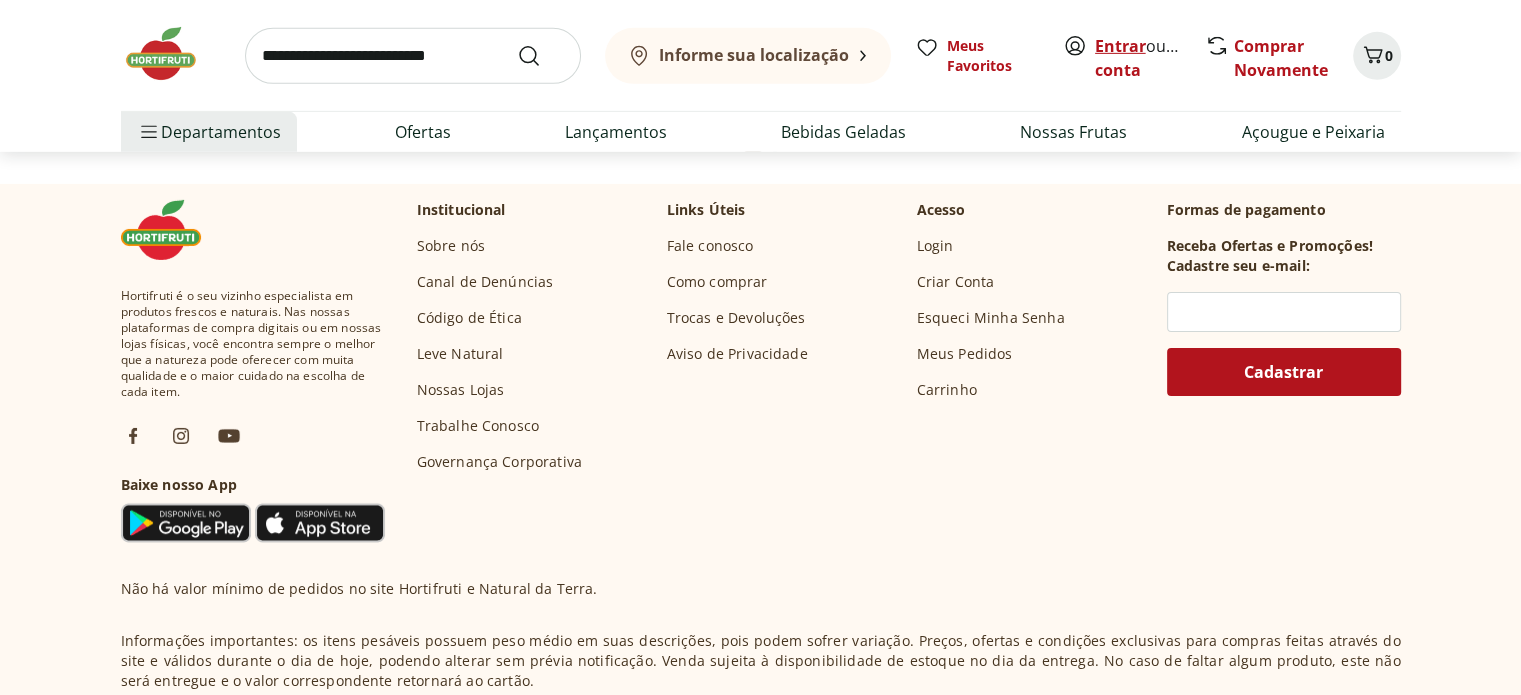 click on "Entrar" at bounding box center [1120, 46] 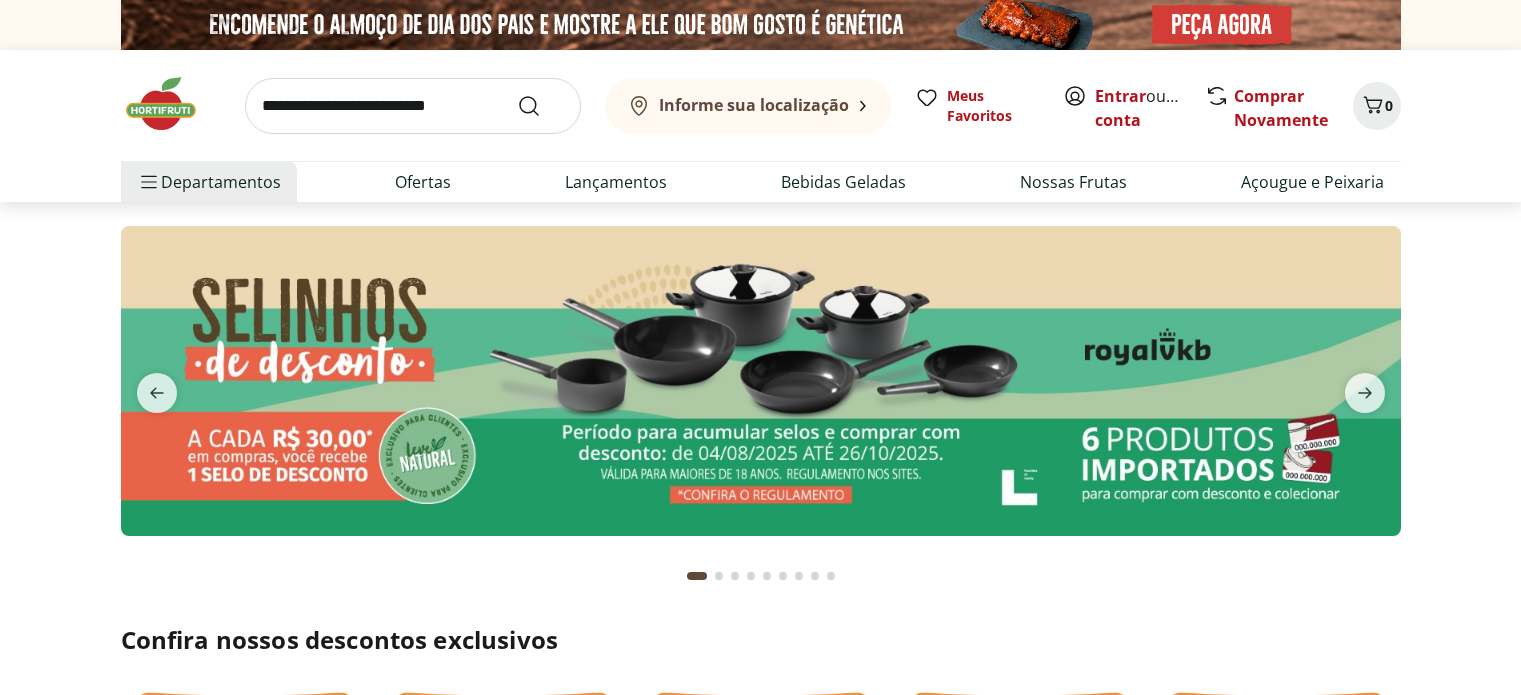 scroll, scrollTop: 0, scrollLeft: 0, axis: both 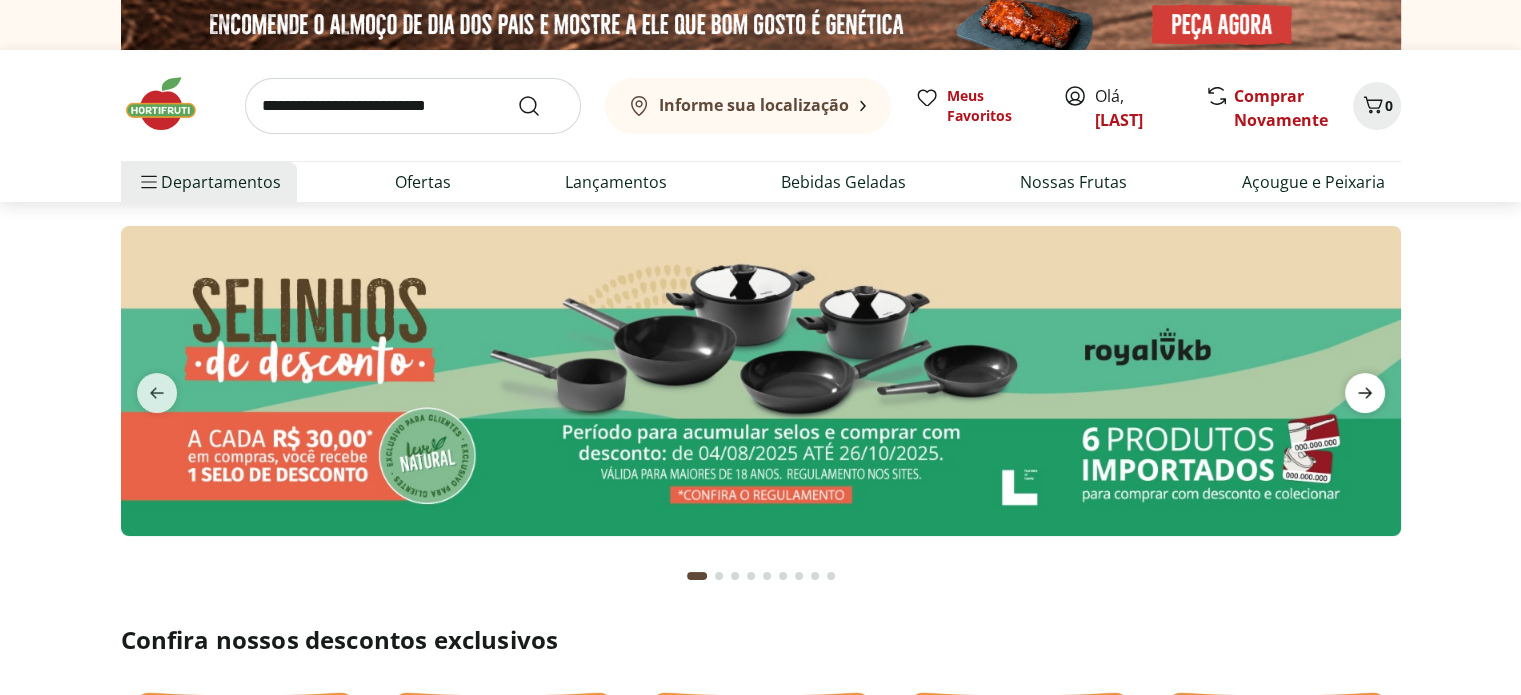 click 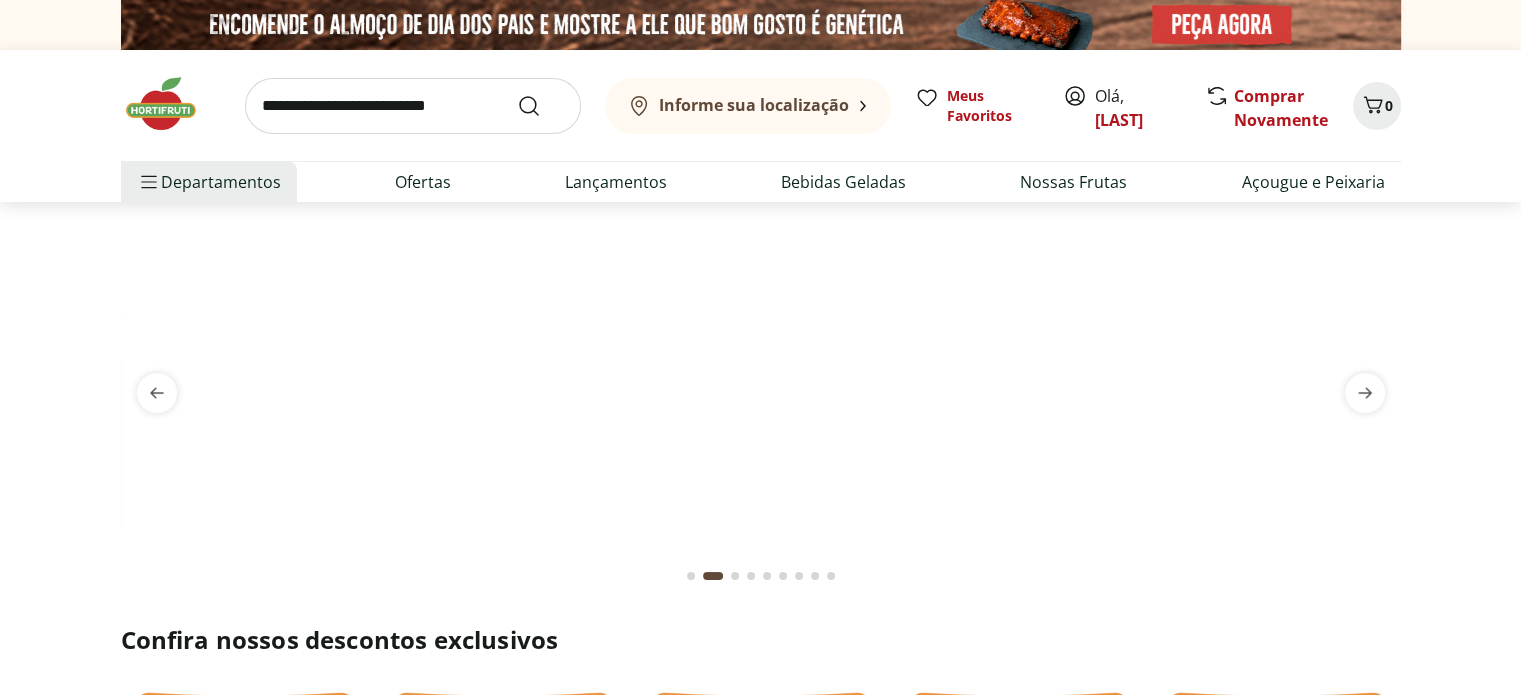 click at bounding box center (761, 226) 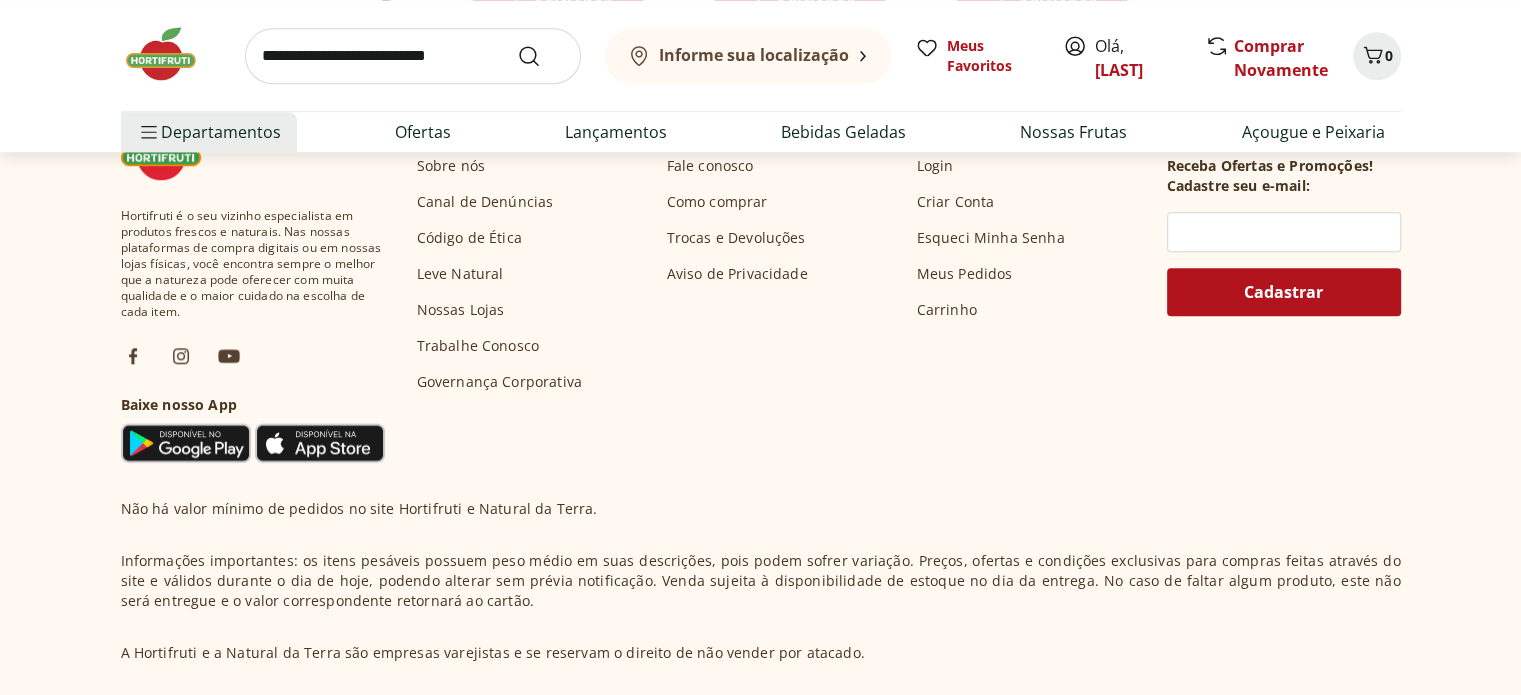 scroll, scrollTop: 1600, scrollLeft: 0, axis: vertical 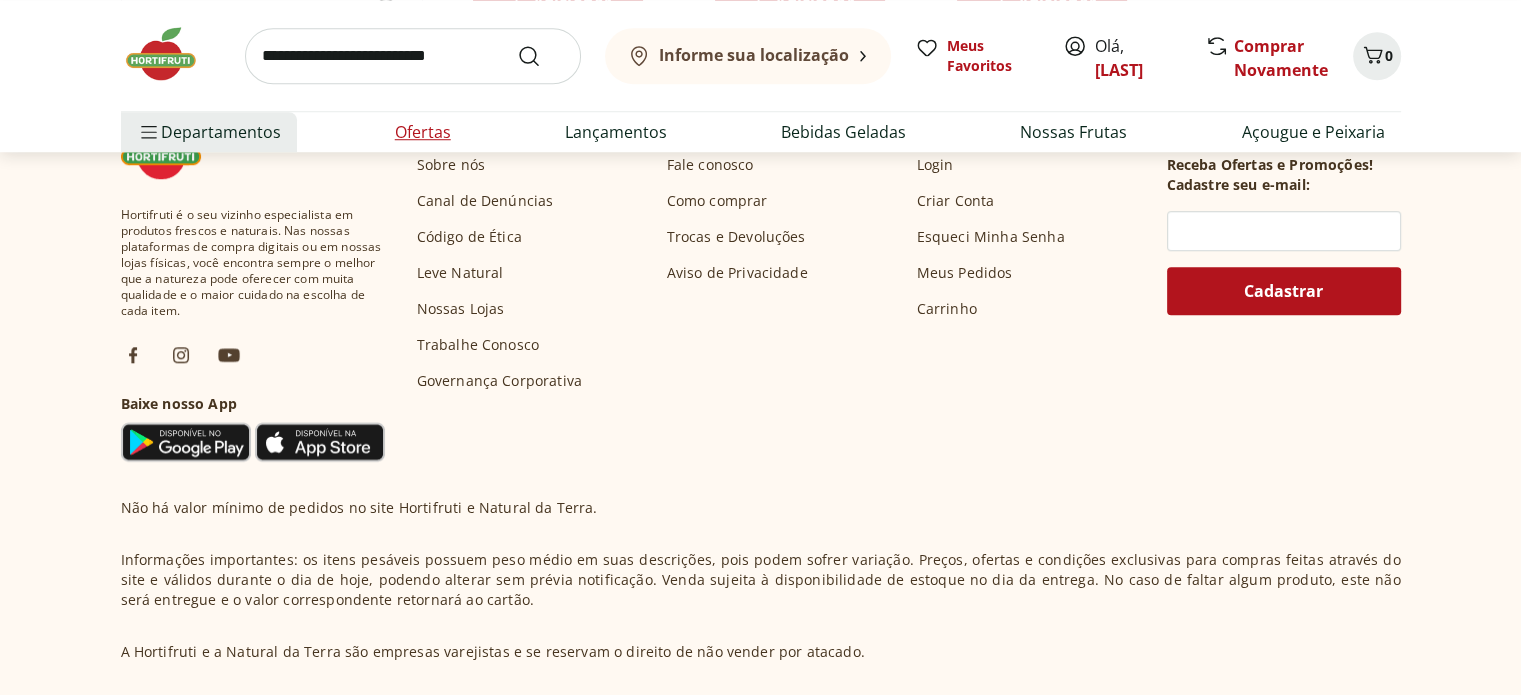 click on "Ofertas" at bounding box center (423, 132) 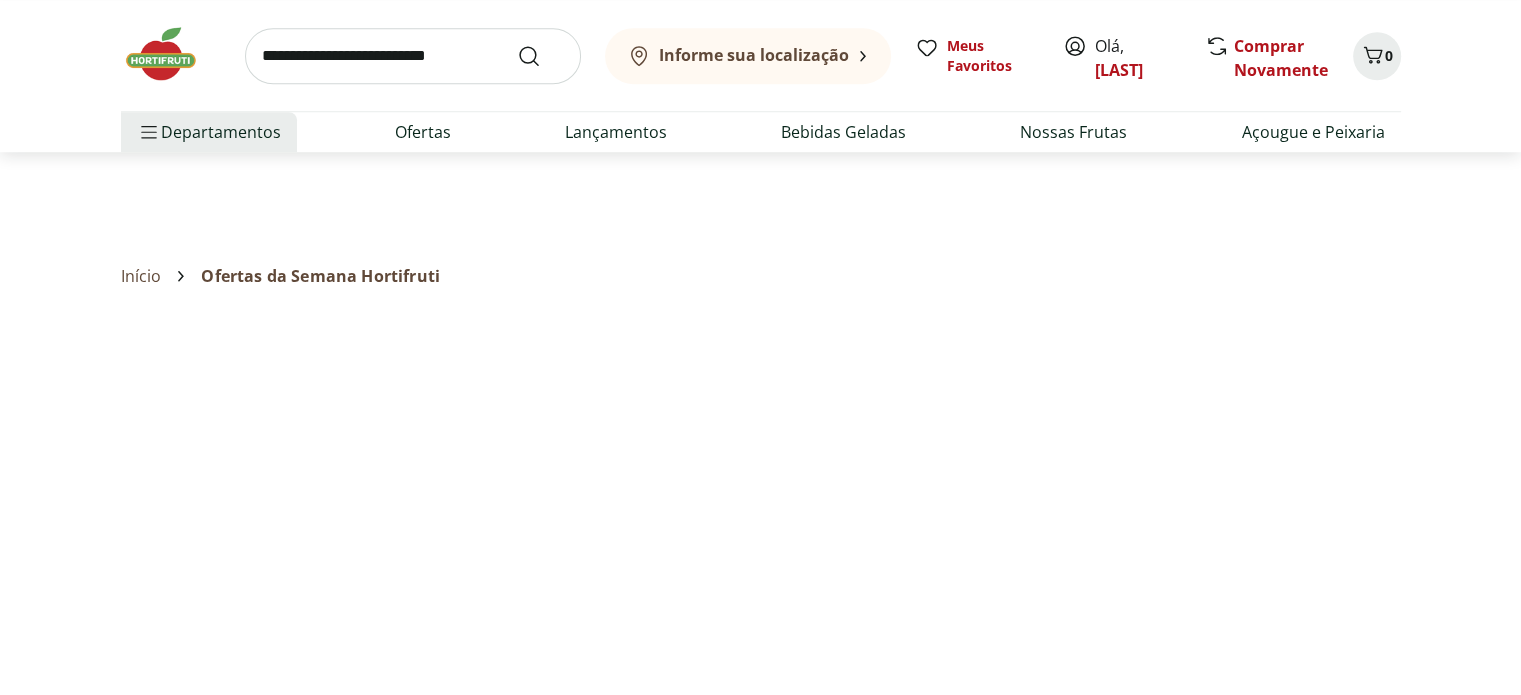 scroll, scrollTop: 0, scrollLeft: 0, axis: both 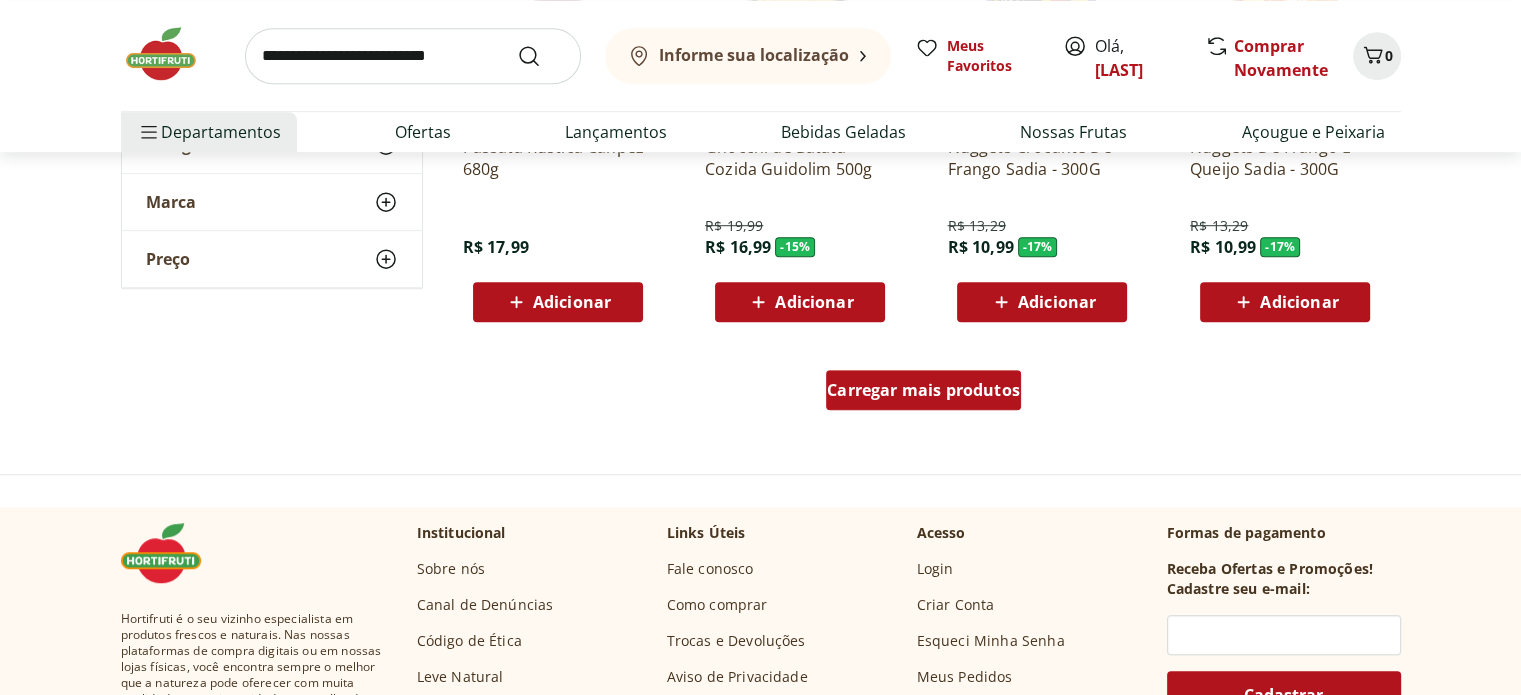 click on "Carregar mais produtos" at bounding box center (923, 390) 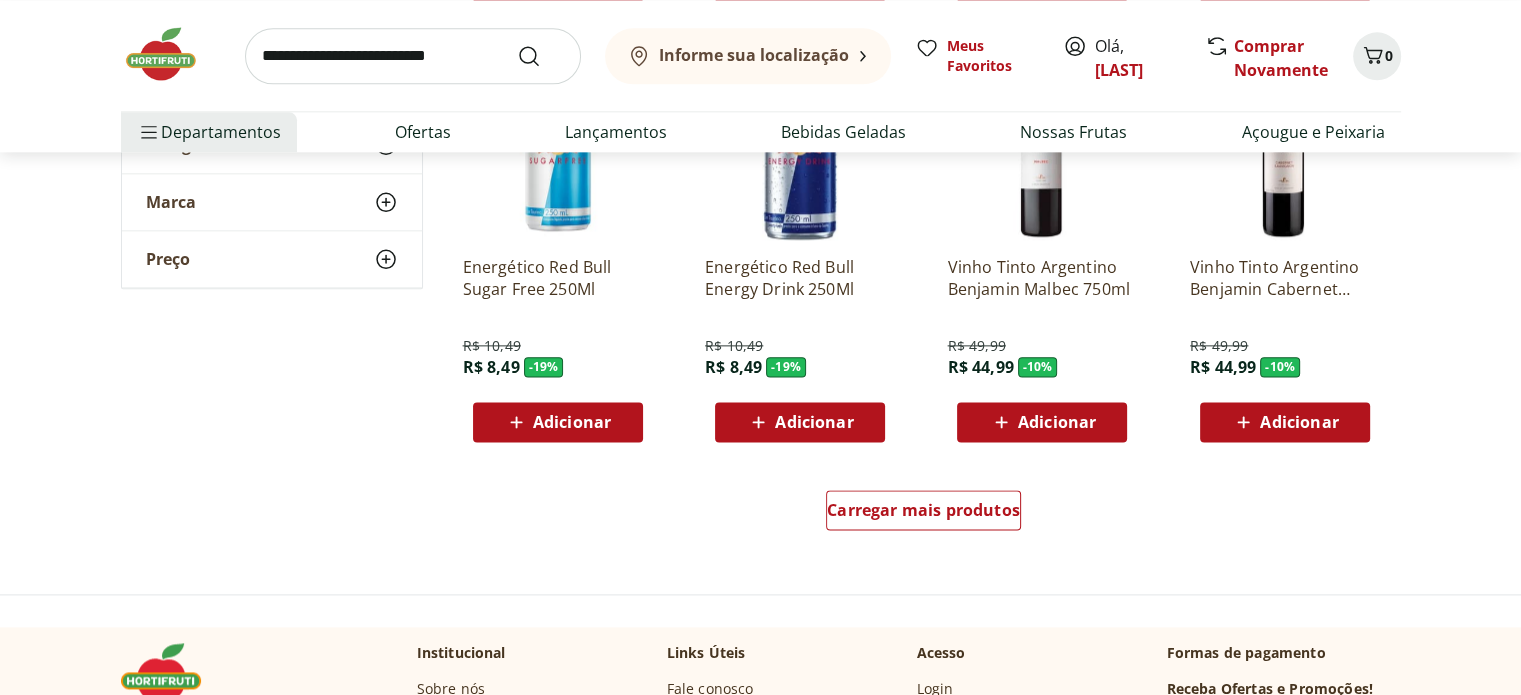 scroll, scrollTop: 2600, scrollLeft: 0, axis: vertical 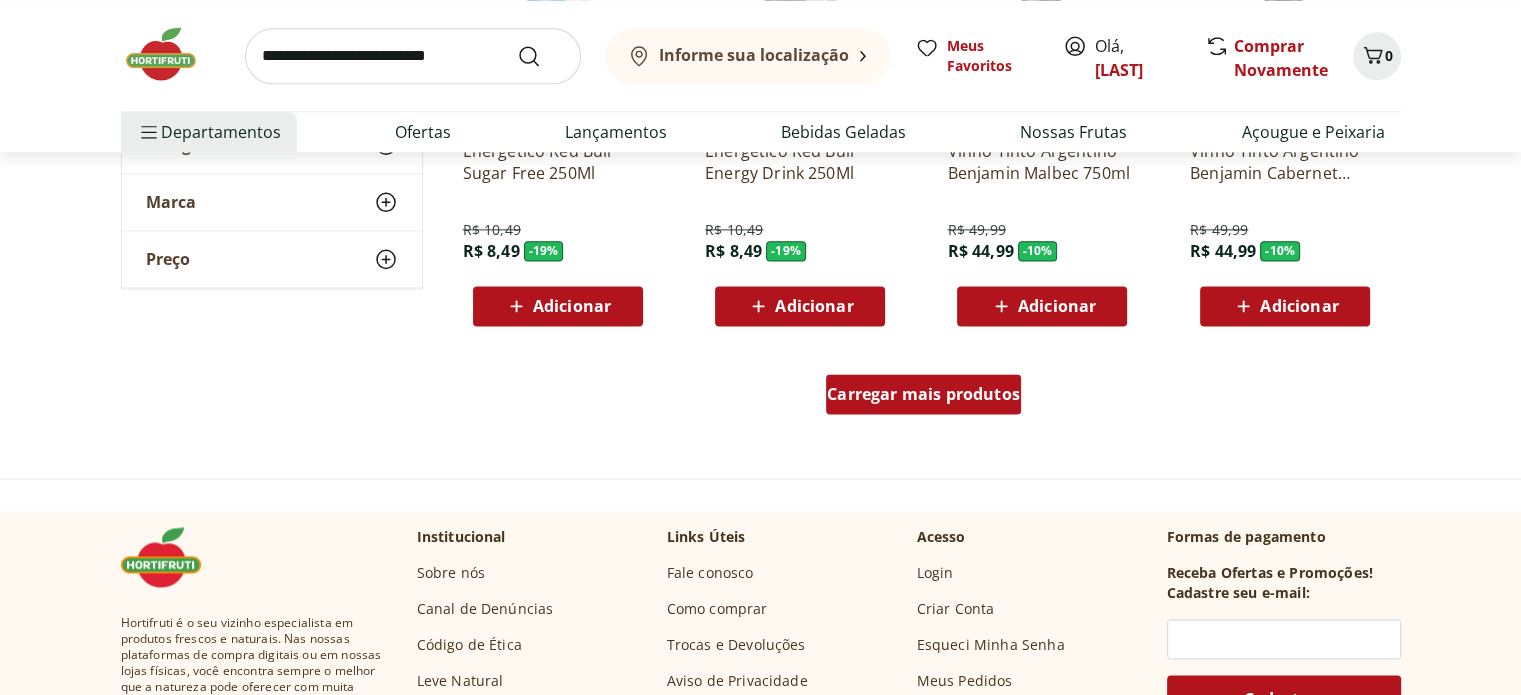 click on "Carregar mais produtos" at bounding box center [923, 394] 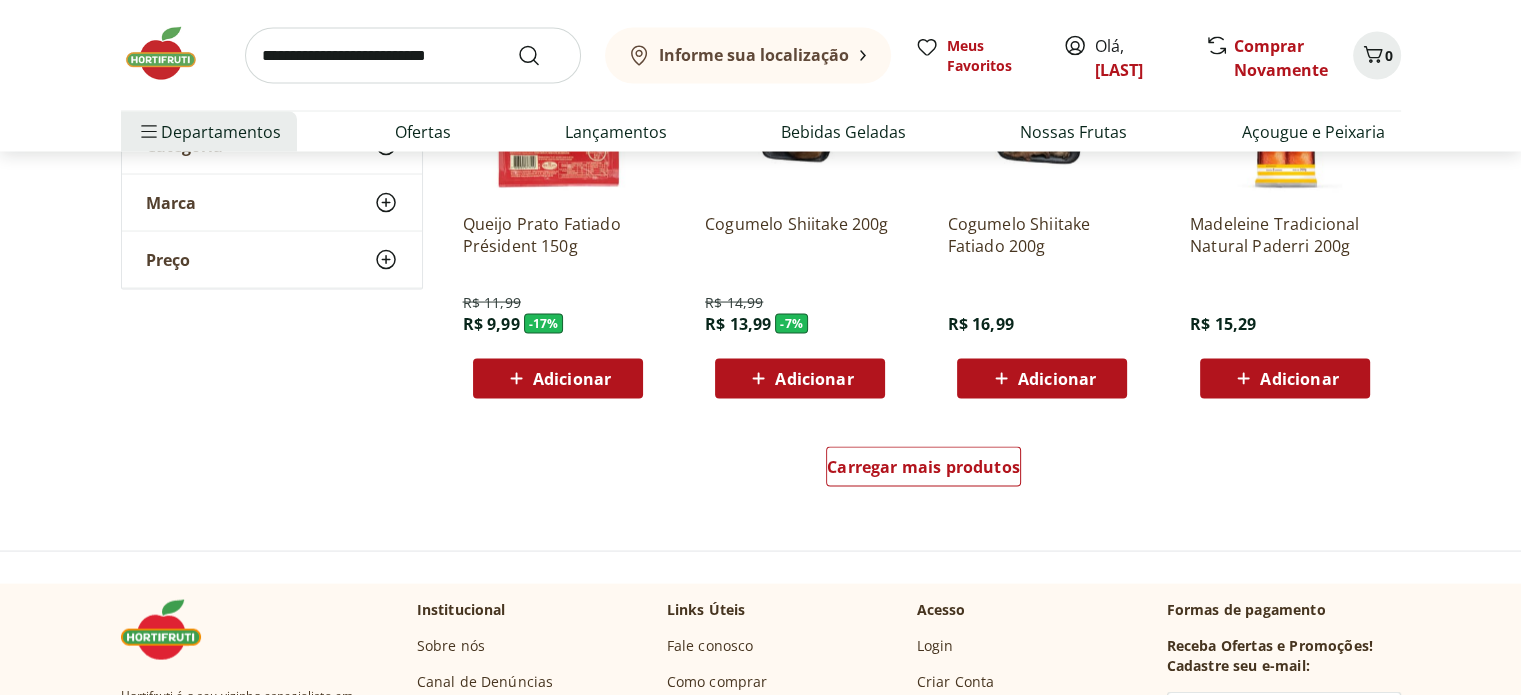 scroll, scrollTop: 3900, scrollLeft: 0, axis: vertical 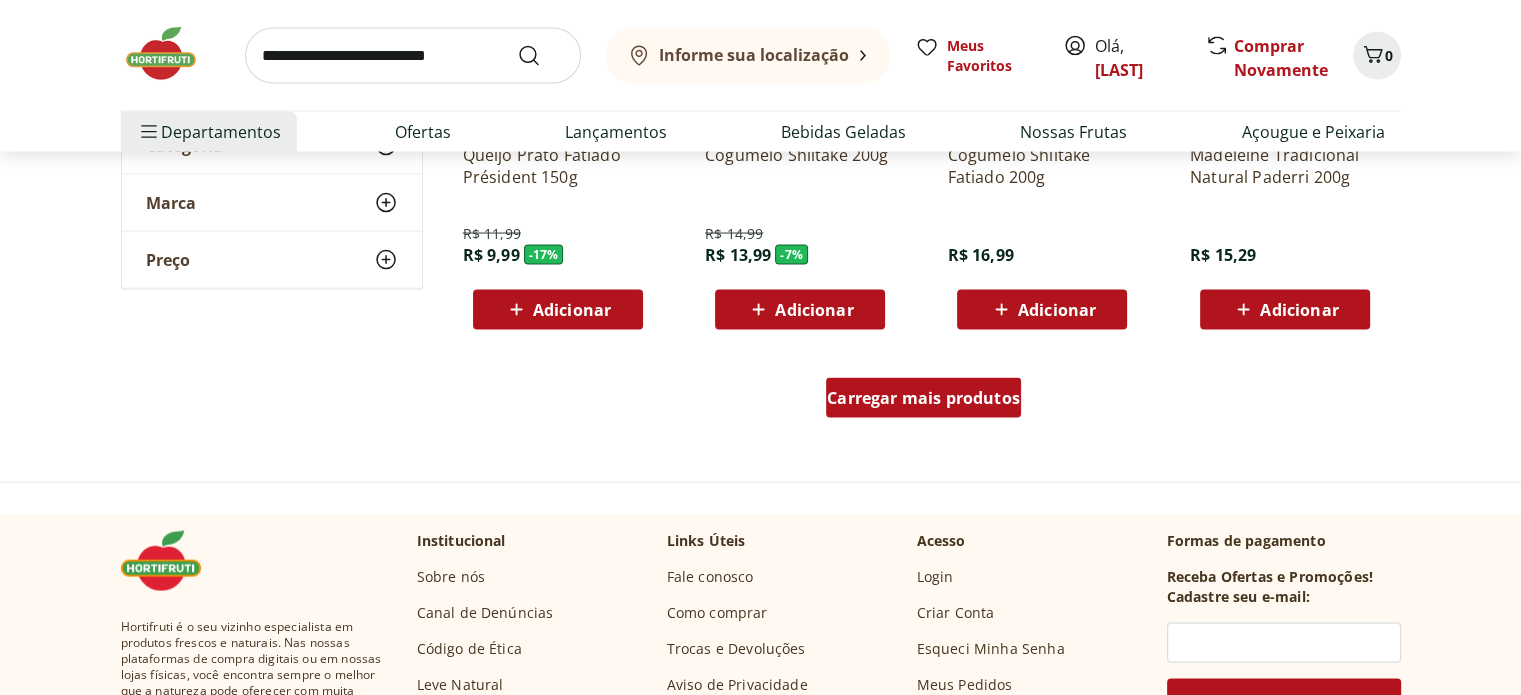 click on "Carregar mais produtos" at bounding box center [923, 398] 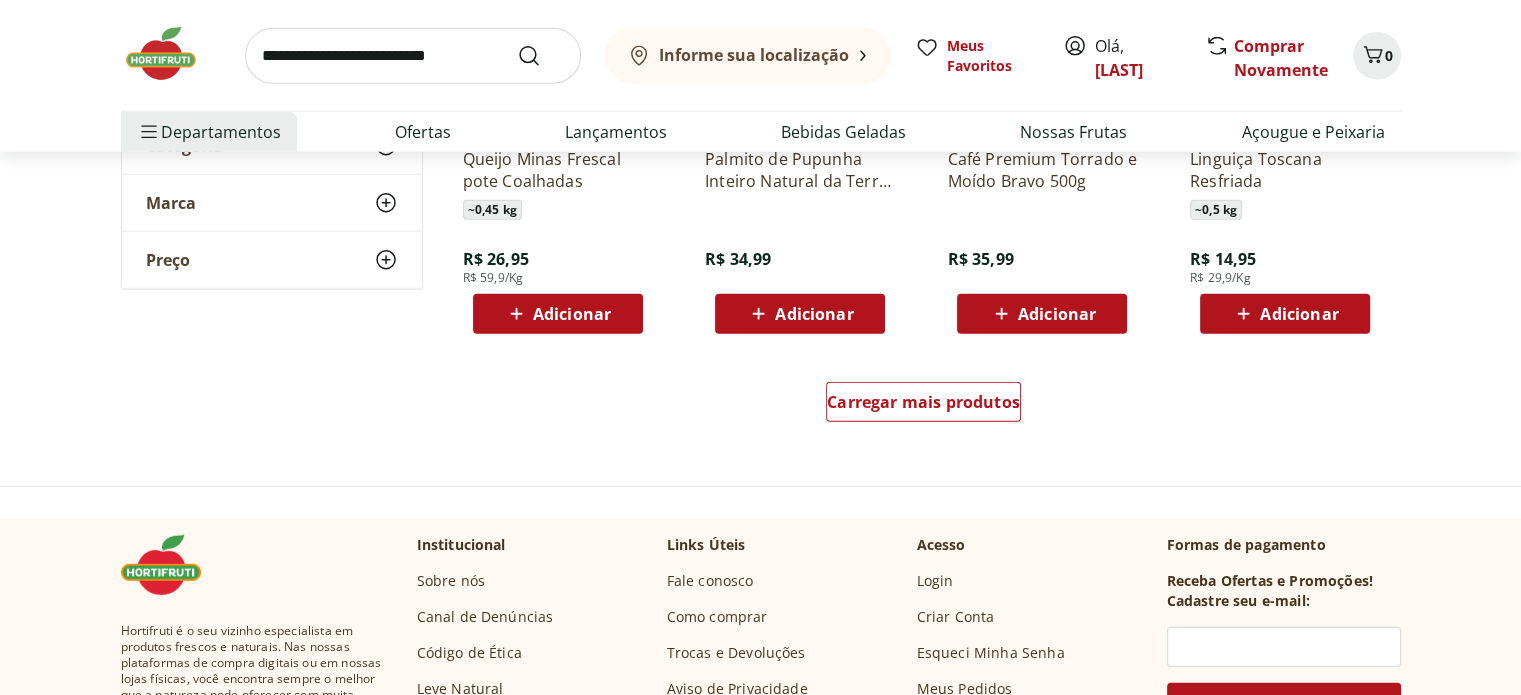 scroll, scrollTop: 5100, scrollLeft: 0, axis: vertical 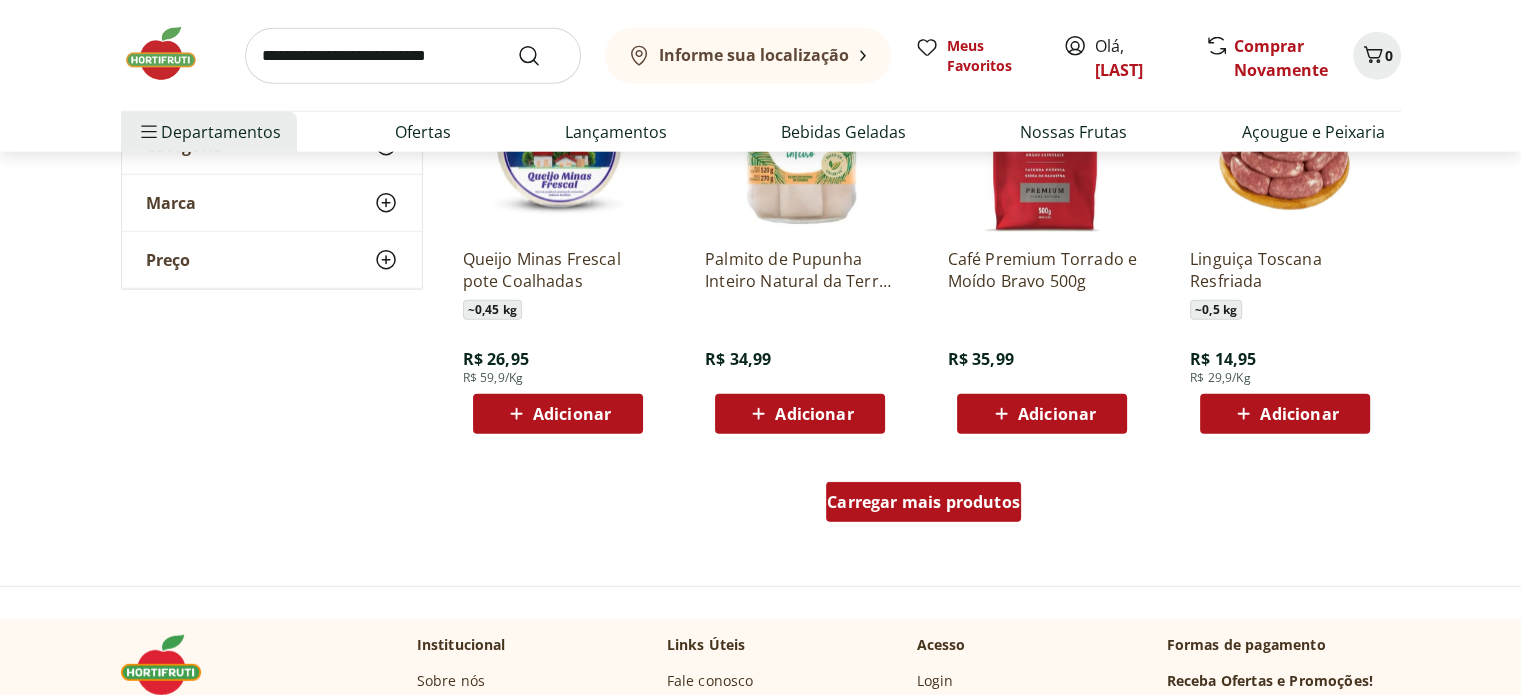 click on "Carregar mais produtos" at bounding box center [923, 502] 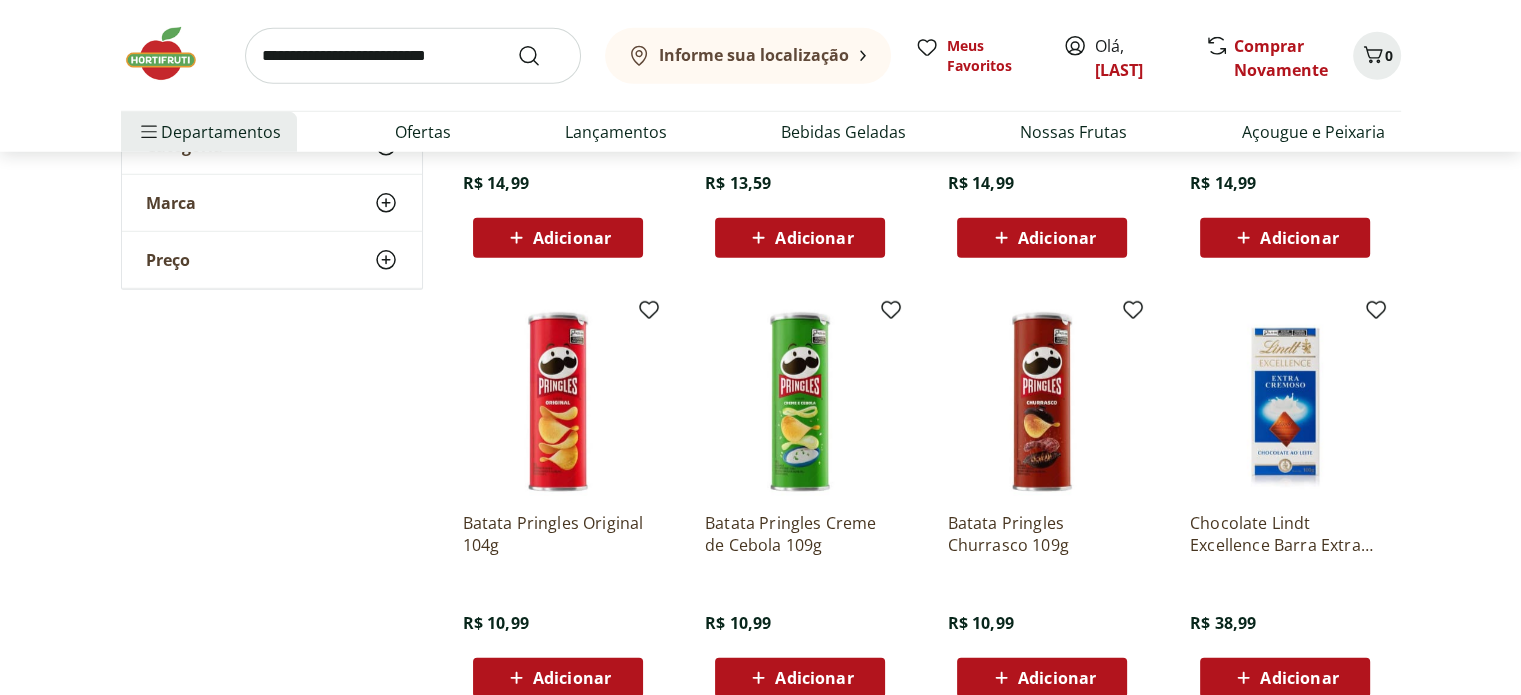 scroll, scrollTop: 5300, scrollLeft: 0, axis: vertical 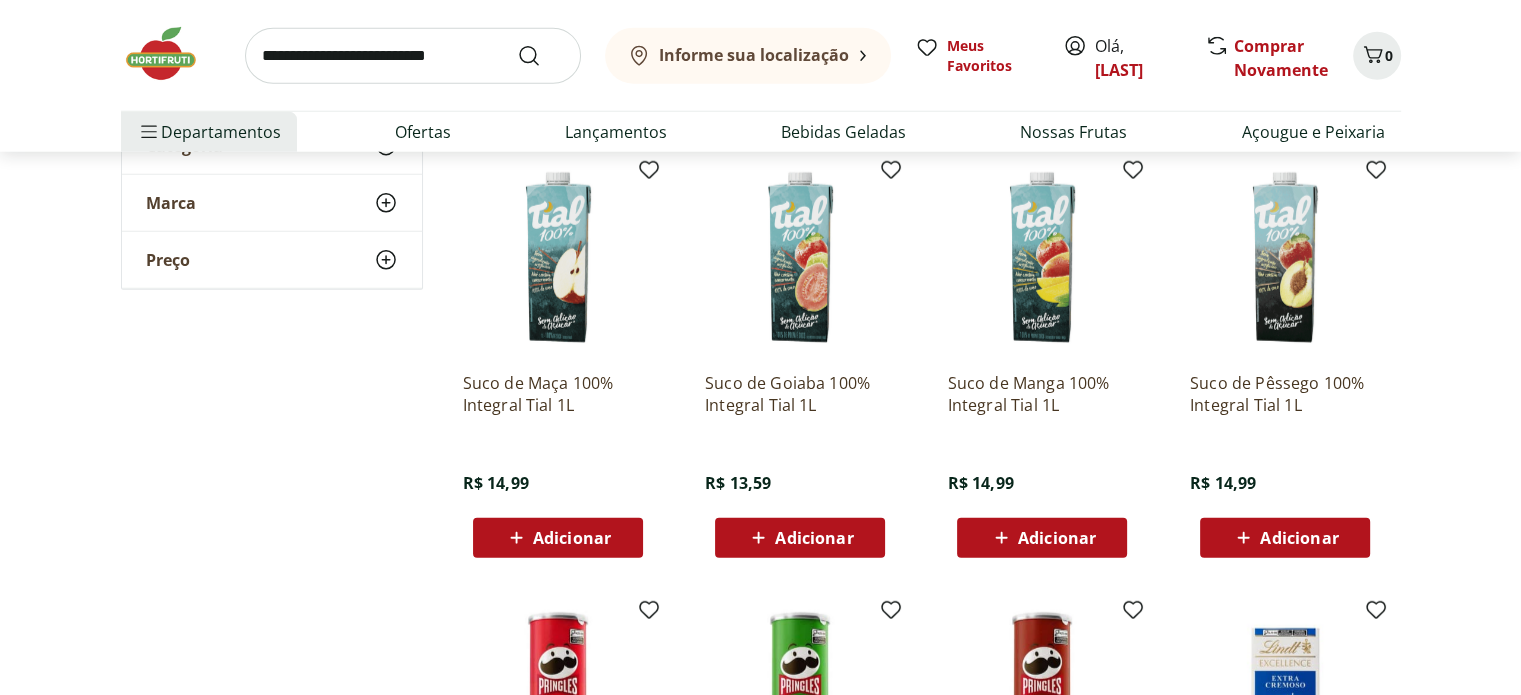 click on "Adicionar" at bounding box center [1299, 538] 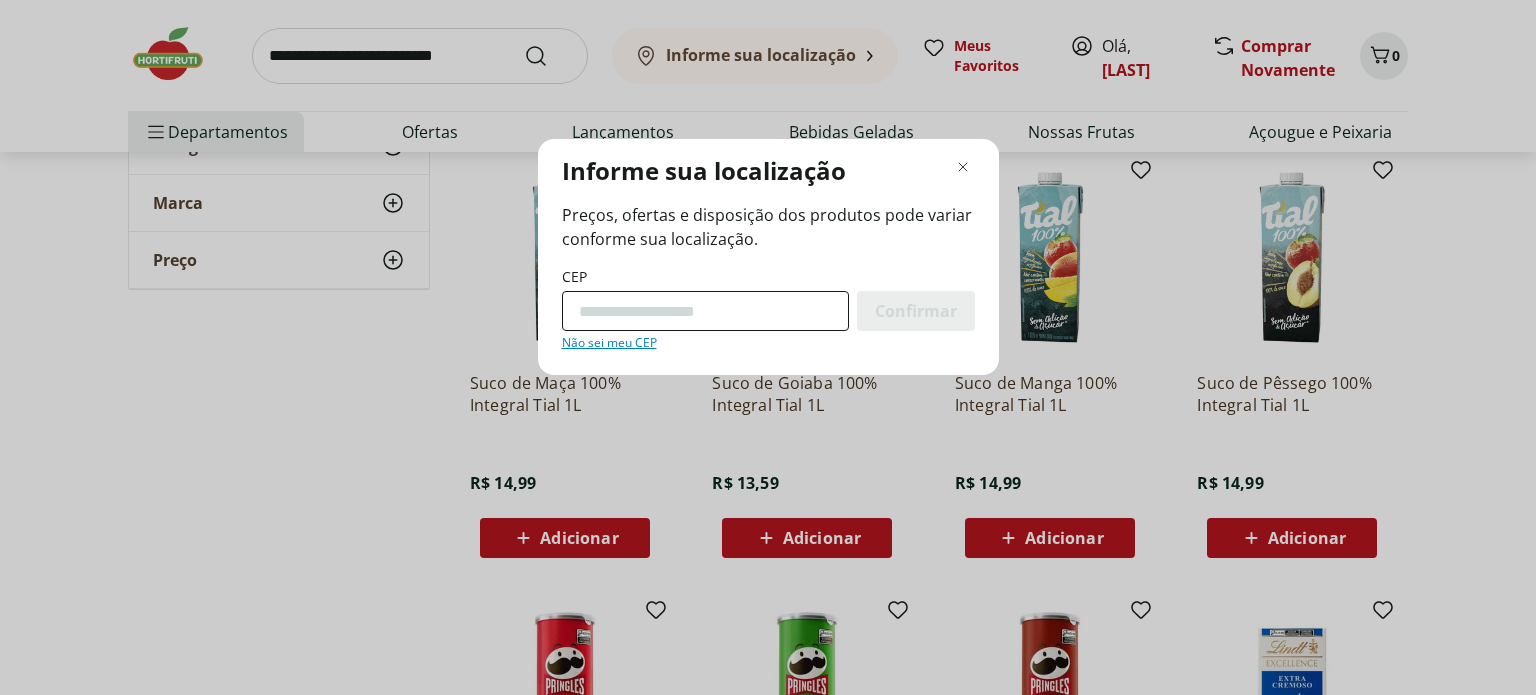 click on "CEP" at bounding box center [705, 311] 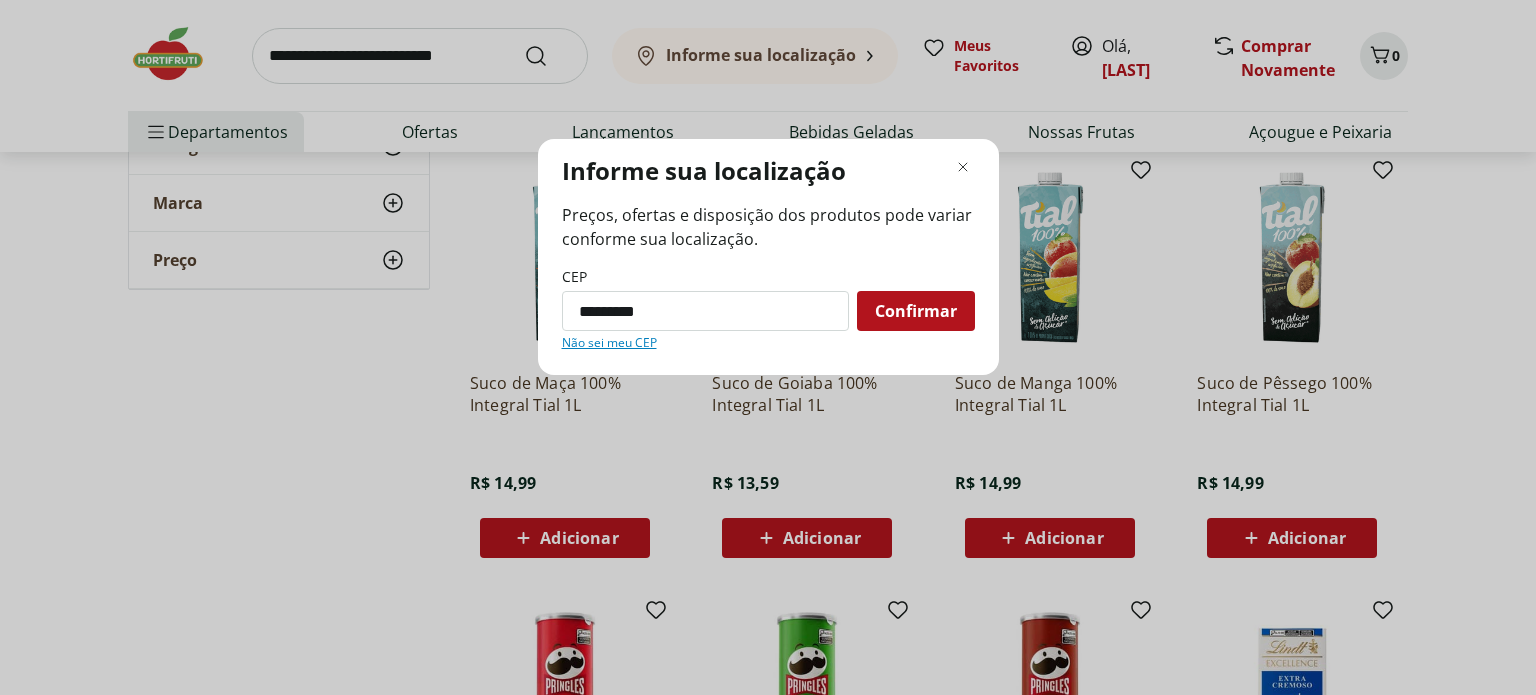 click on "Confirmar" at bounding box center (916, 311) 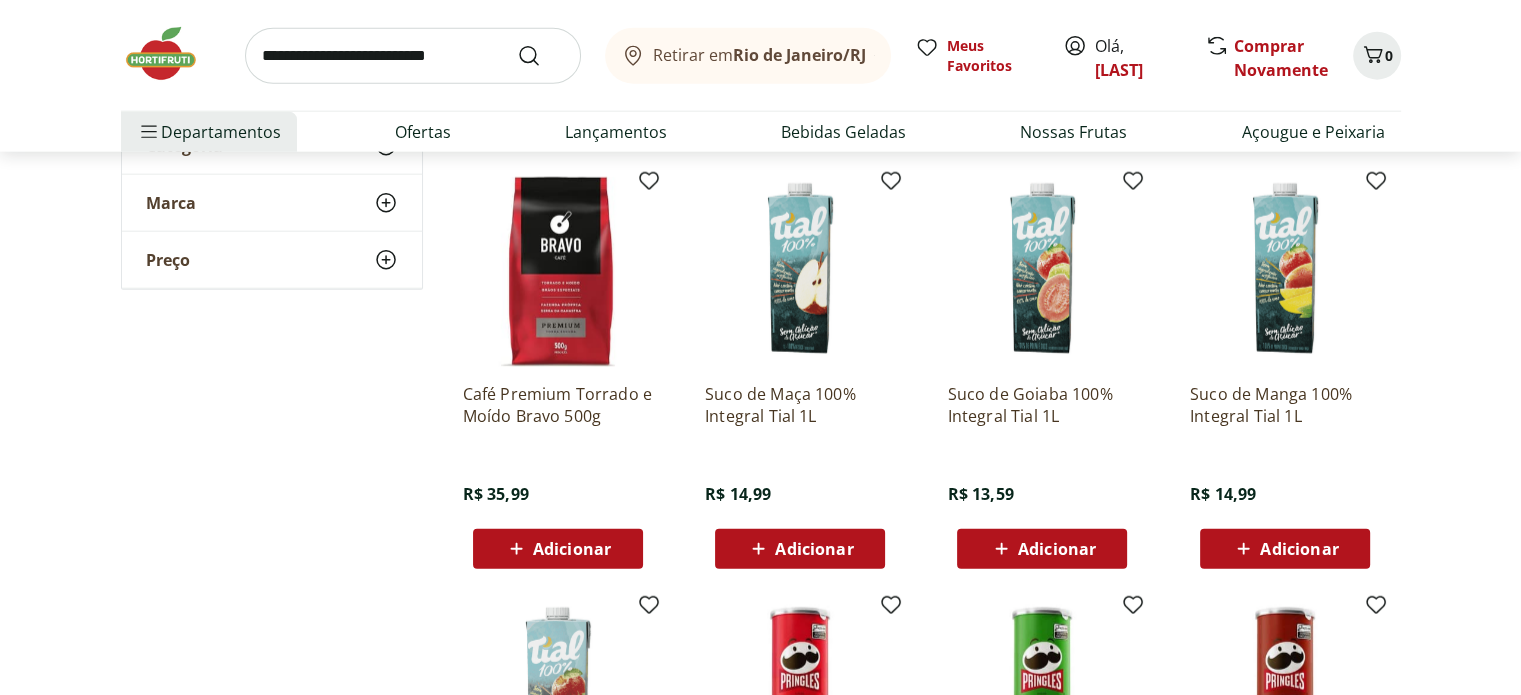 scroll, scrollTop: 5000, scrollLeft: 0, axis: vertical 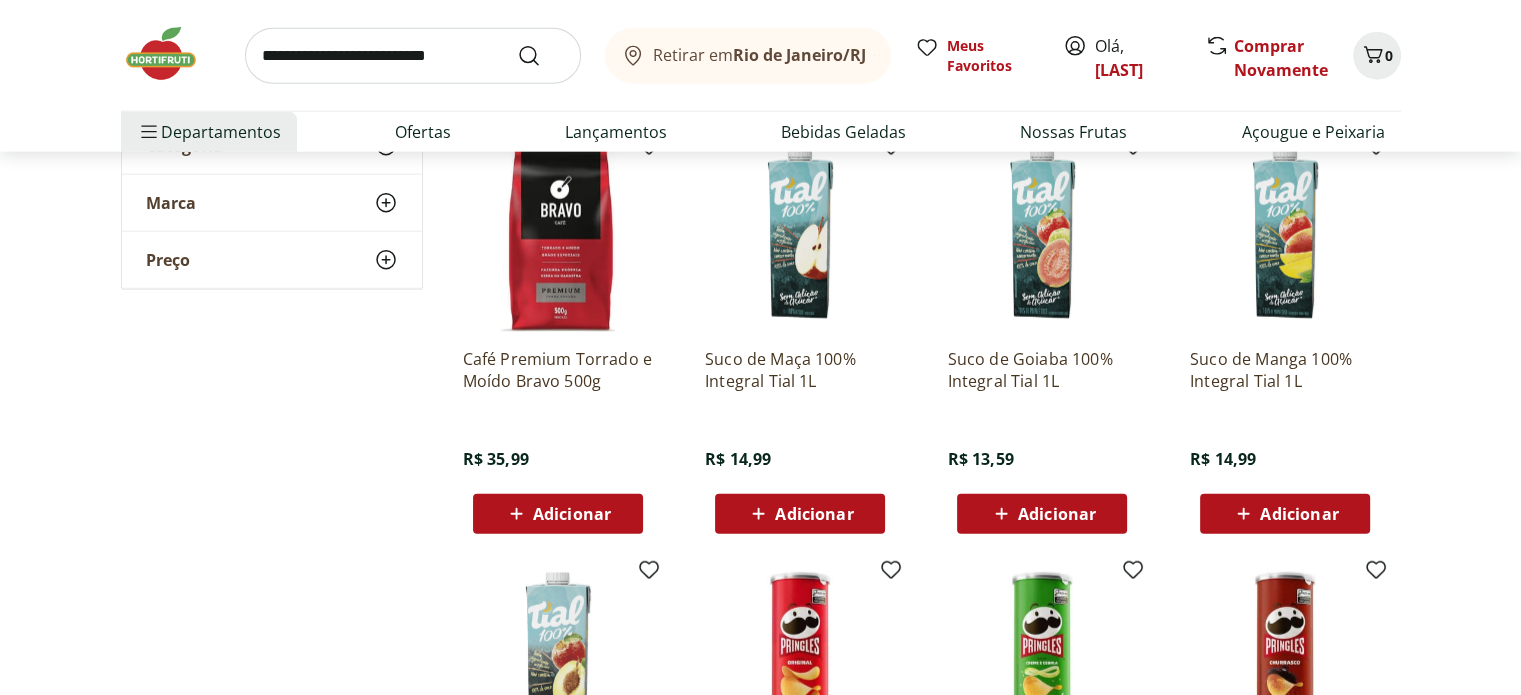 click on "Adicionar" at bounding box center (1057, 514) 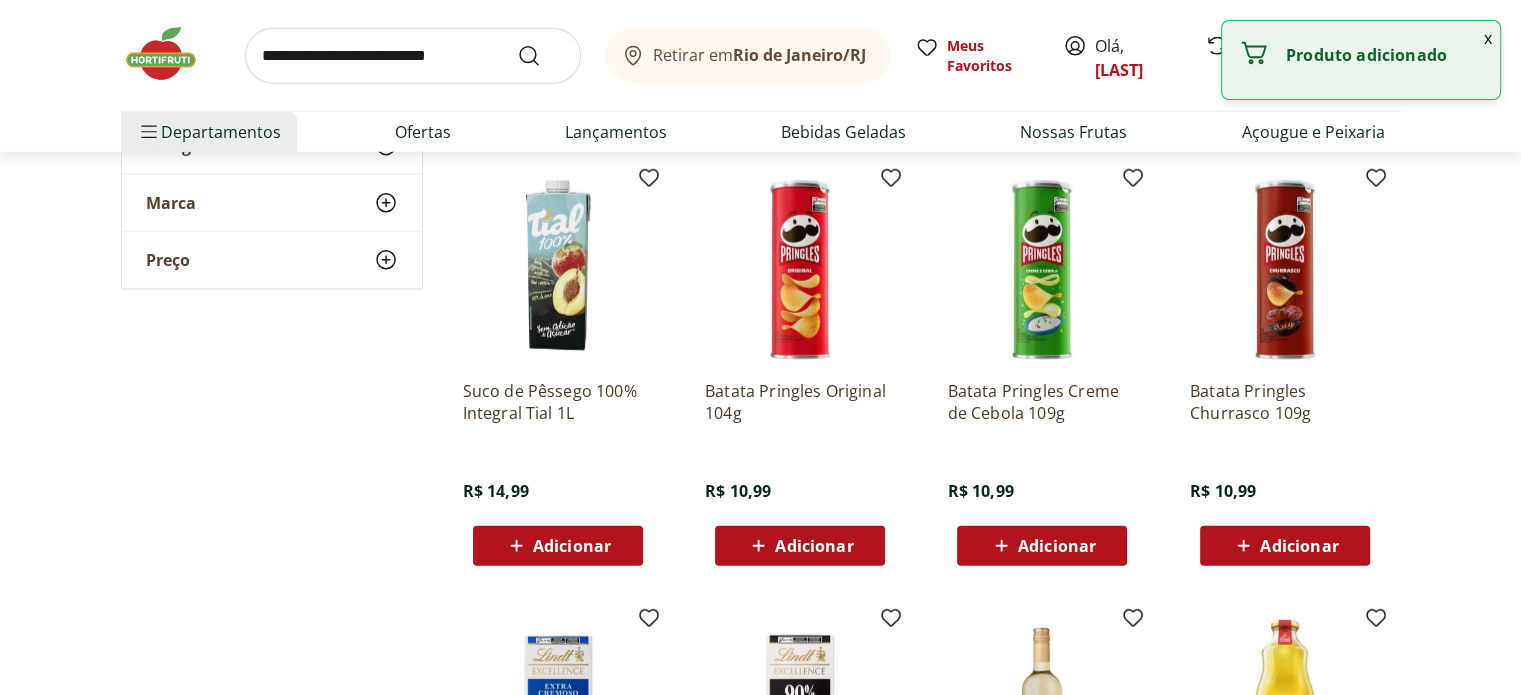 scroll, scrollTop: 5400, scrollLeft: 0, axis: vertical 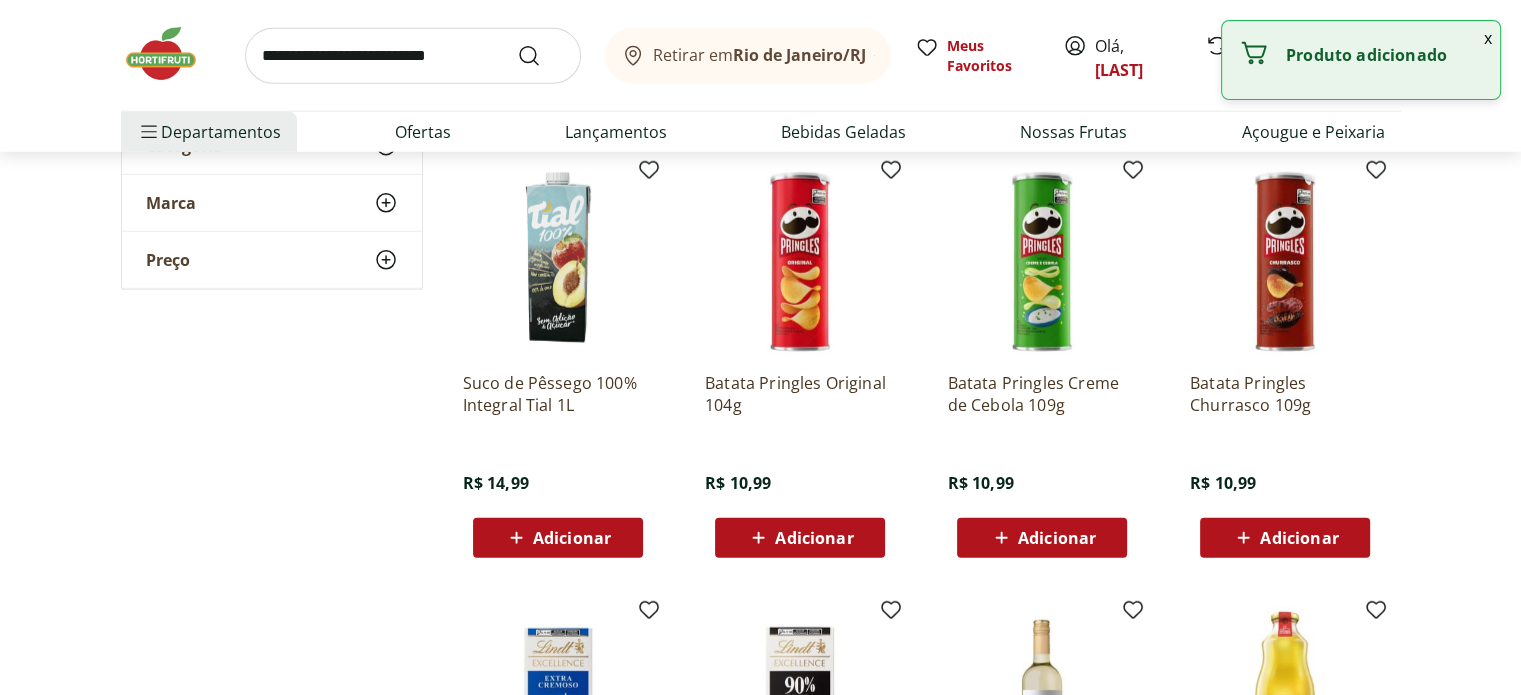 click on "Adicionar" at bounding box center [572, 538] 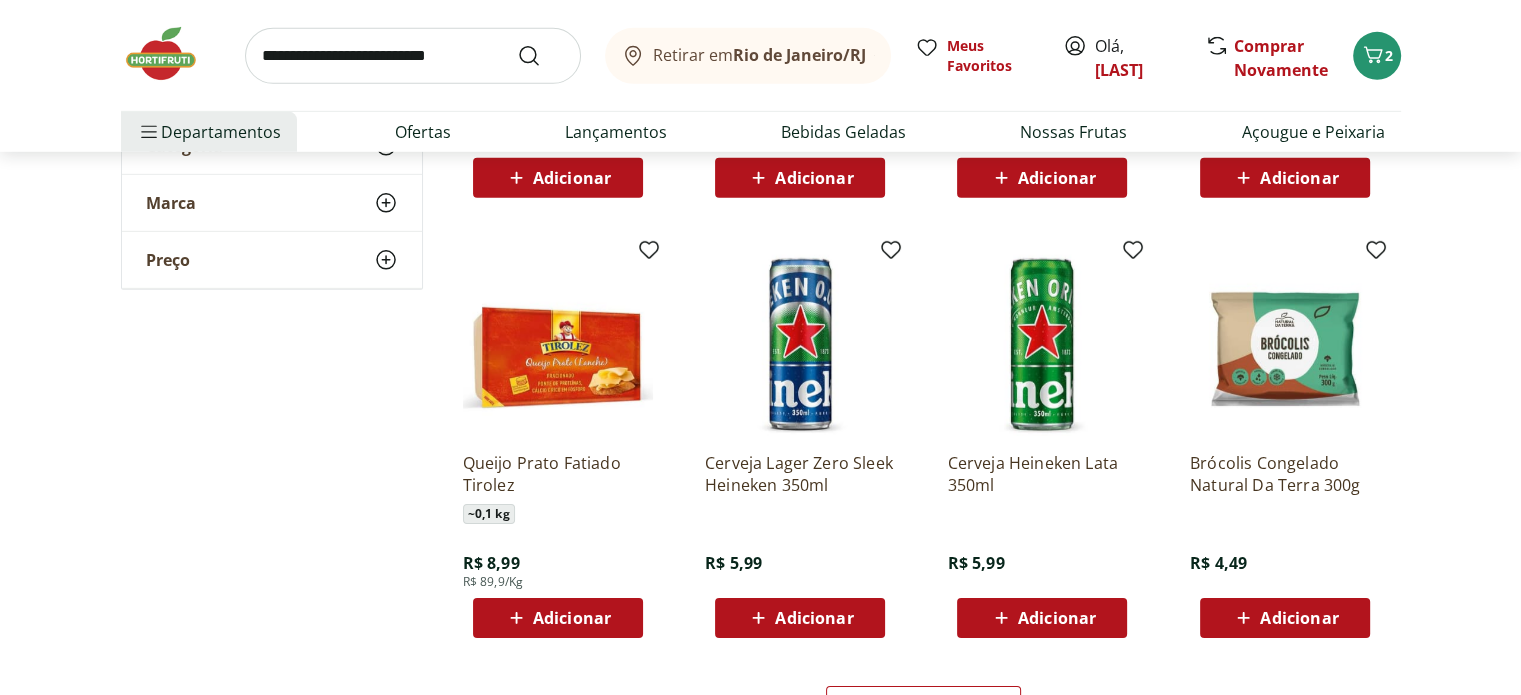 scroll, scrollTop: 6300, scrollLeft: 0, axis: vertical 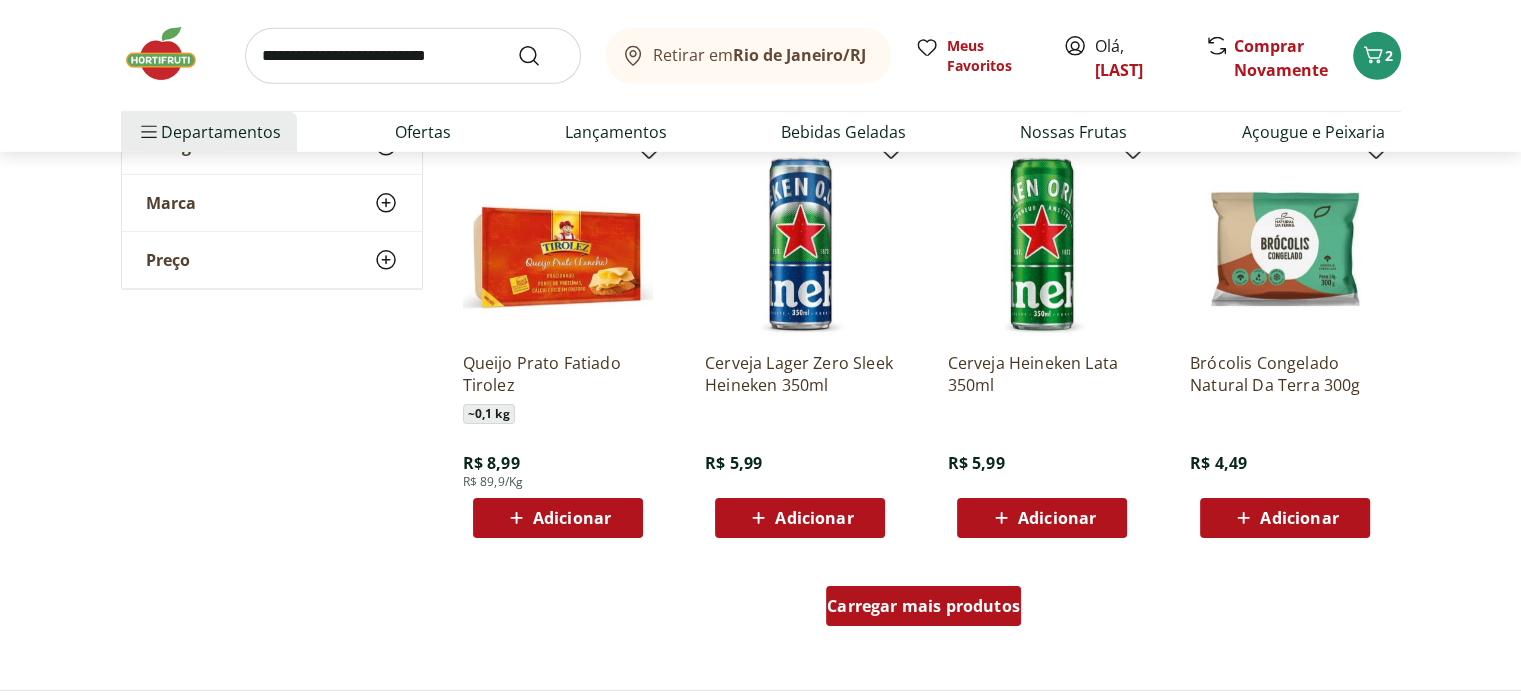 click on "Carregar mais produtos" at bounding box center [923, 606] 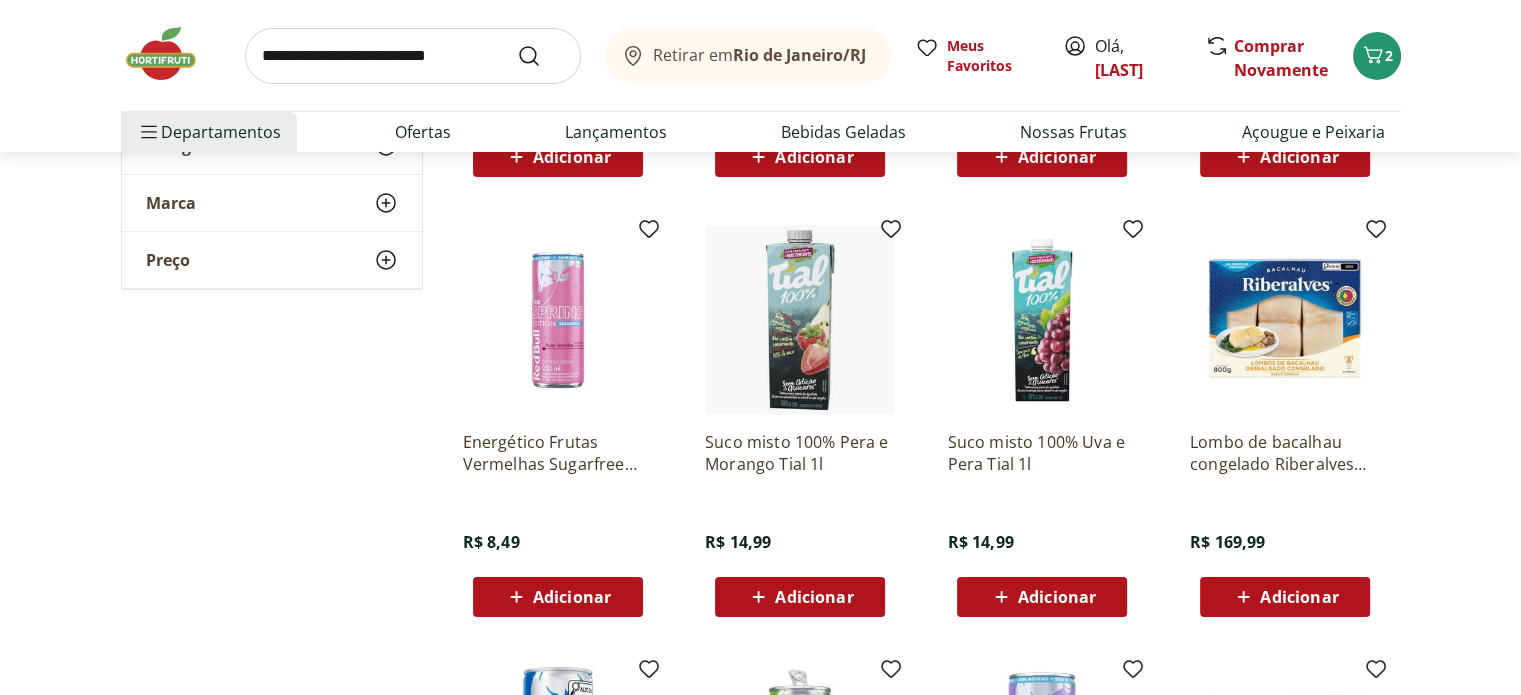 scroll, scrollTop: 7200, scrollLeft: 0, axis: vertical 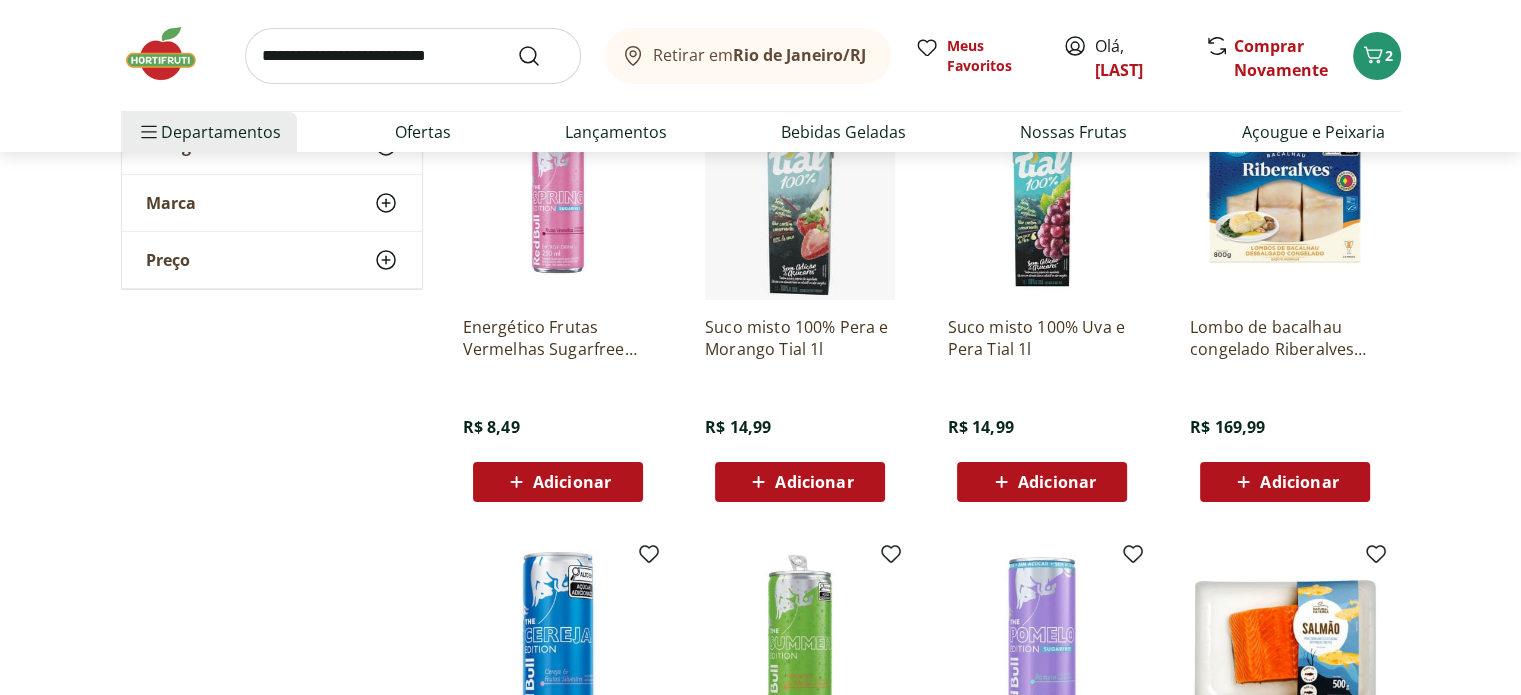 click on "Adicionar" at bounding box center (799, 482) 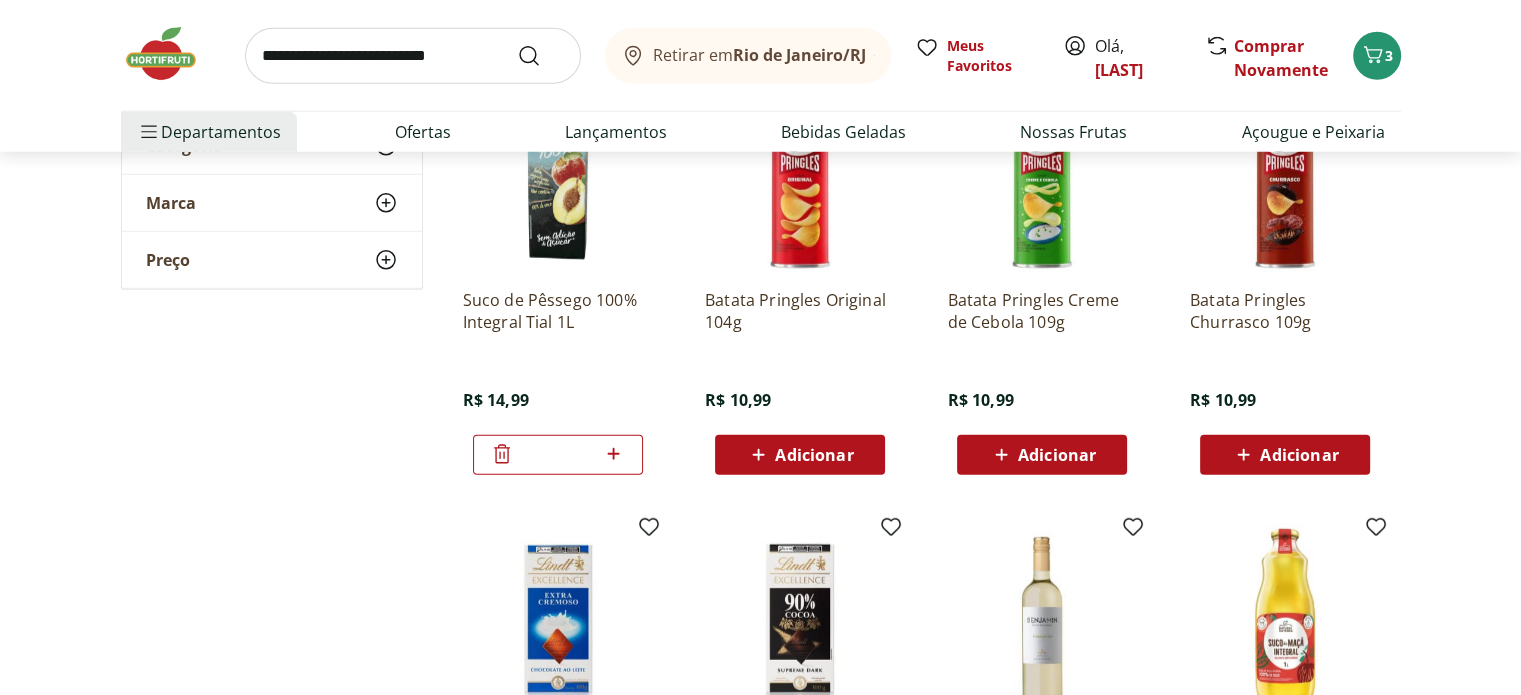 scroll, scrollTop: 5200, scrollLeft: 0, axis: vertical 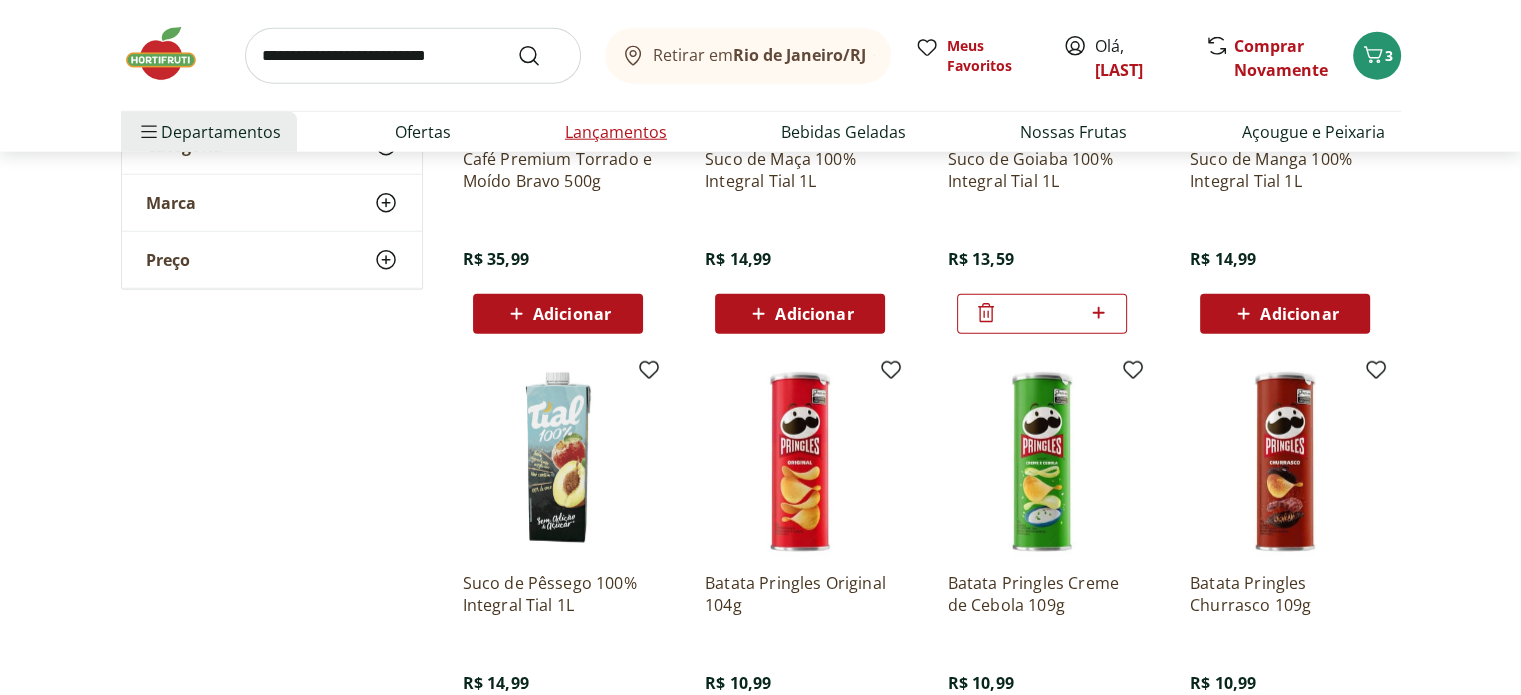 click on "Lançamentos" at bounding box center (616, 132) 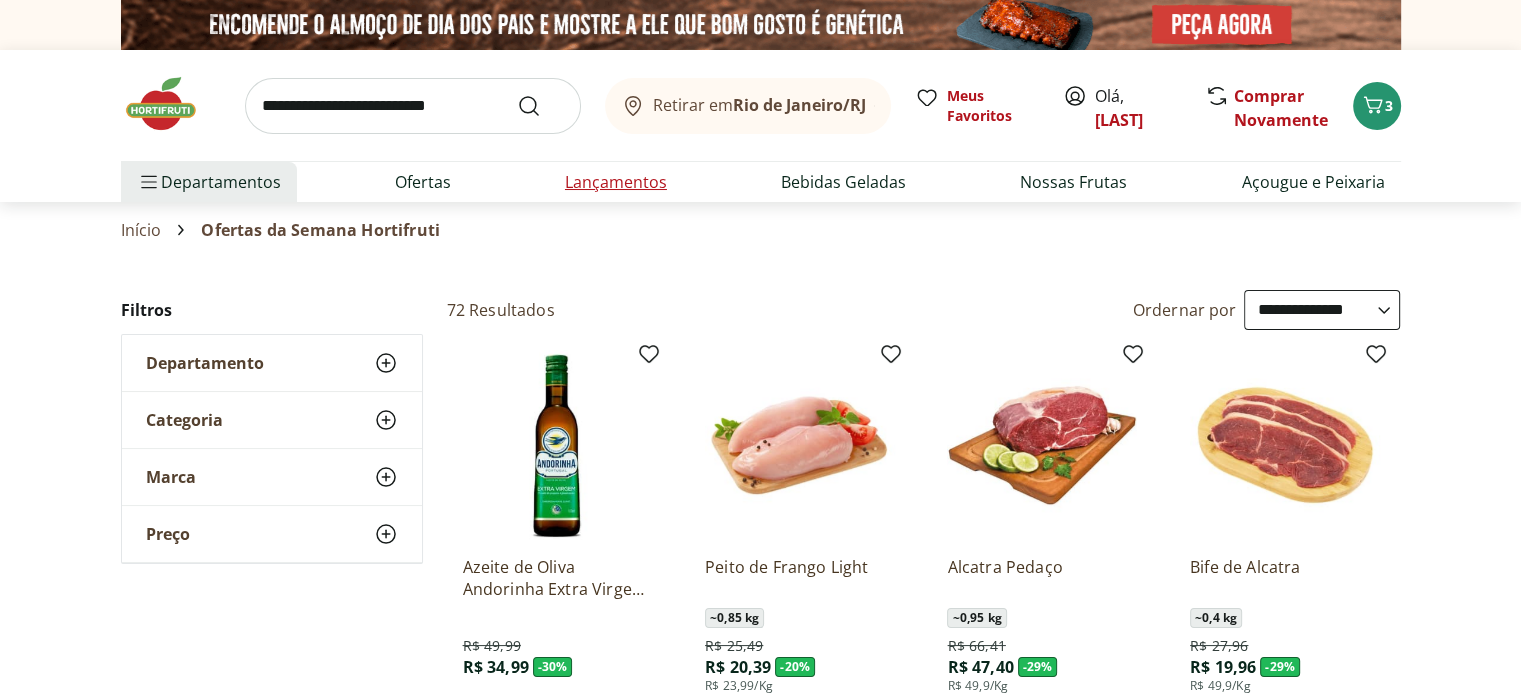 select on "**********" 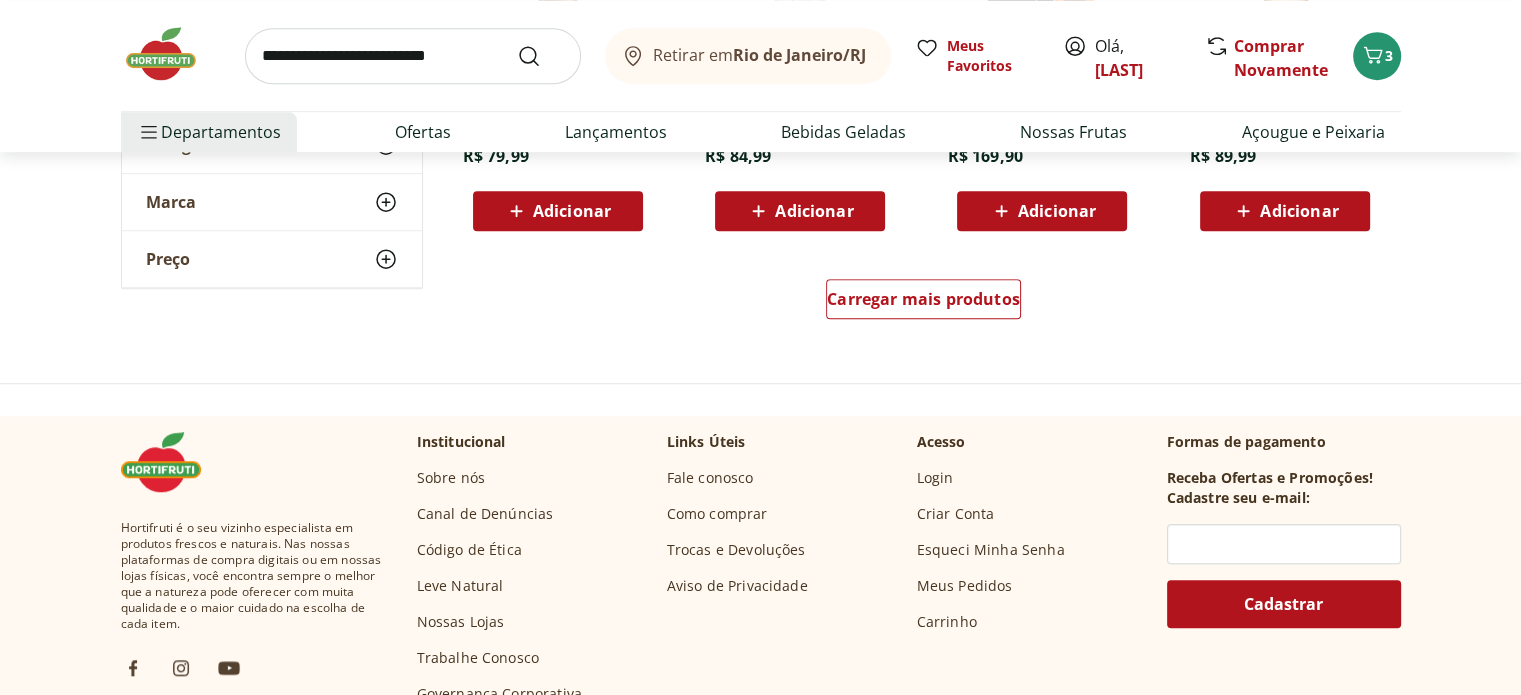 scroll, scrollTop: 1200, scrollLeft: 0, axis: vertical 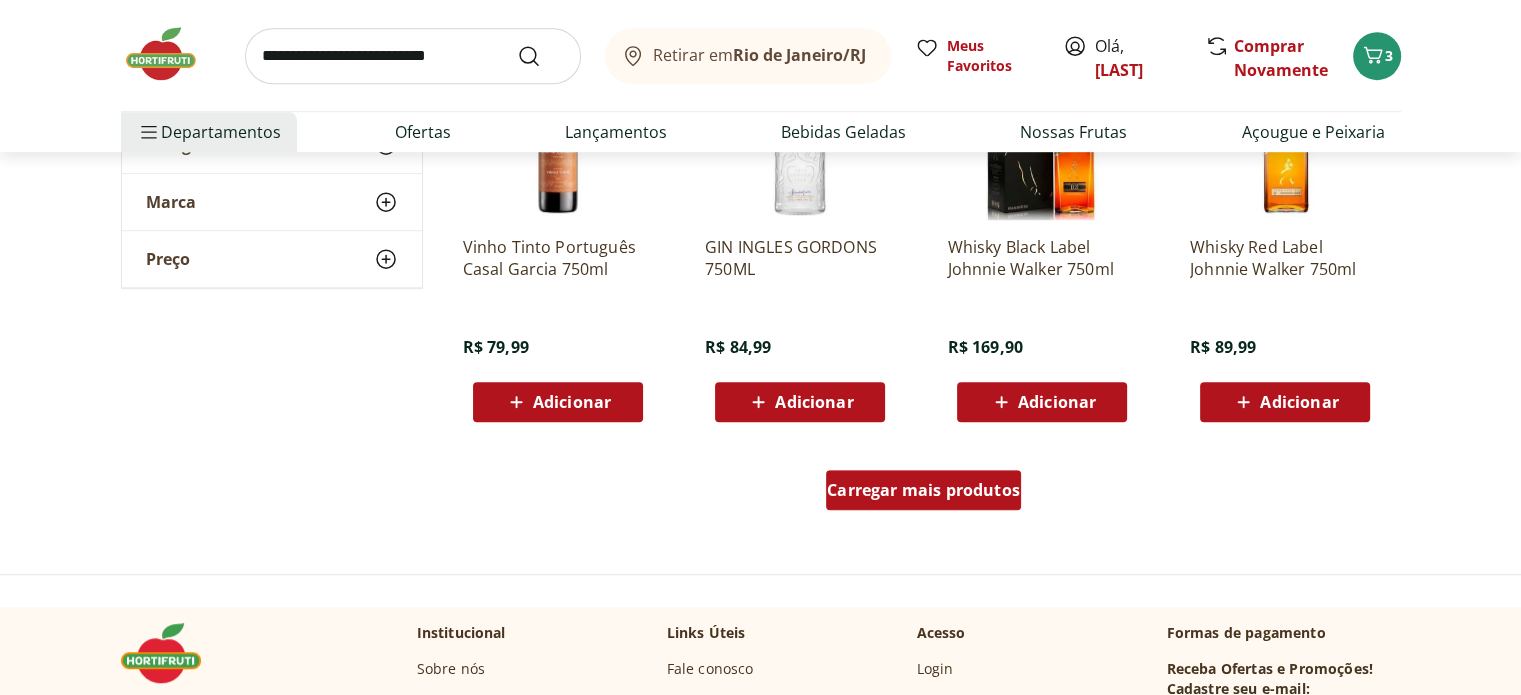 click on "Carregar mais produtos" at bounding box center (923, 494) 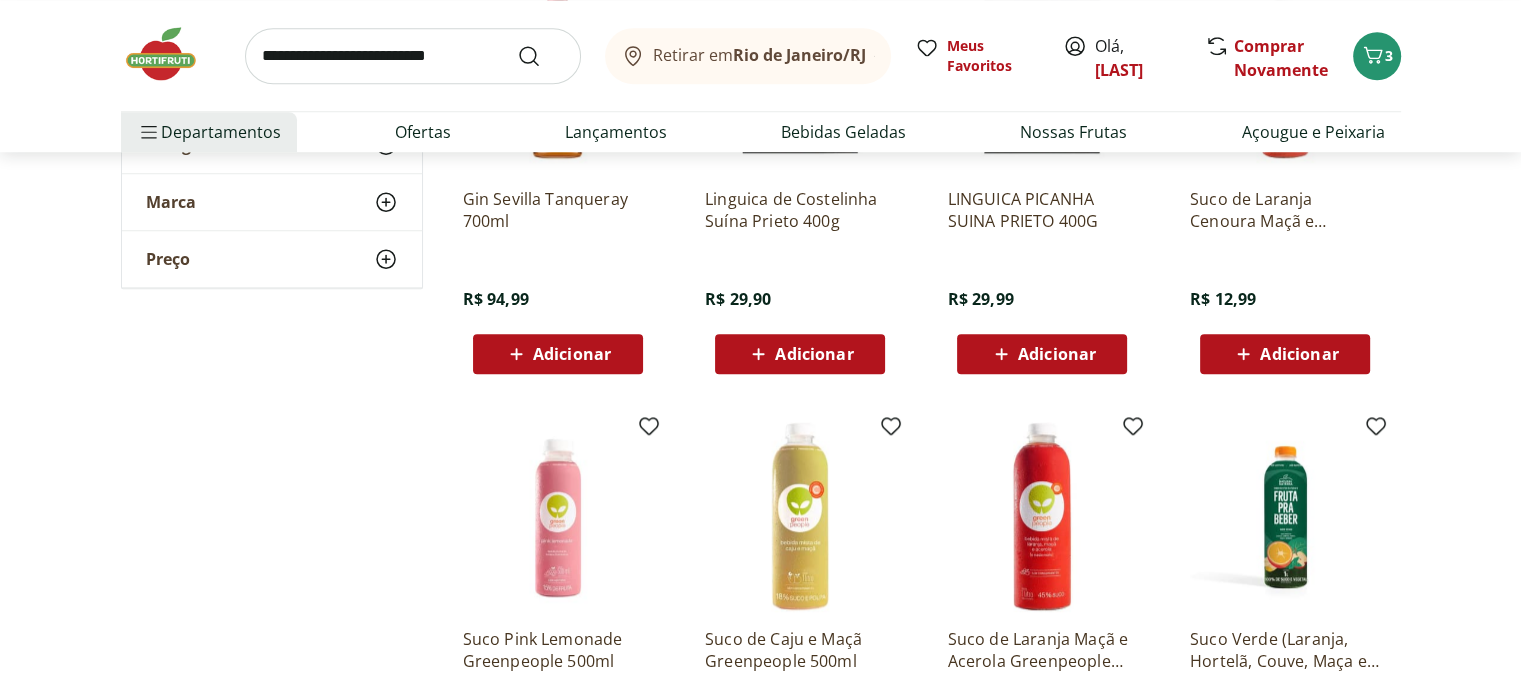scroll, scrollTop: 2000, scrollLeft: 0, axis: vertical 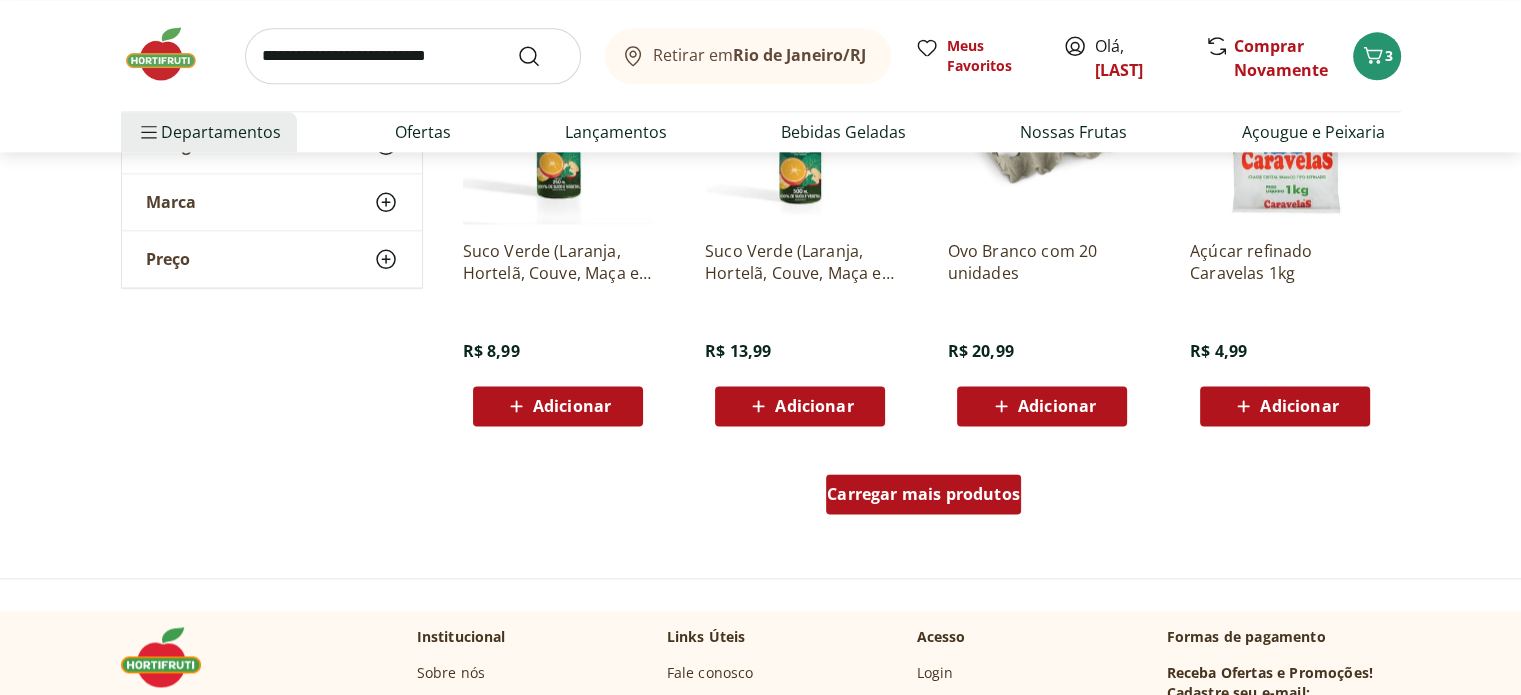 click on "Carregar mais produtos" at bounding box center (923, 494) 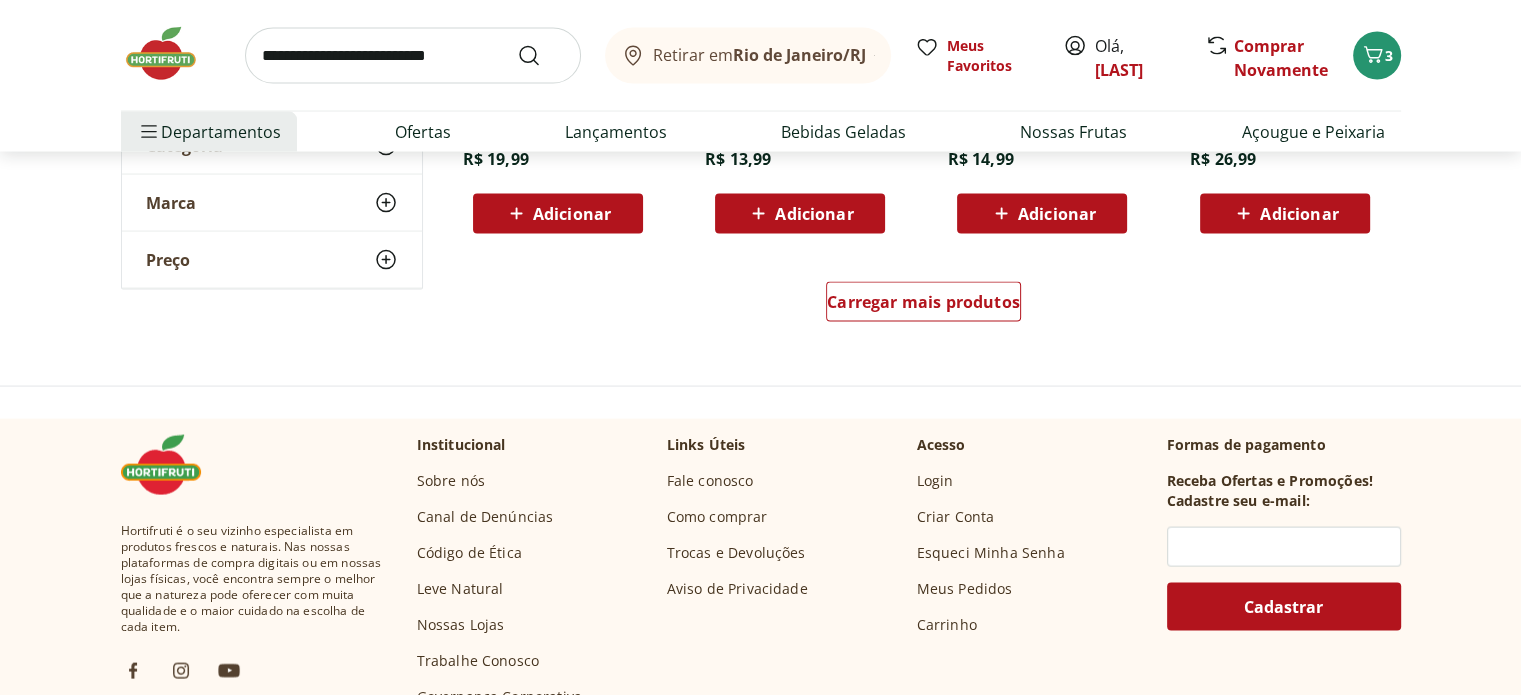 scroll, scrollTop: 3900, scrollLeft: 0, axis: vertical 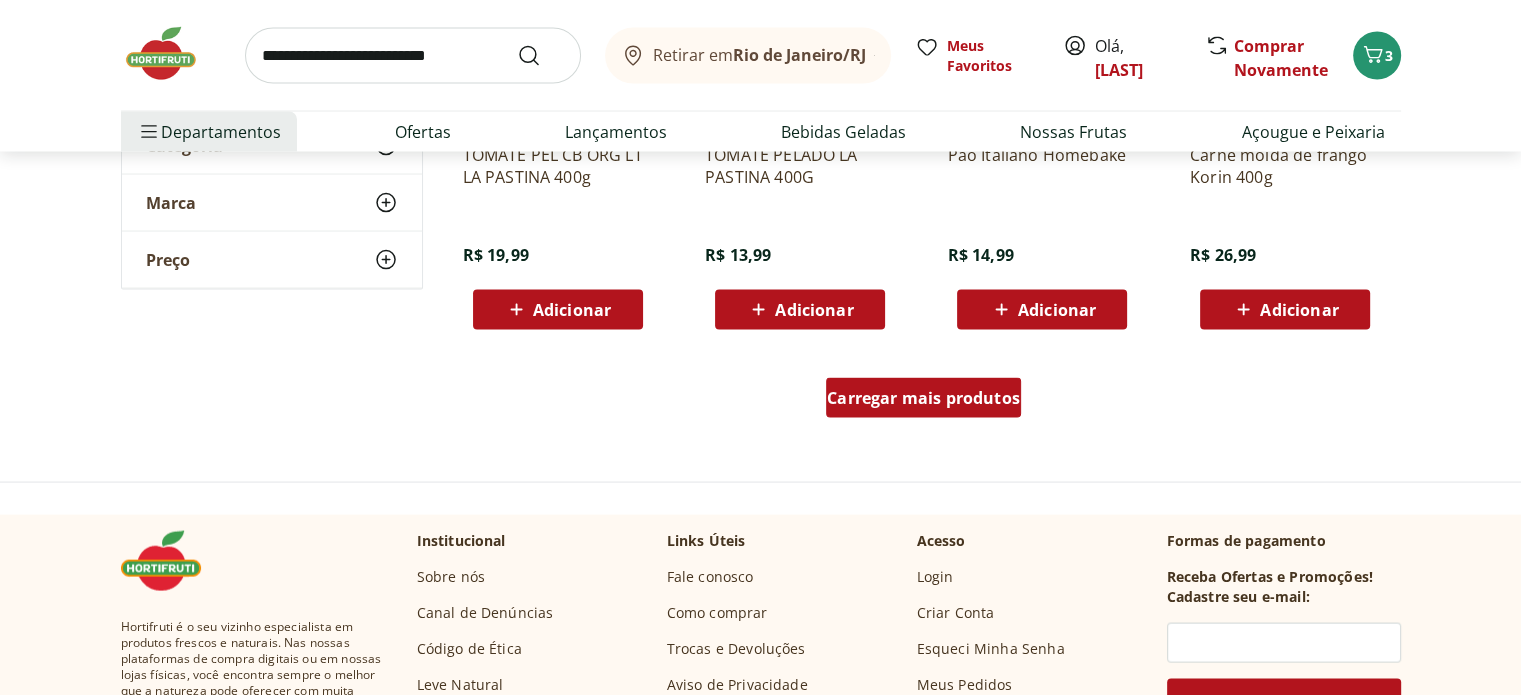click on "Carregar mais produtos" at bounding box center (923, 398) 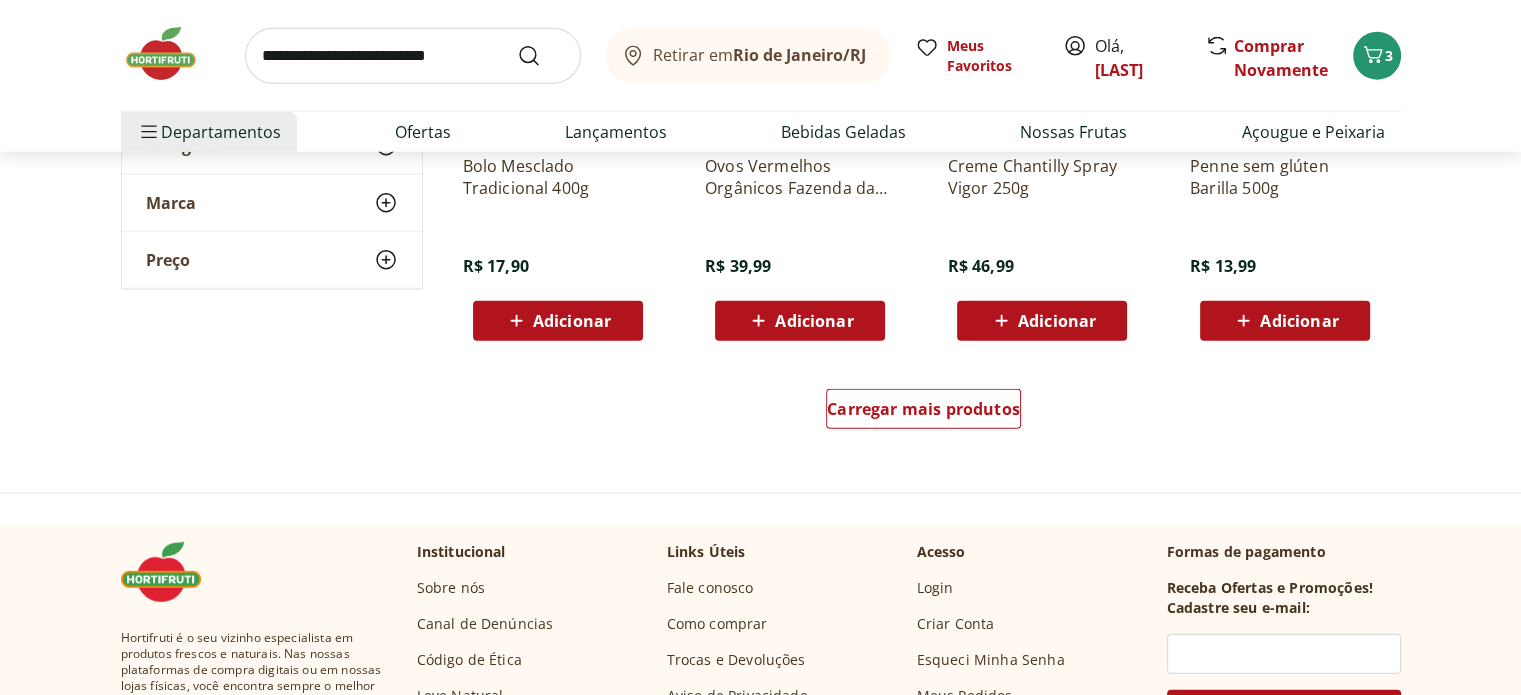 scroll, scrollTop: 5200, scrollLeft: 0, axis: vertical 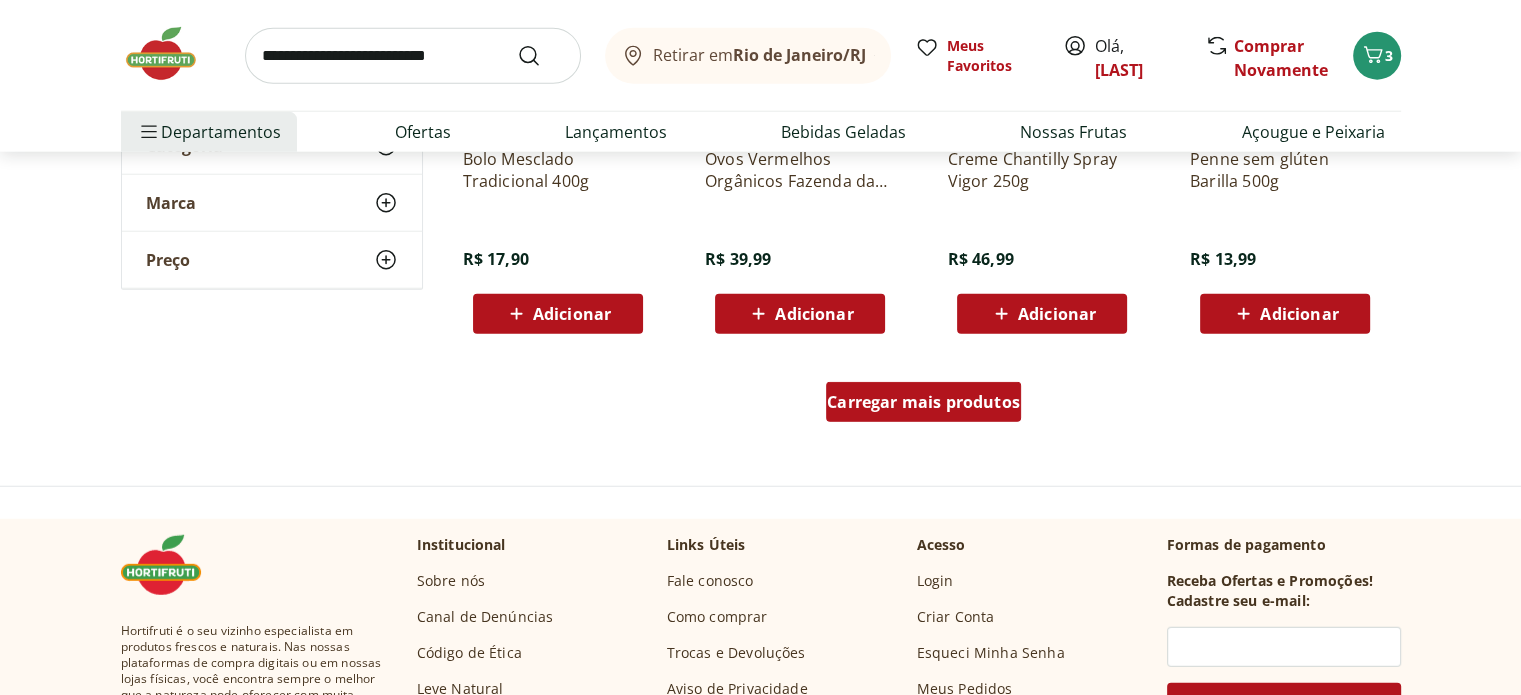 click on "Carregar mais produtos" at bounding box center (923, 402) 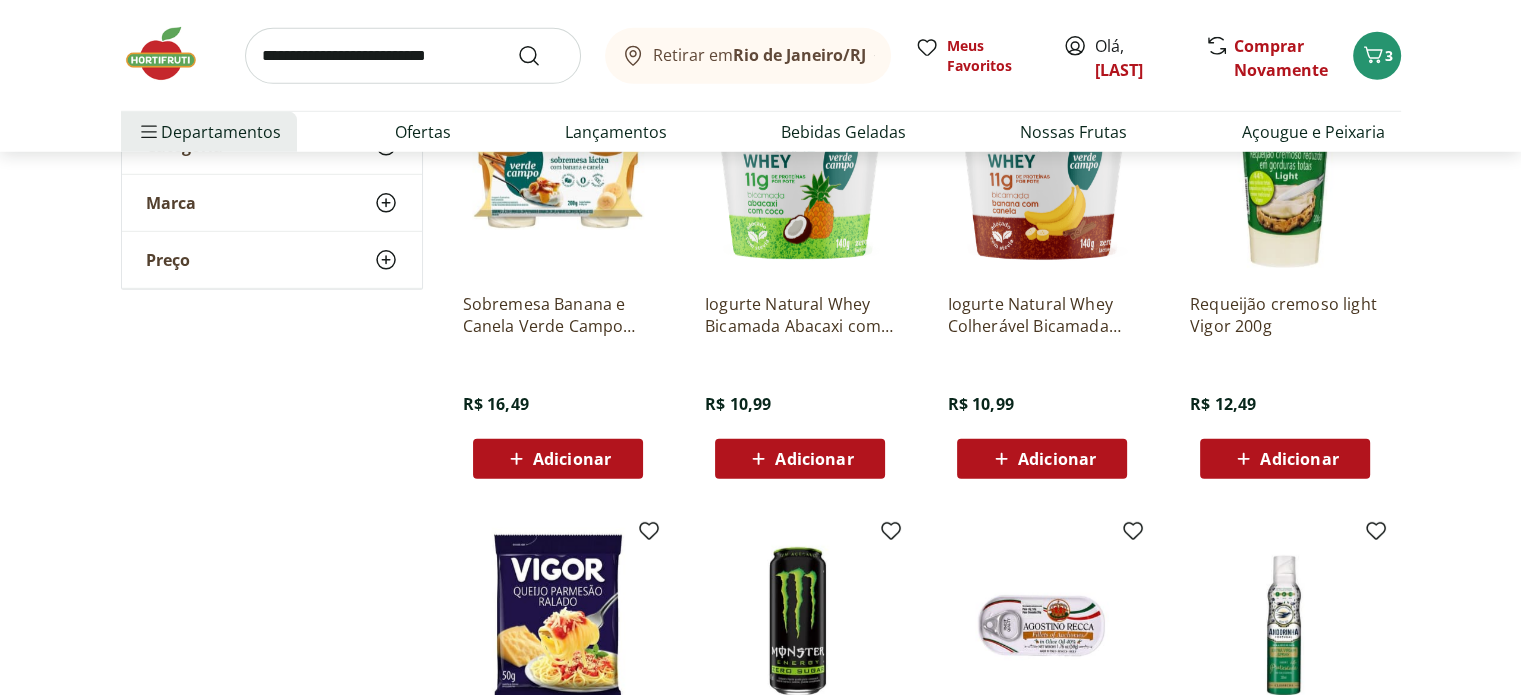 scroll, scrollTop: 5900, scrollLeft: 0, axis: vertical 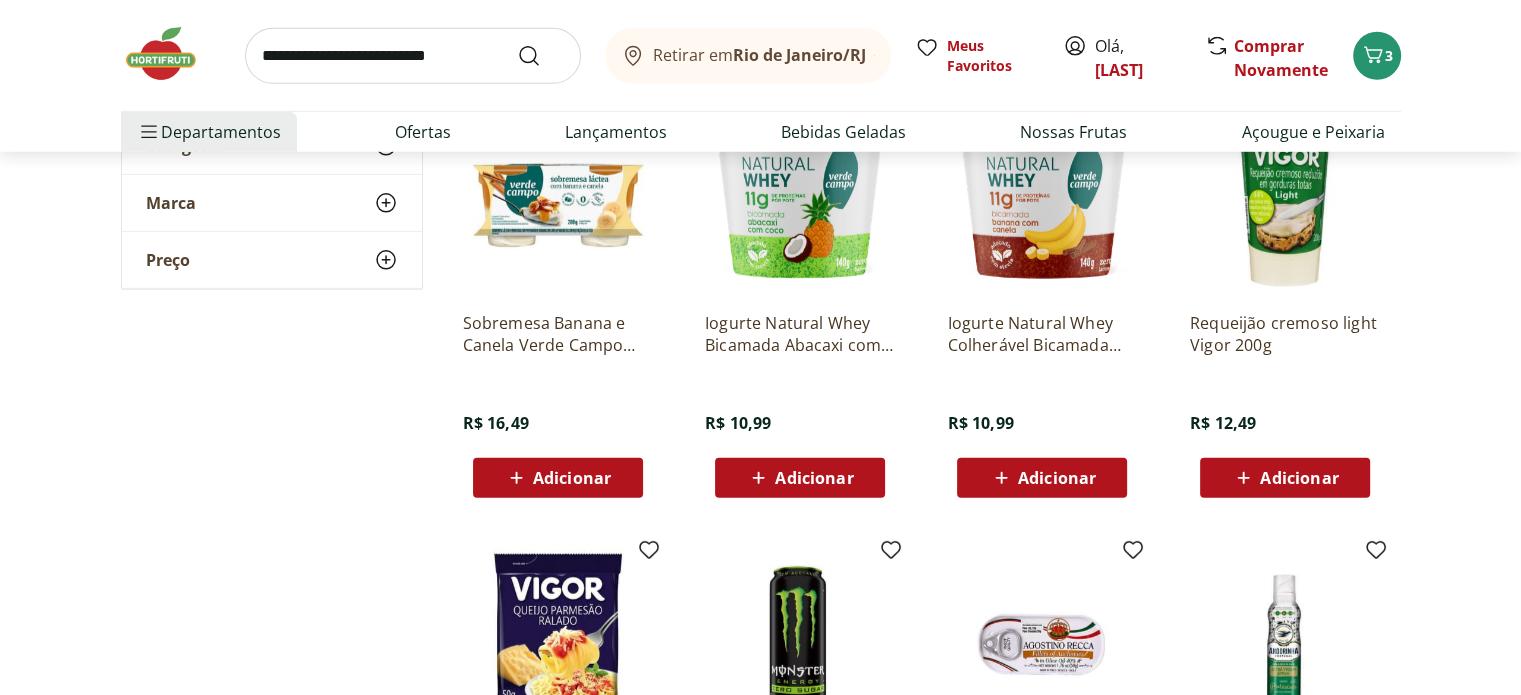 click on "Adicionar" at bounding box center [1057, 478] 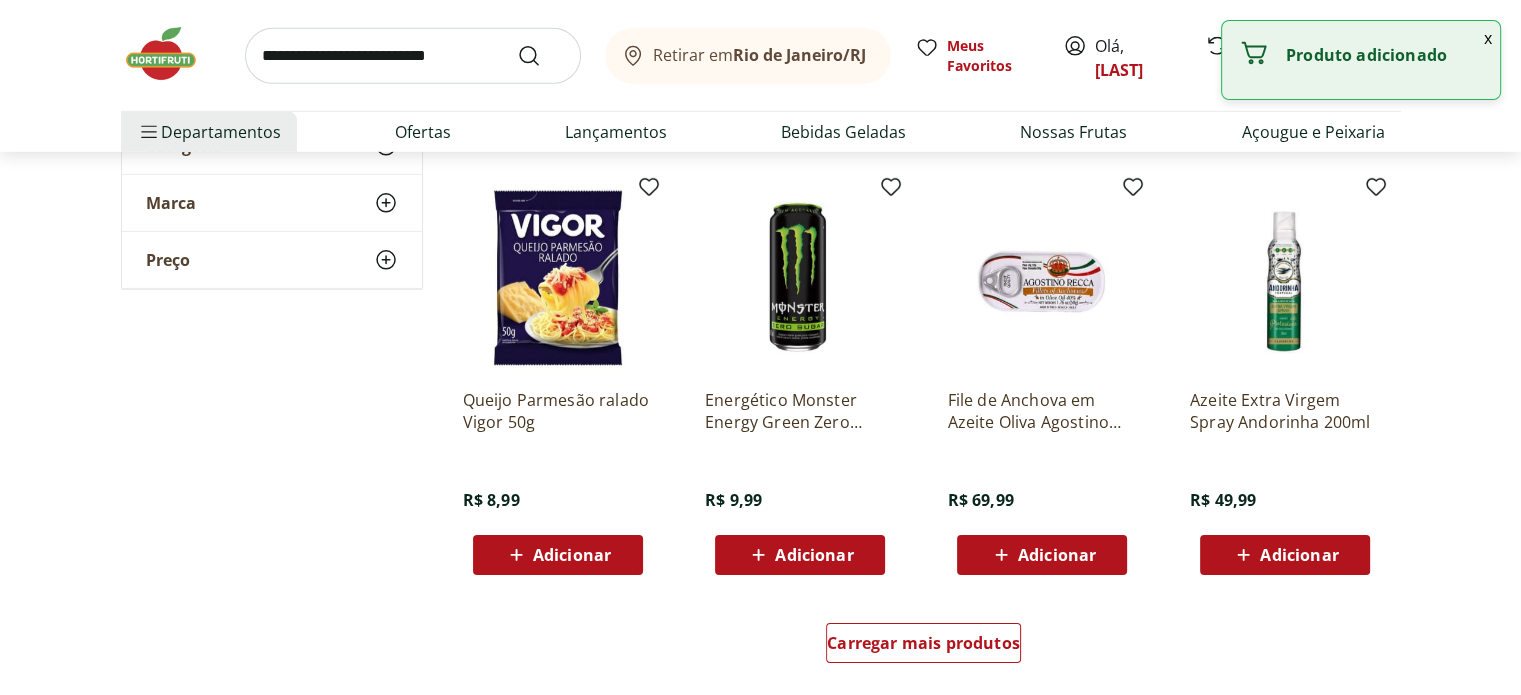 scroll, scrollTop: 6300, scrollLeft: 0, axis: vertical 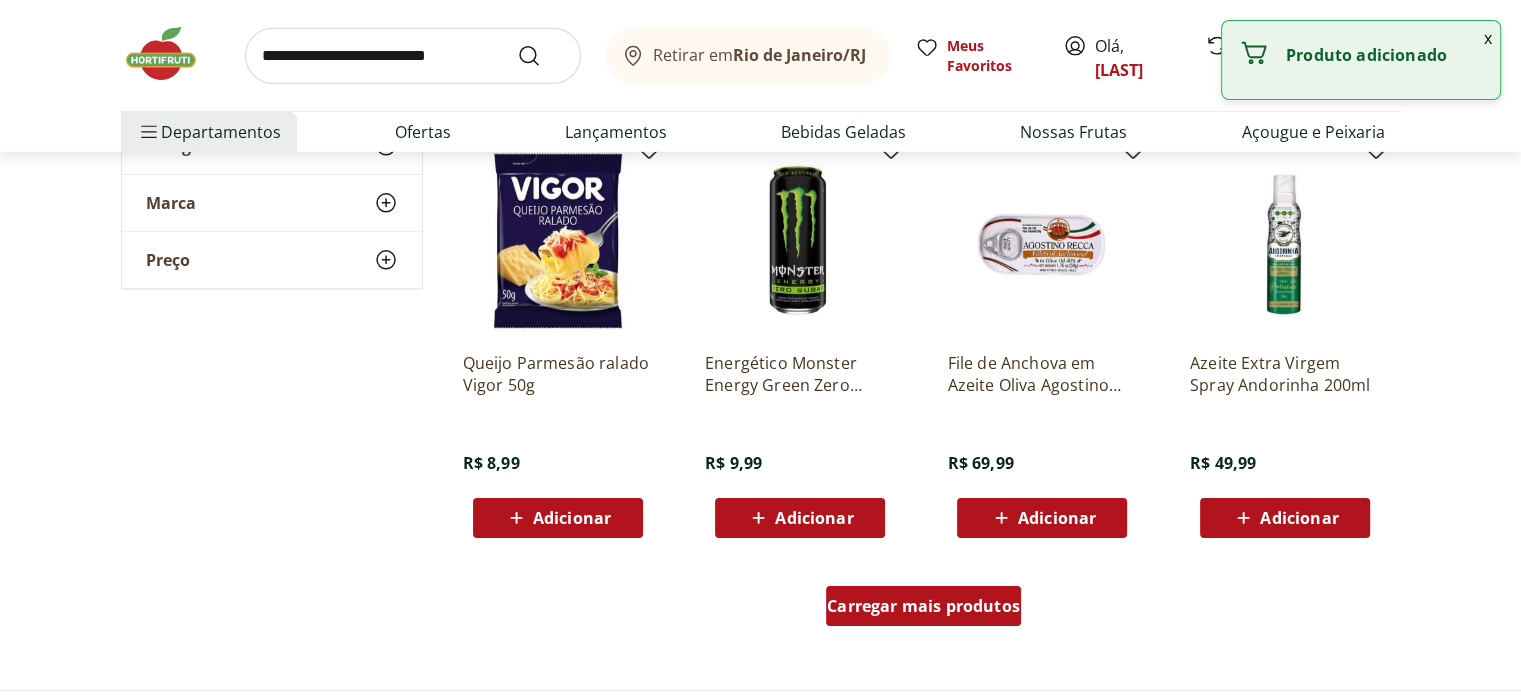 click on "Carregar mais produtos" at bounding box center (923, 606) 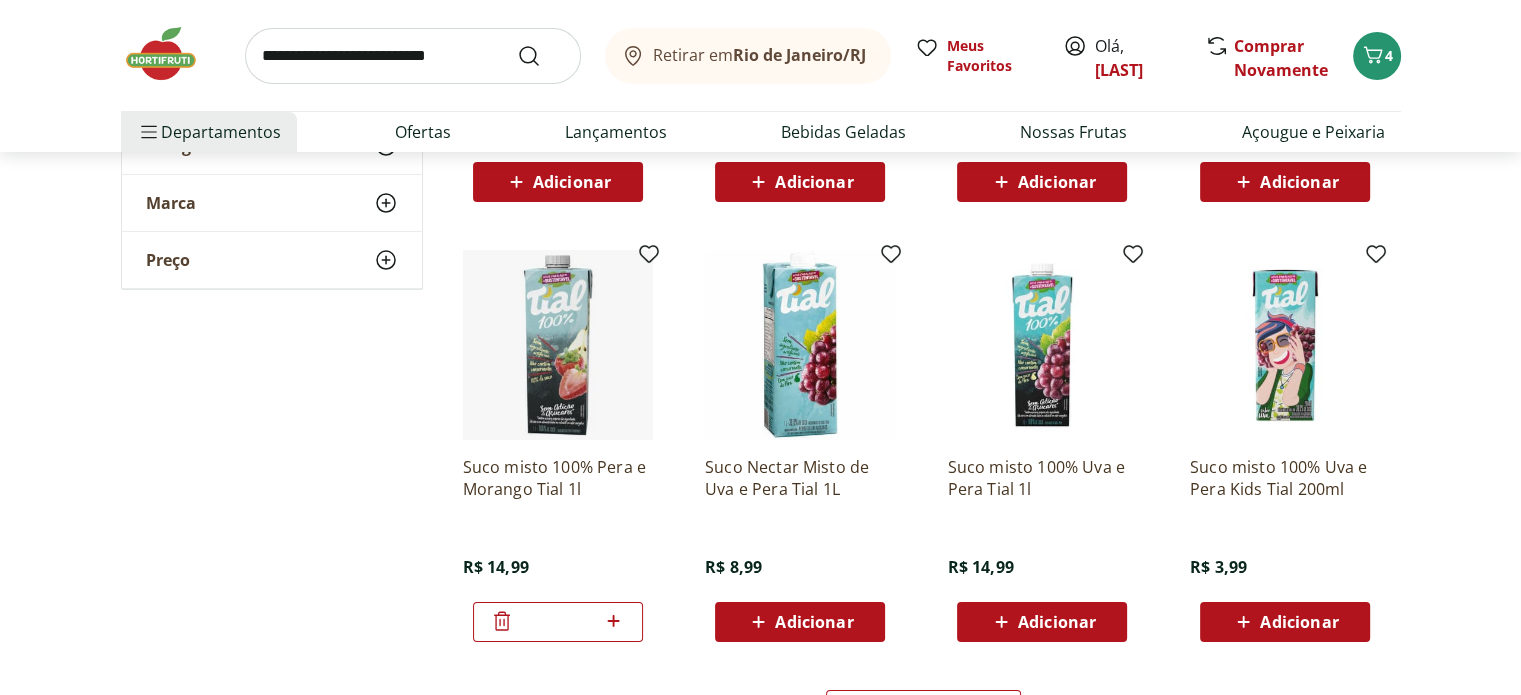 scroll, scrollTop: 7600, scrollLeft: 0, axis: vertical 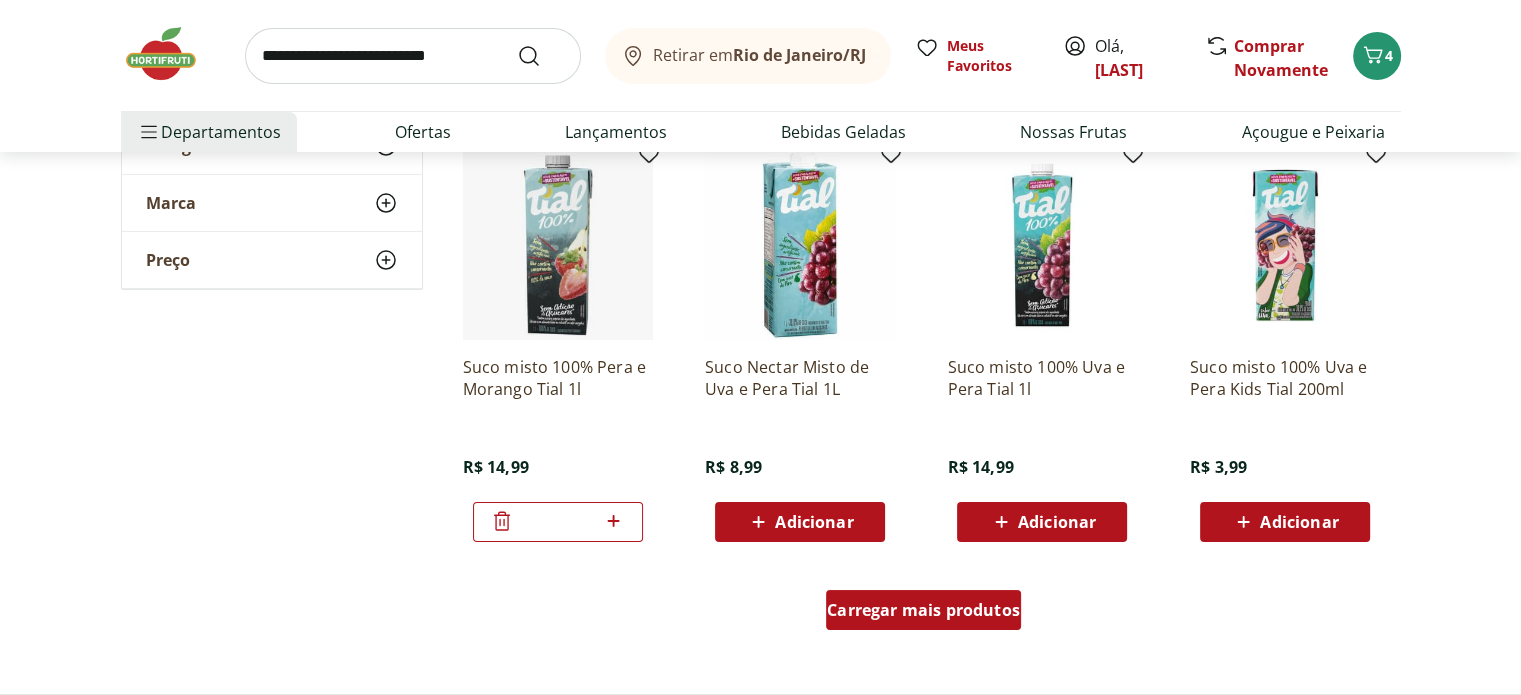 click on "Carregar mais produtos" at bounding box center [923, 610] 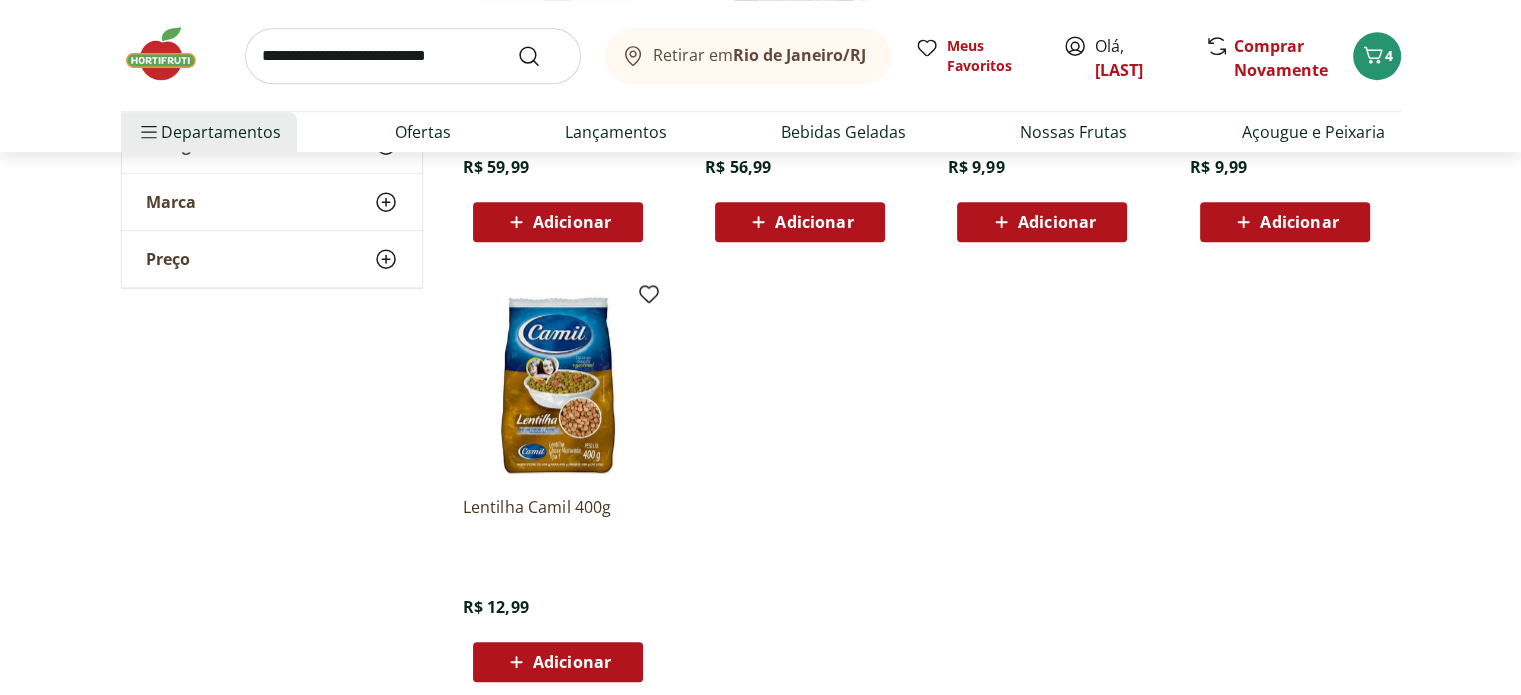 scroll, scrollTop: 8500, scrollLeft: 0, axis: vertical 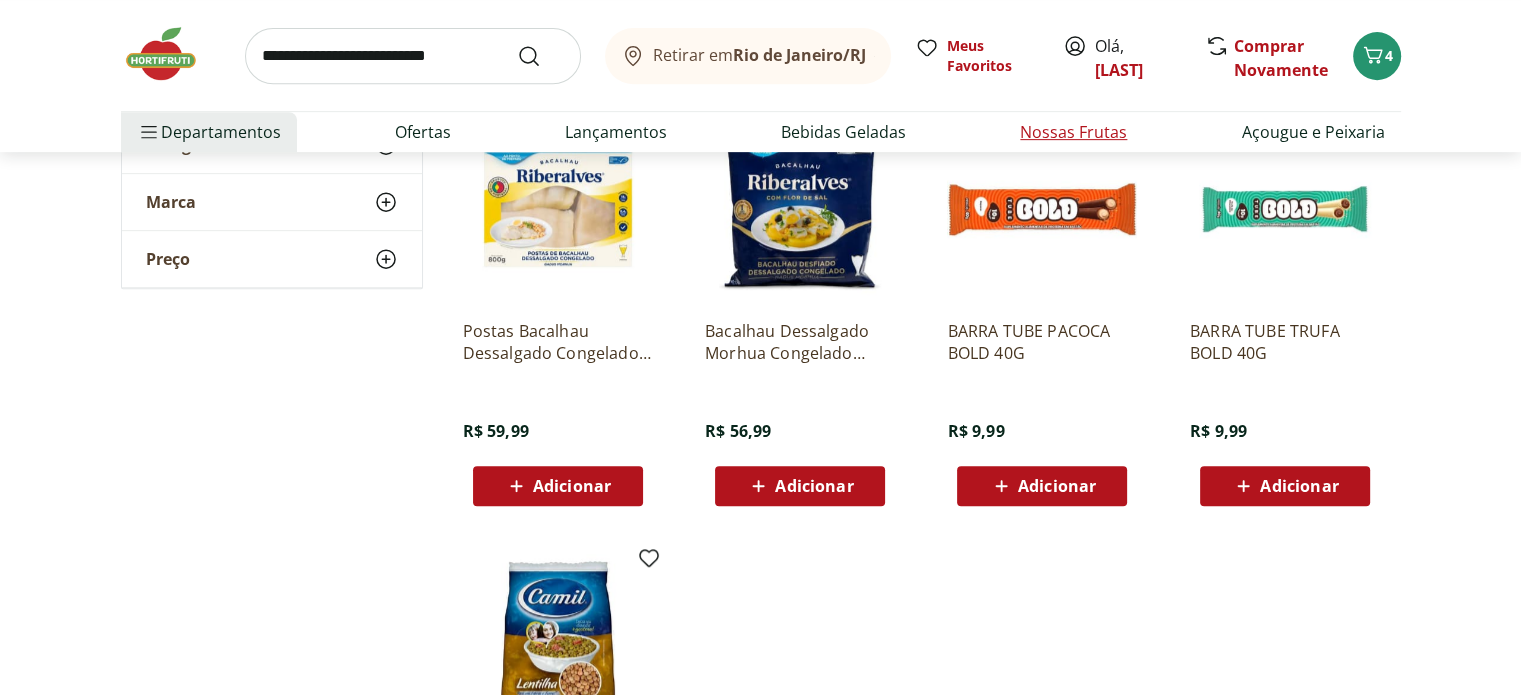 click on "Nossas Frutas" at bounding box center (1073, 132) 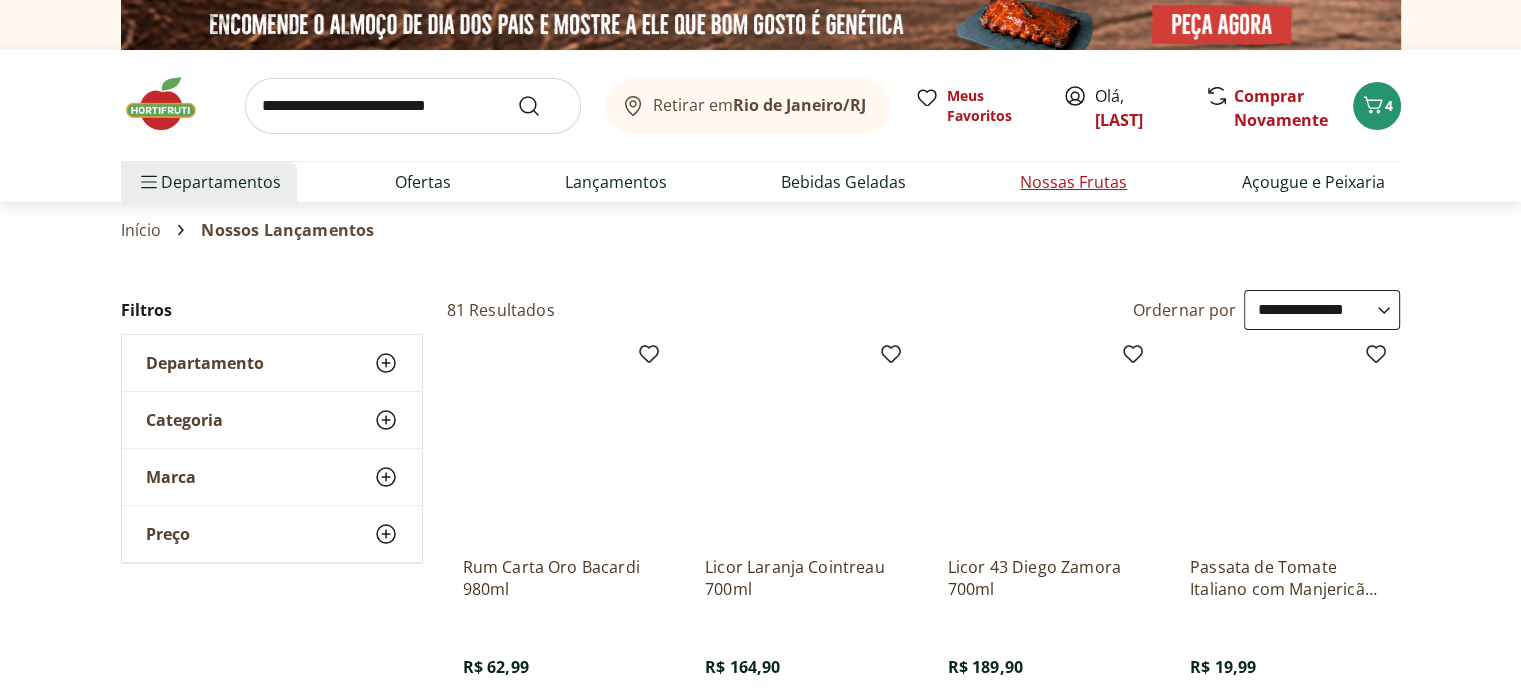select on "**********" 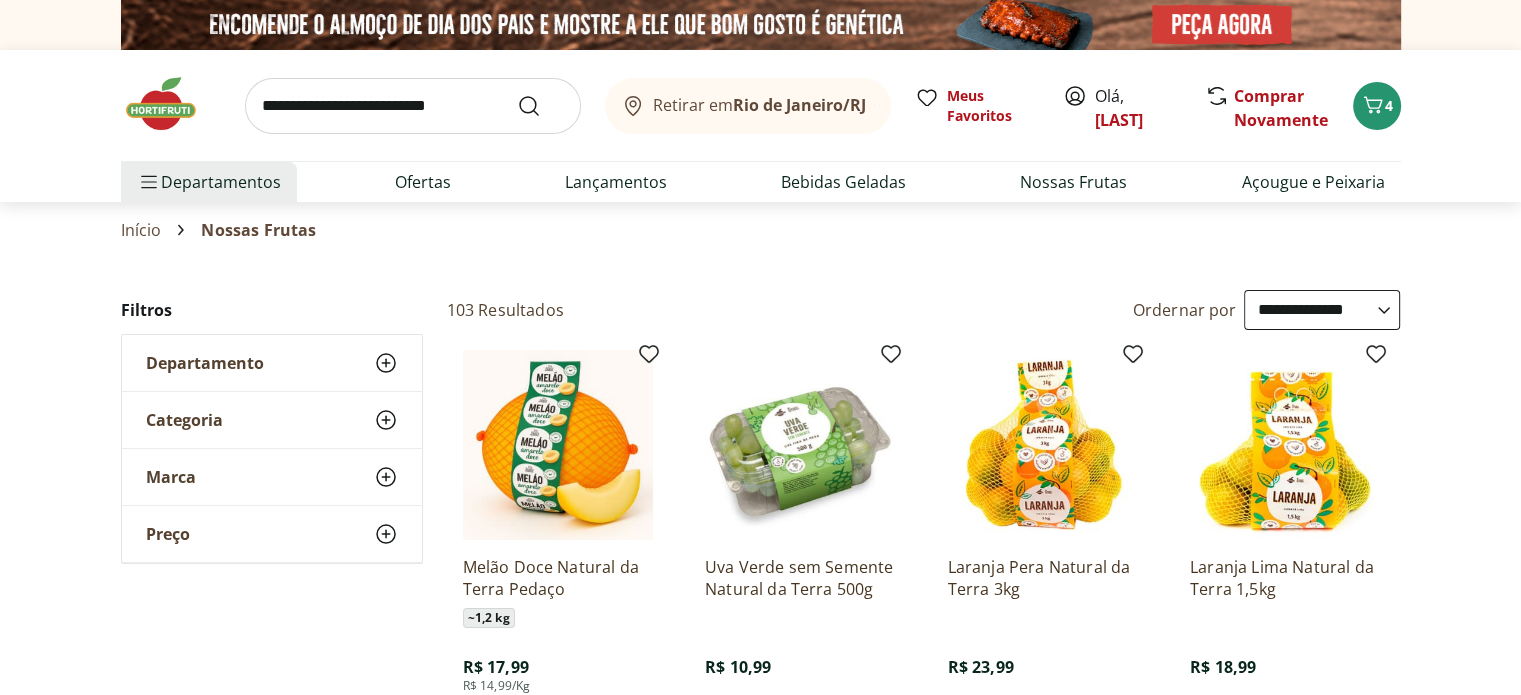 scroll, scrollTop: 200, scrollLeft: 0, axis: vertical 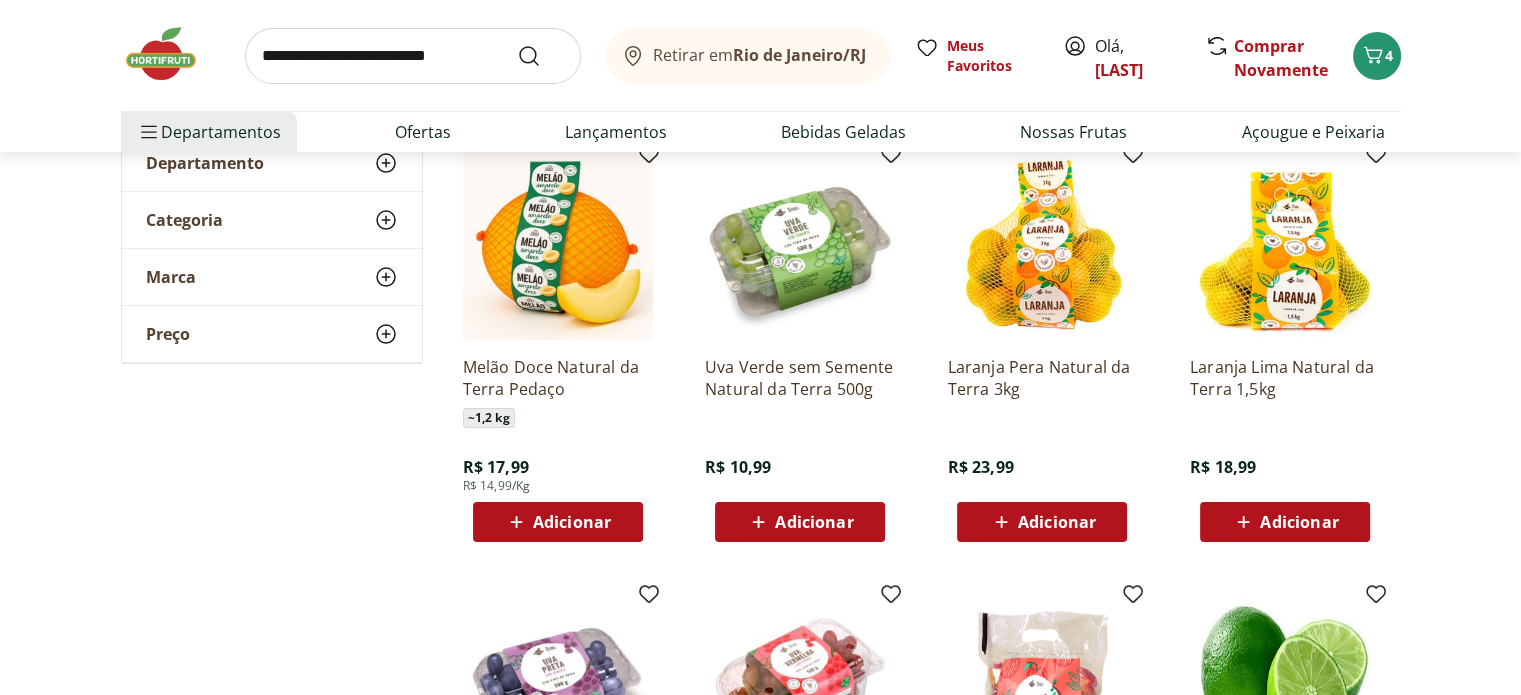 click on "Adicionar" at bounding box center (572, 522) 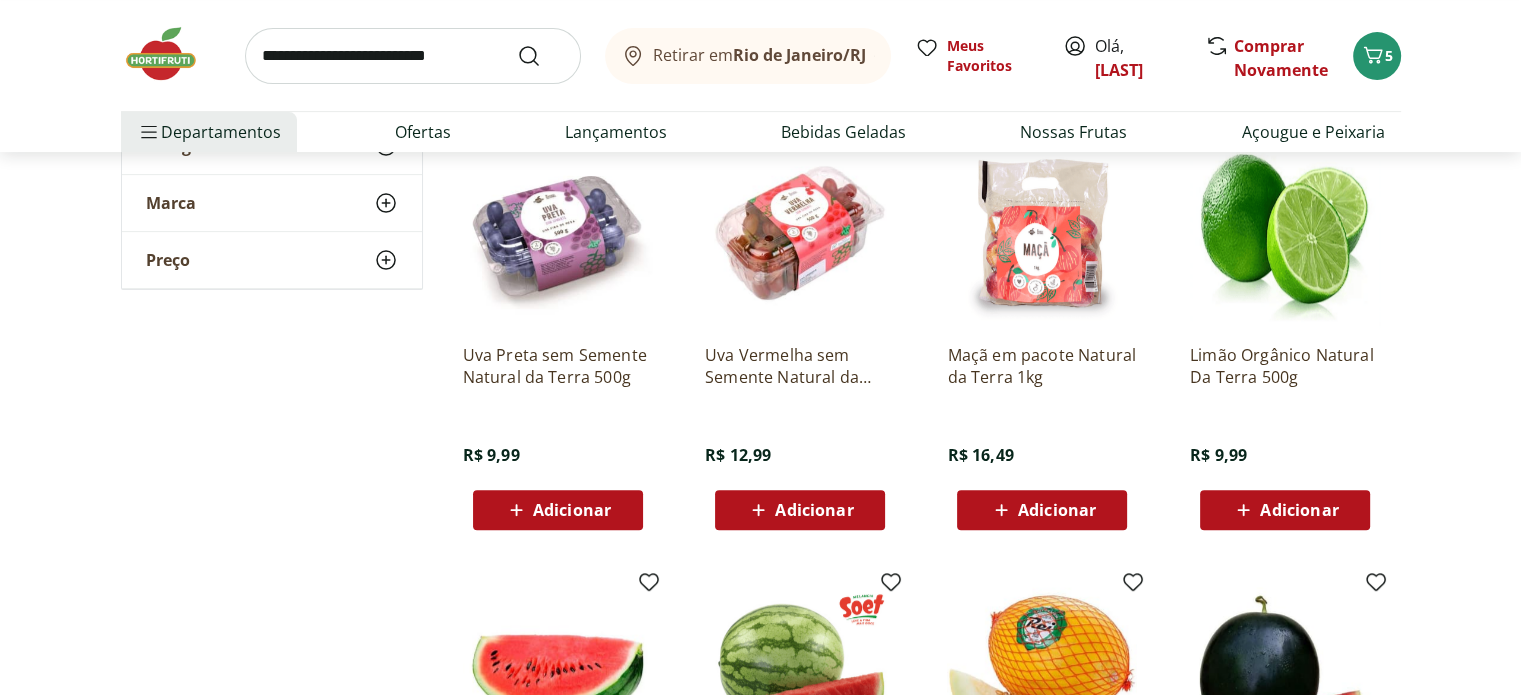 scroll, scrollTop: 700, scrollLeft: 0, axis: vertical 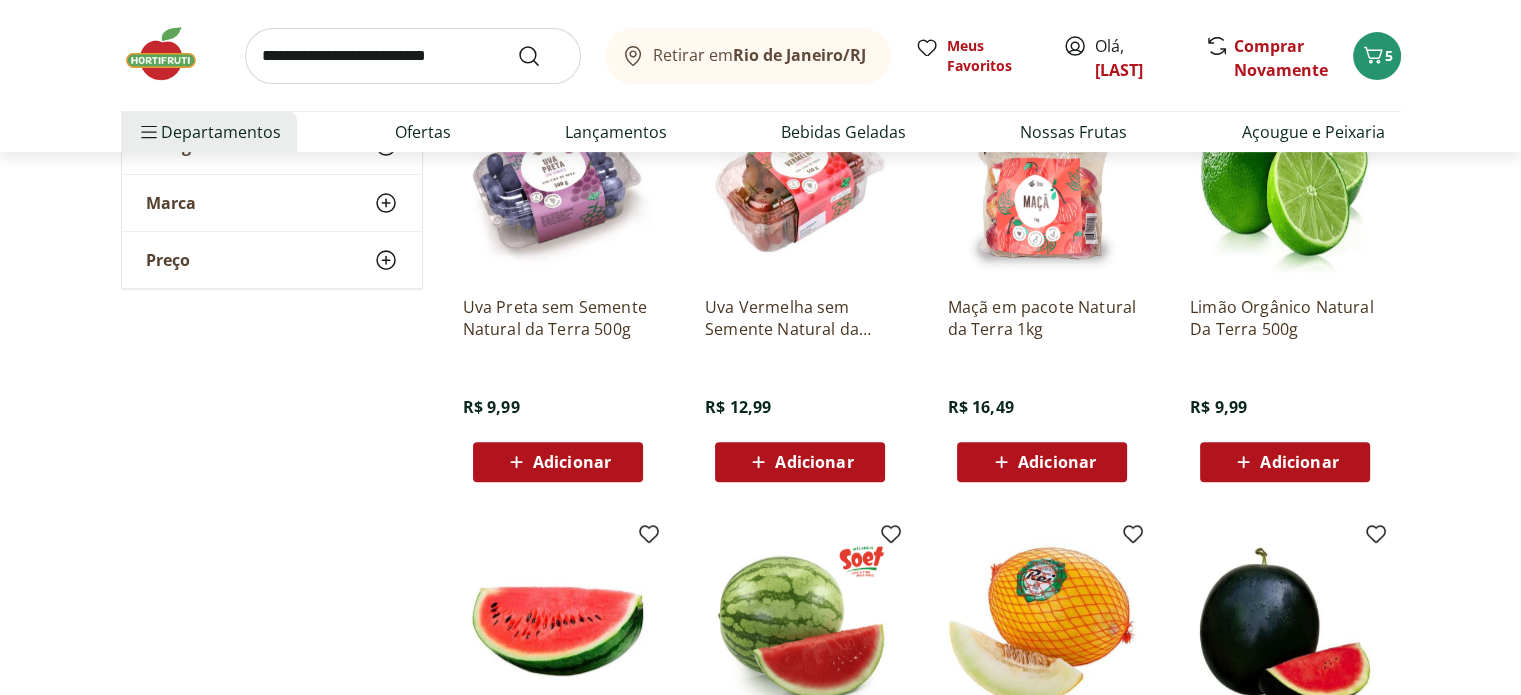 click on "Adicionar" at bounding box center [572, 462] 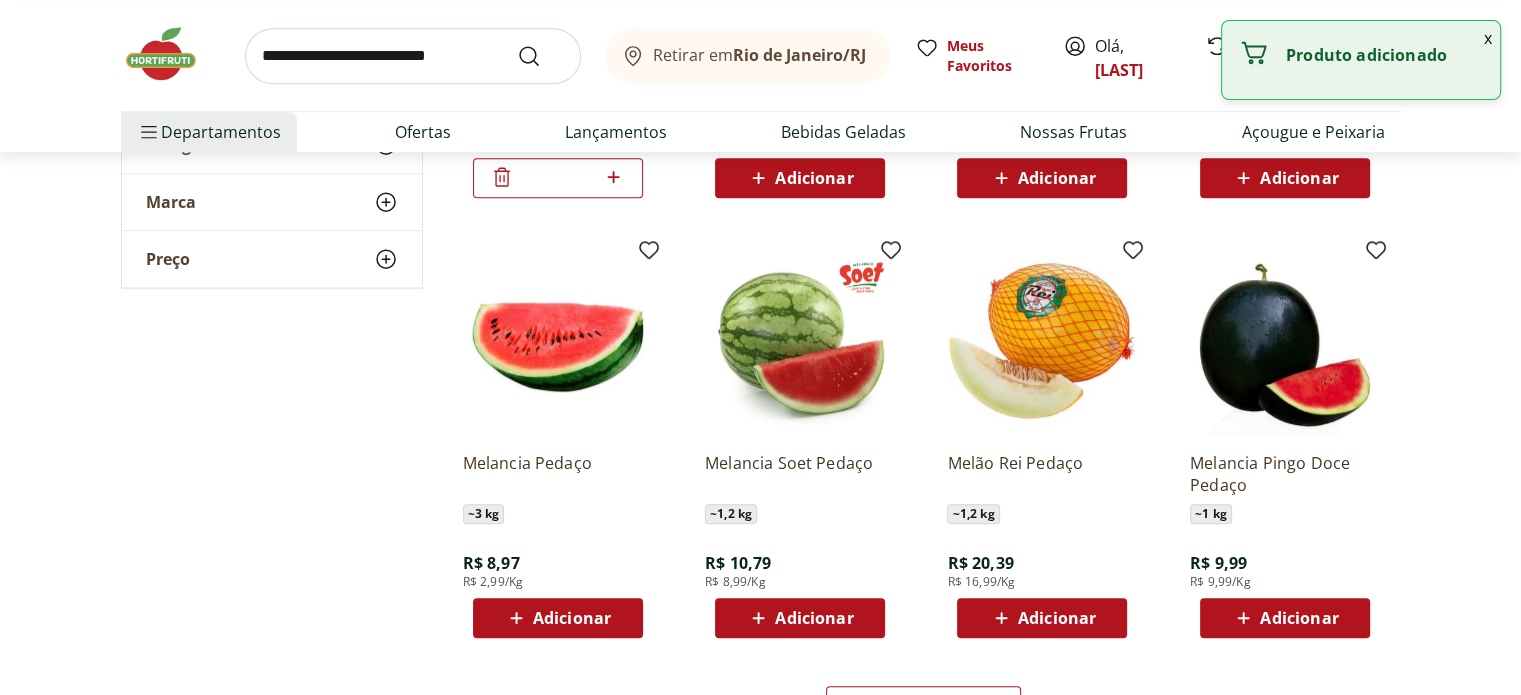 scroll, scrollTop: 1200, scrollLeft: 0, axis: vertical 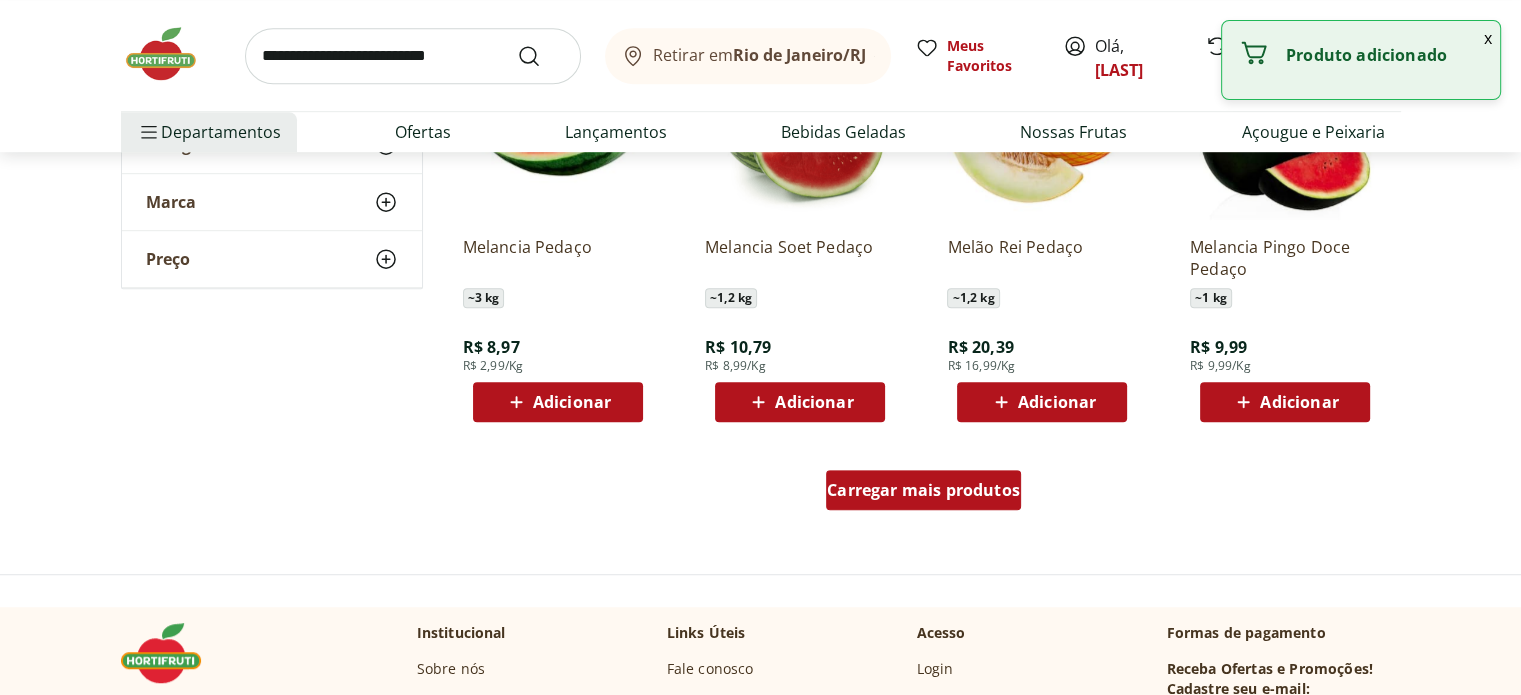 click on "Carregar mais produtos" at bounding box center [923, 490] 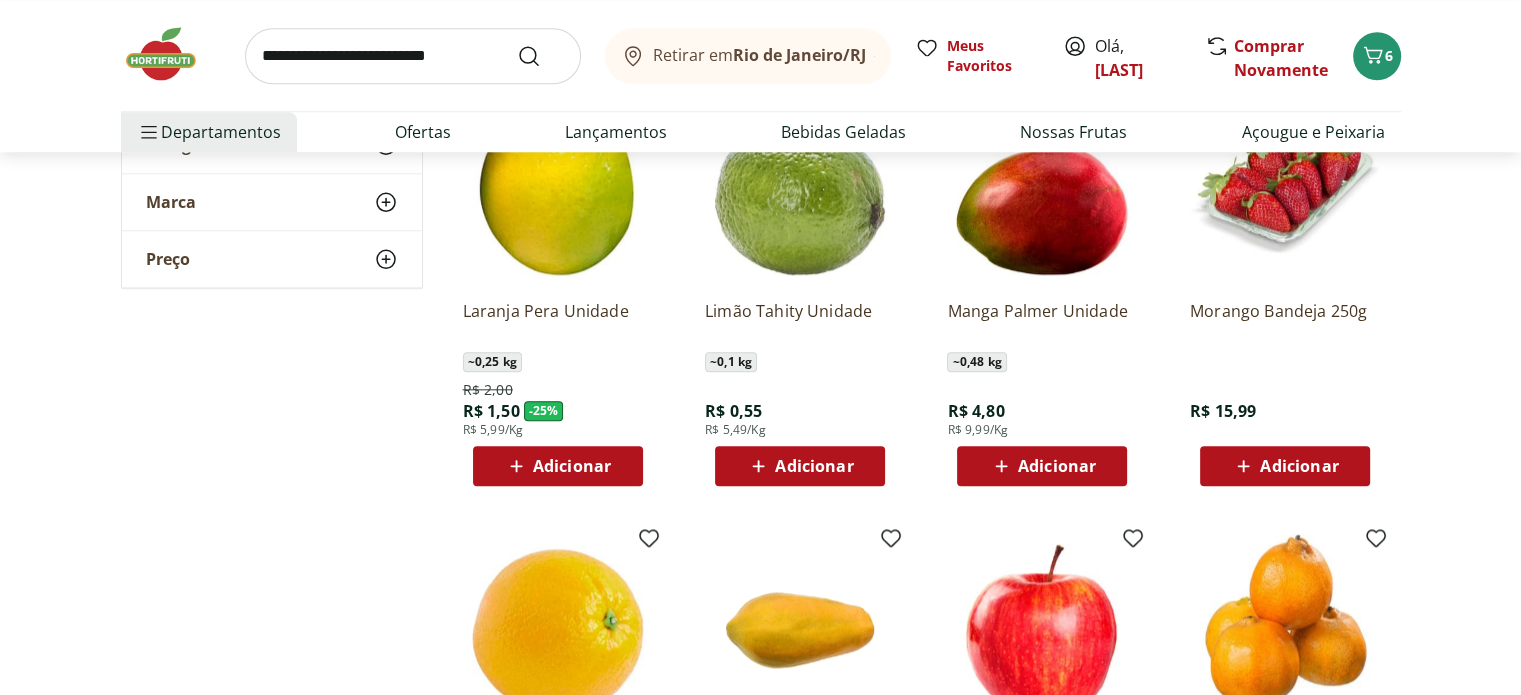 scroll, scrollTop: 2400, scrollLeft: 0, axis: vertical 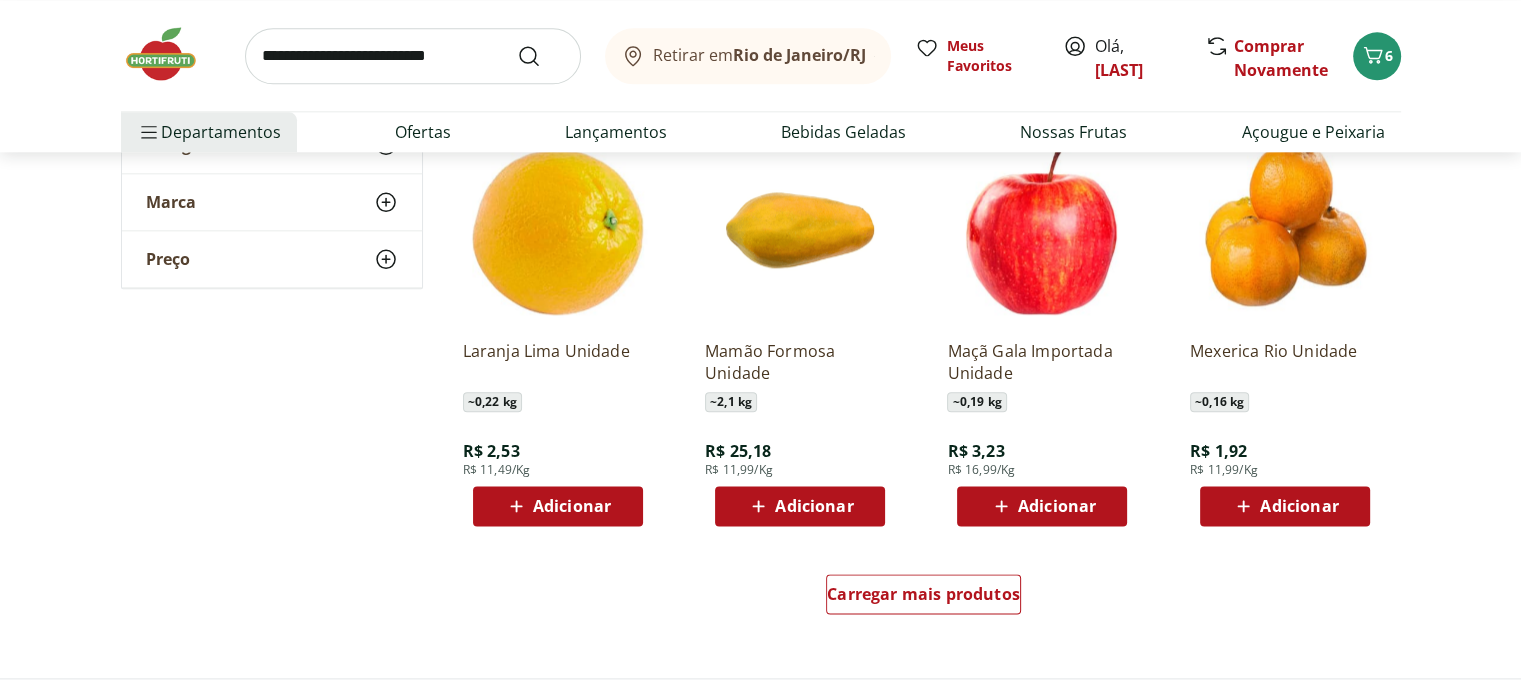click on "Adicionar" at bounding box center (1057, 506) 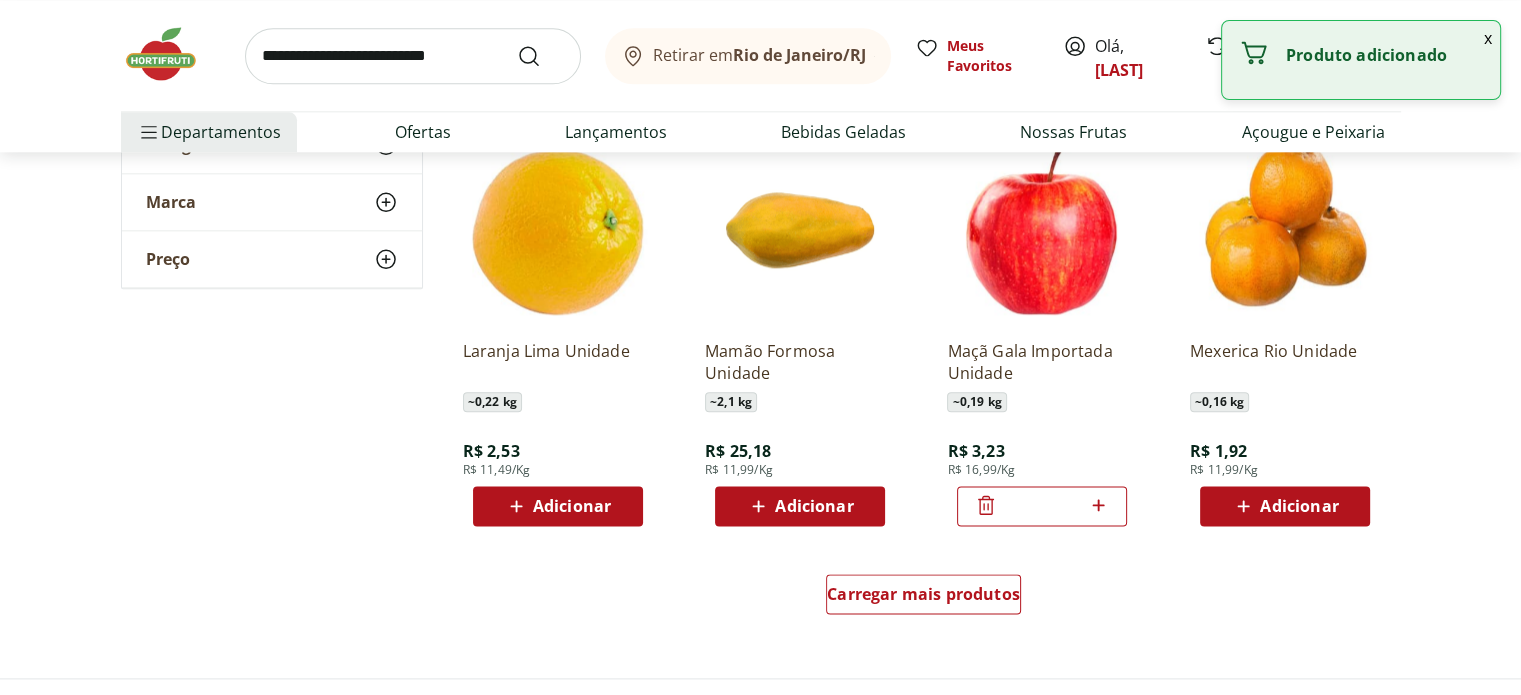 click 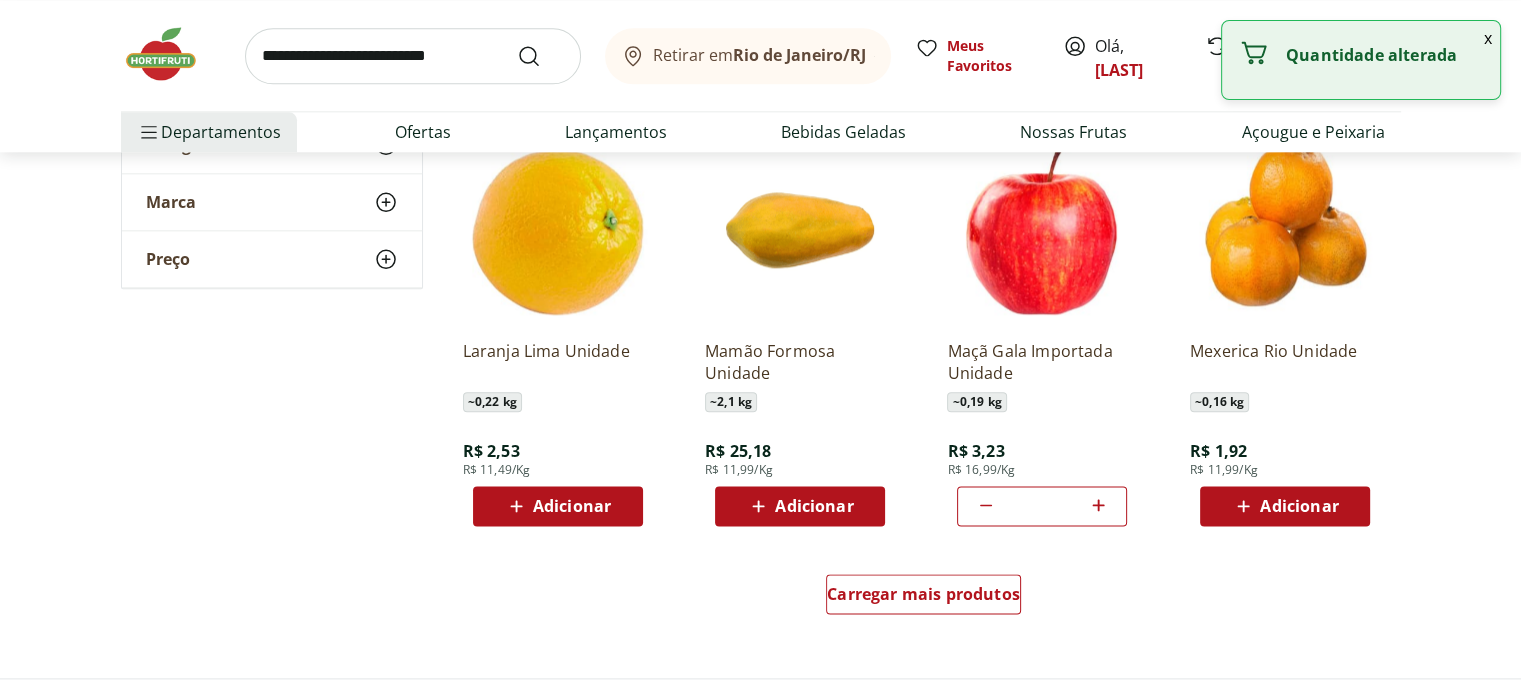 click 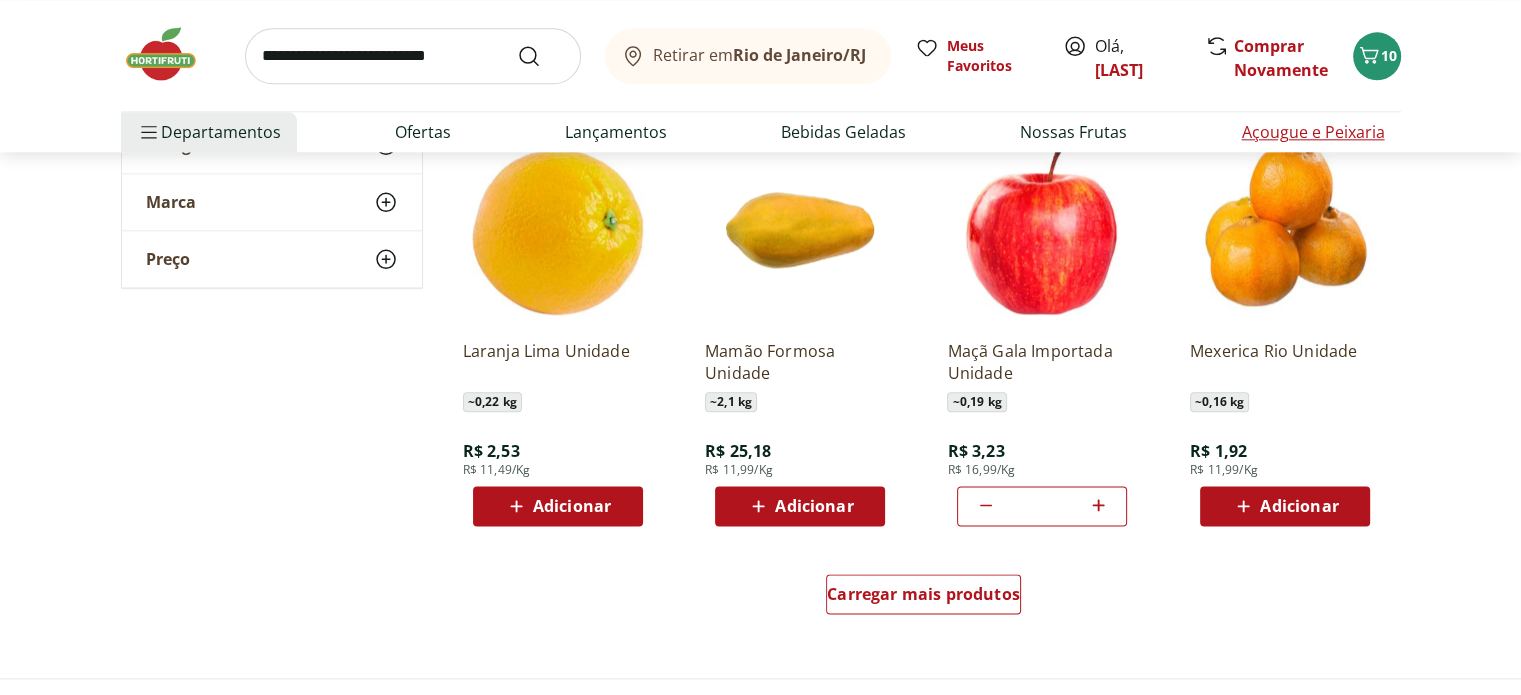 click on "Açougue e Peixaria" at bounding box center (1312, 132) 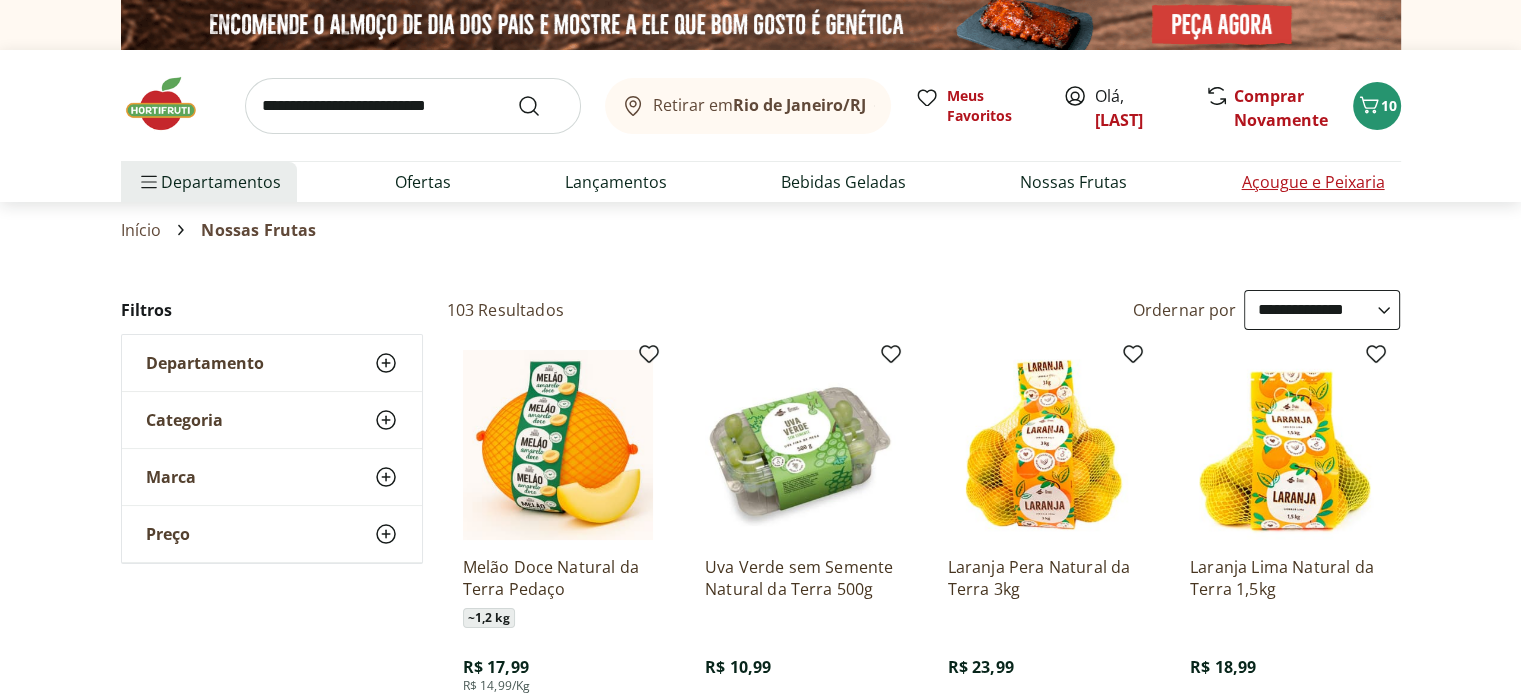 select on "**********" 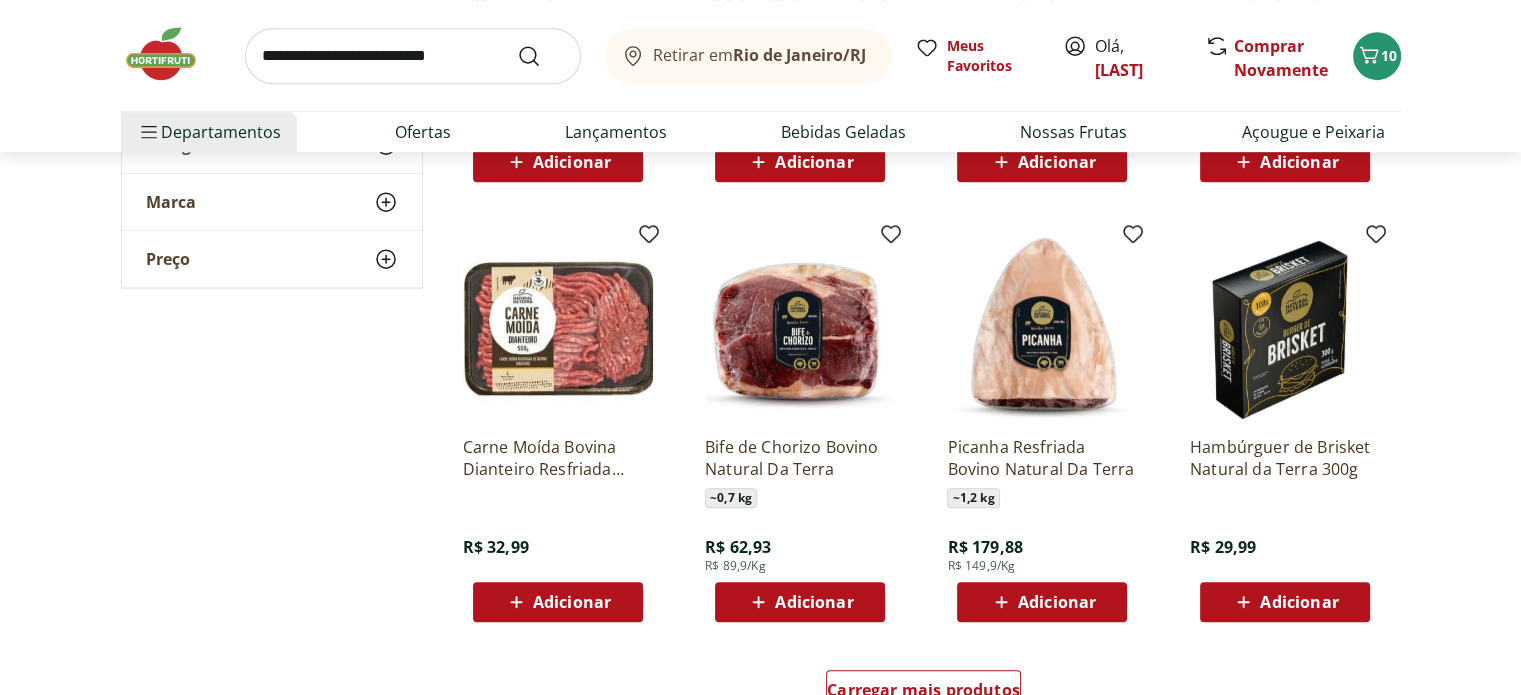 scroll, scrollTop: 1100, scrollLeft: 0, axis: vertical 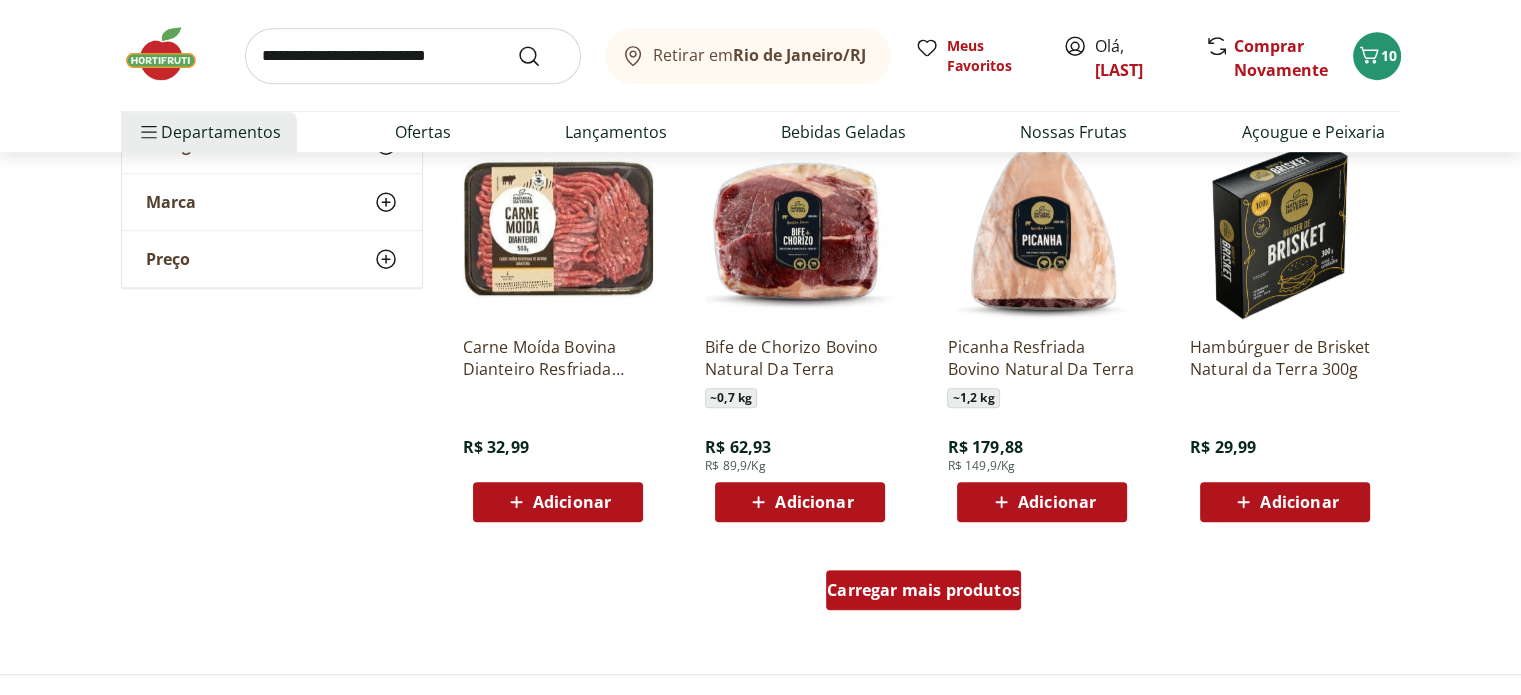 click on "Carregar mais produtos" at bounding box center [923, 590] 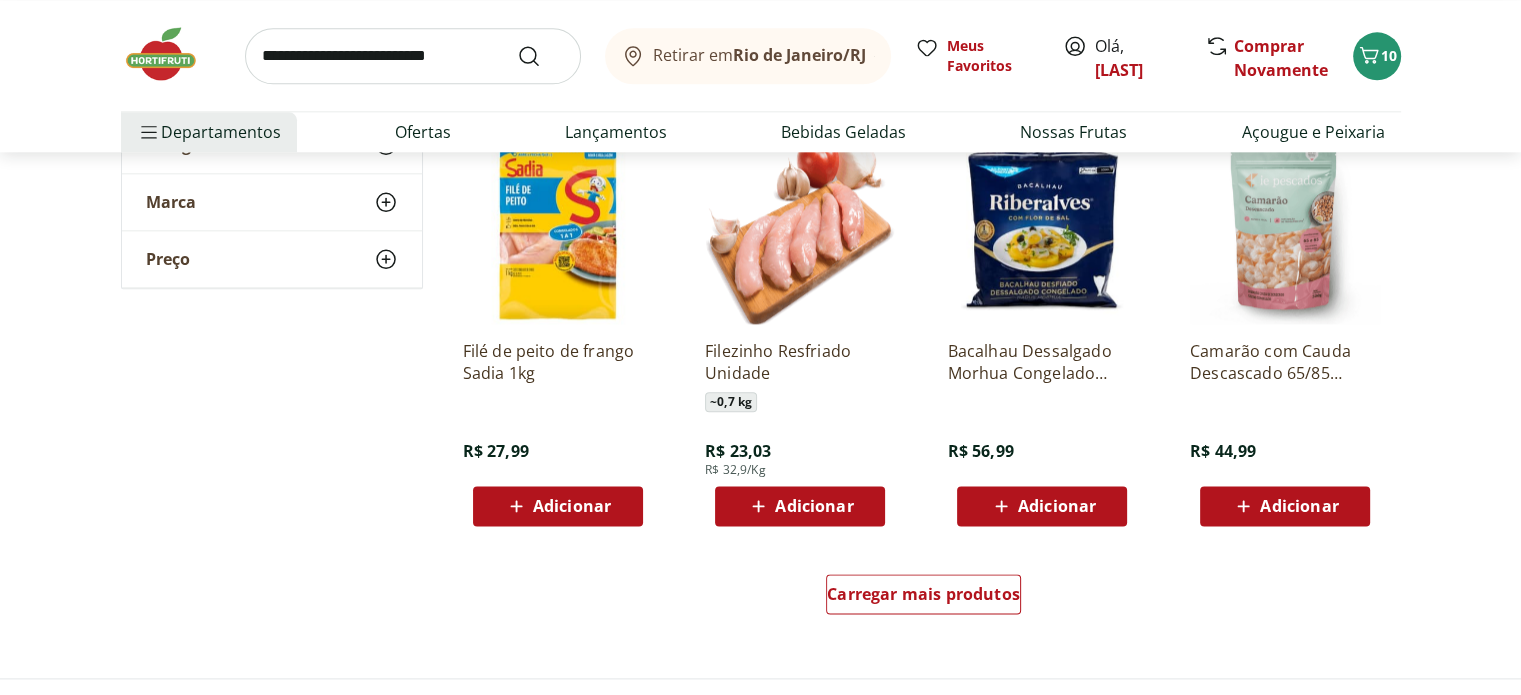 scroll, scrollTop: 2600, scrollLeft: 0, axis: vertical 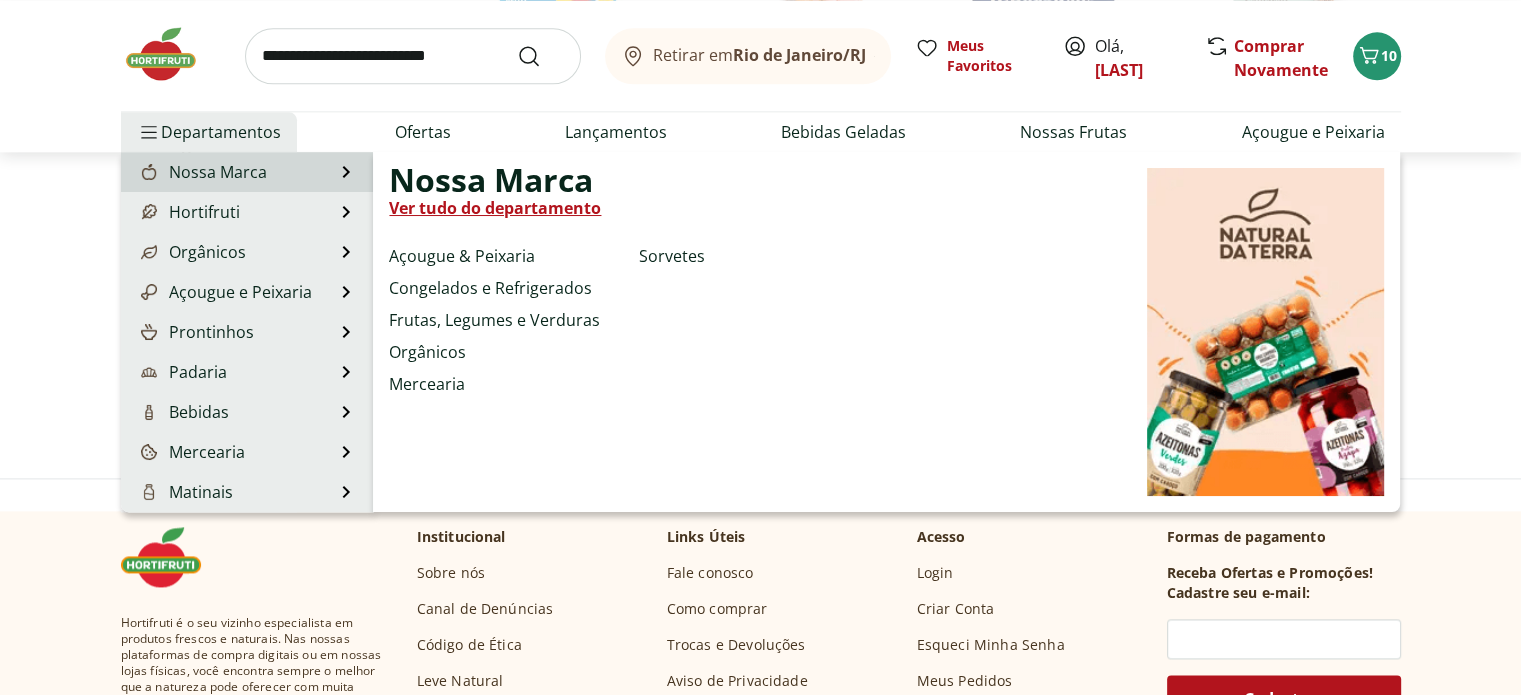 click on "Nossa Marca" at bounding box center (202, 172) 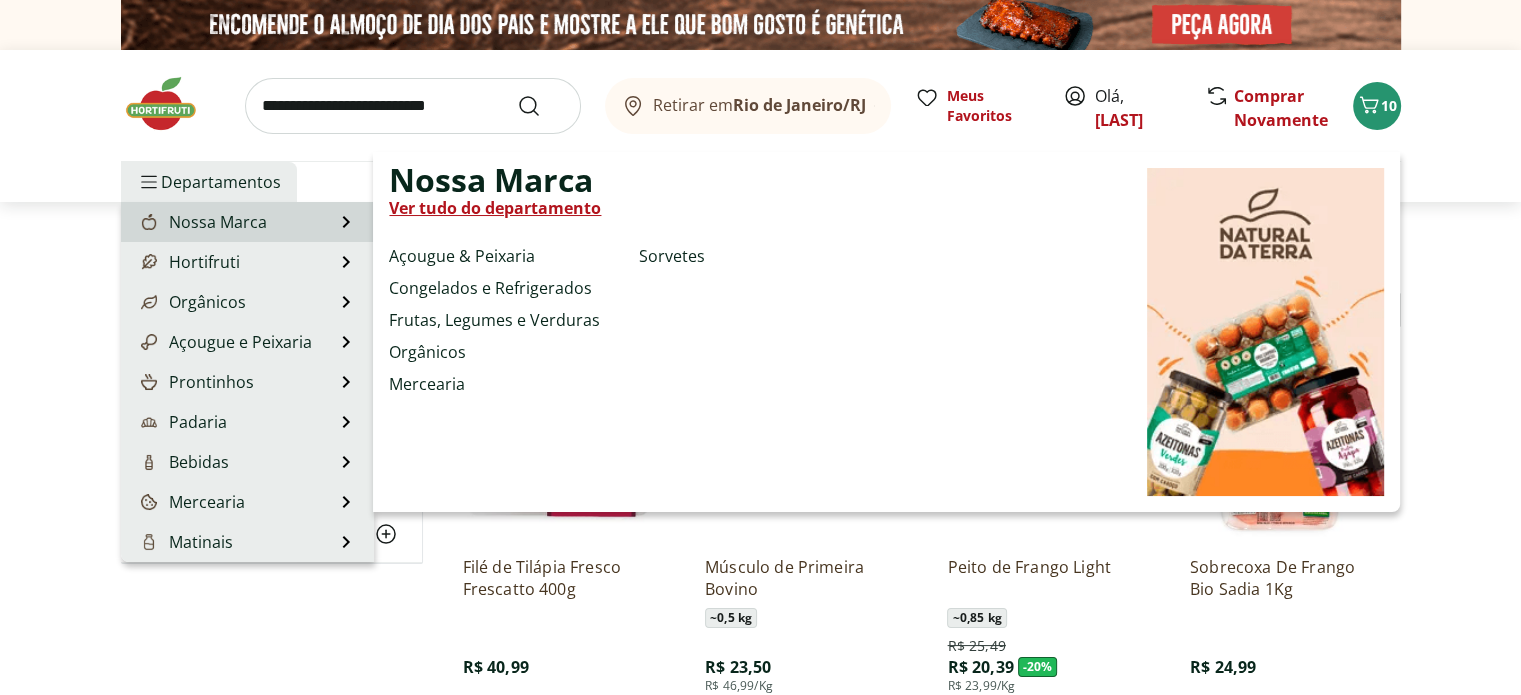 select on "**********" 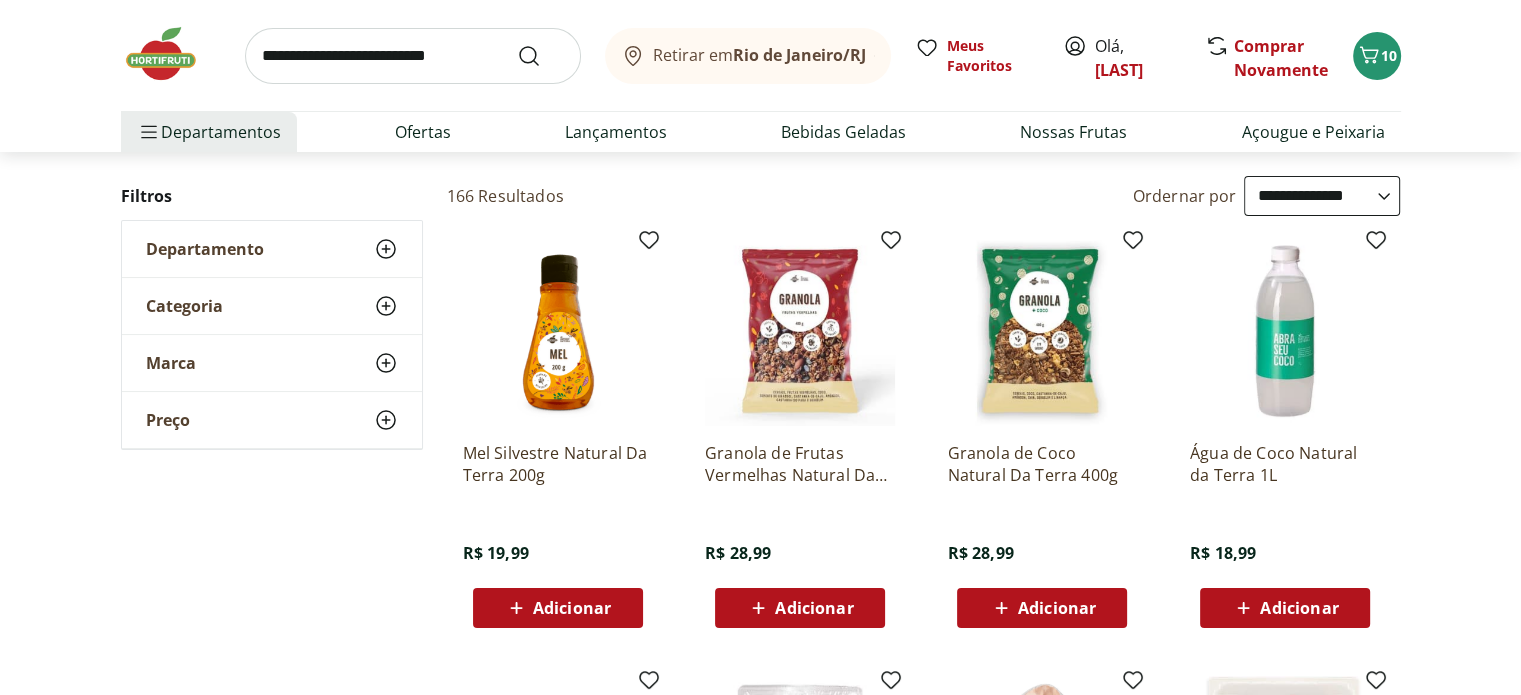 scroll, scrollTop: 200, scrollLeft: 0, axis: vertical 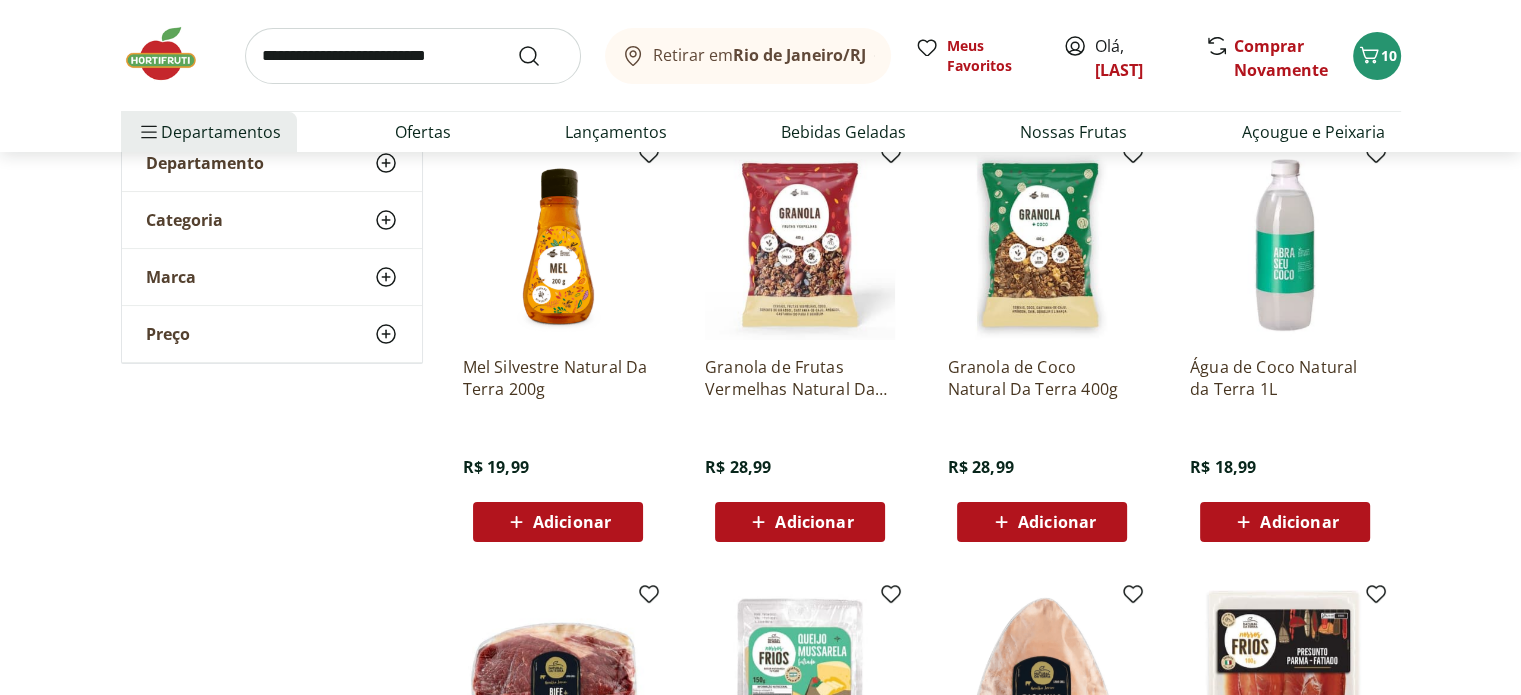 click on "Adicionar" at bounding box center (1299, 522) 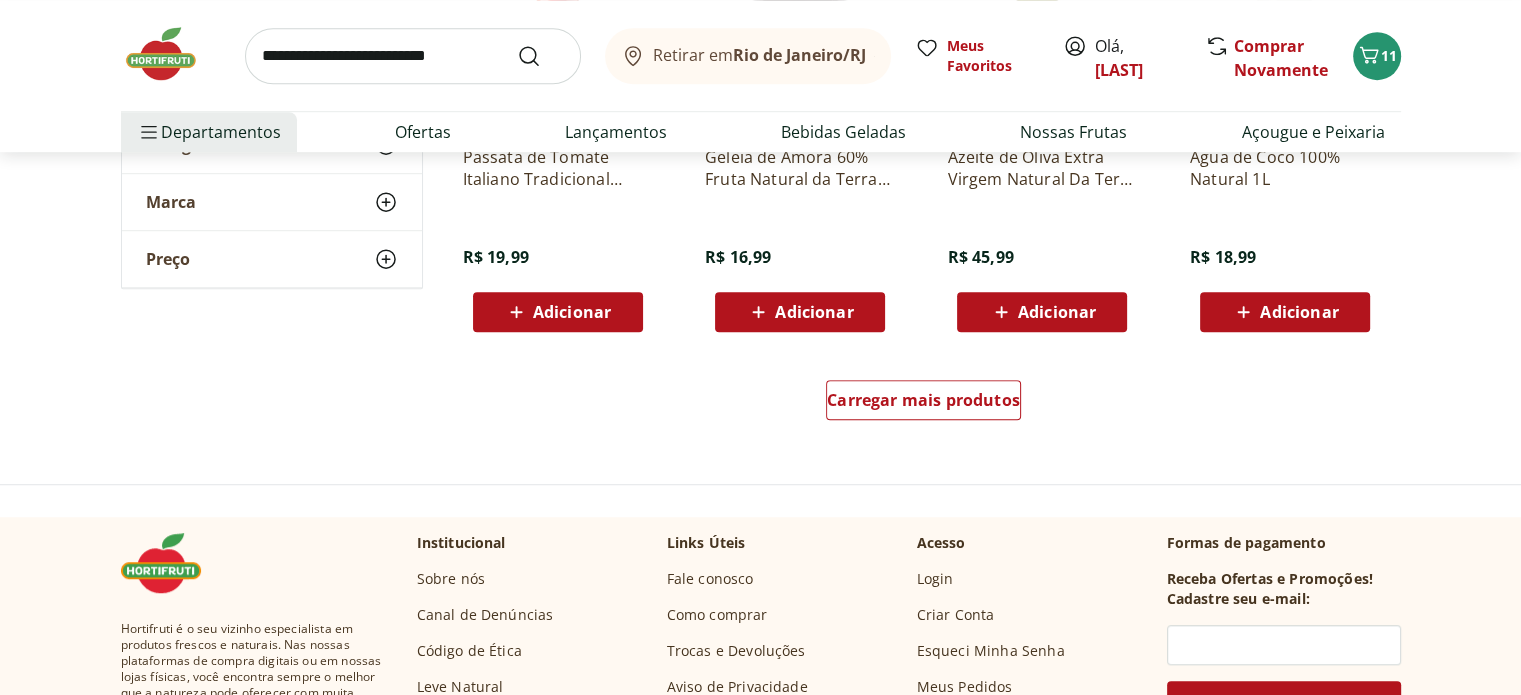 scroll, scrollTop: 1300, scrollLeft: 0, axis: vertical 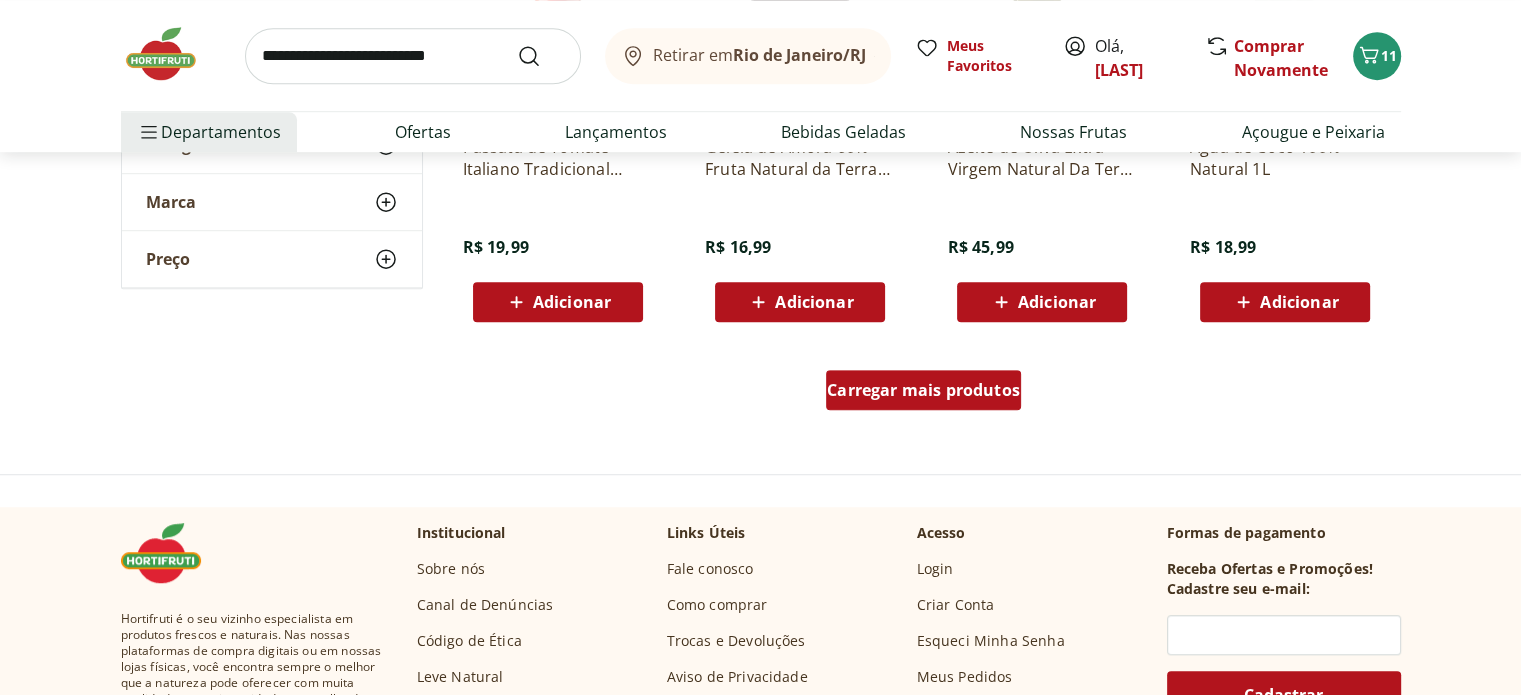 click on "Carregar mais produtos" at bounding box center [923, 390] 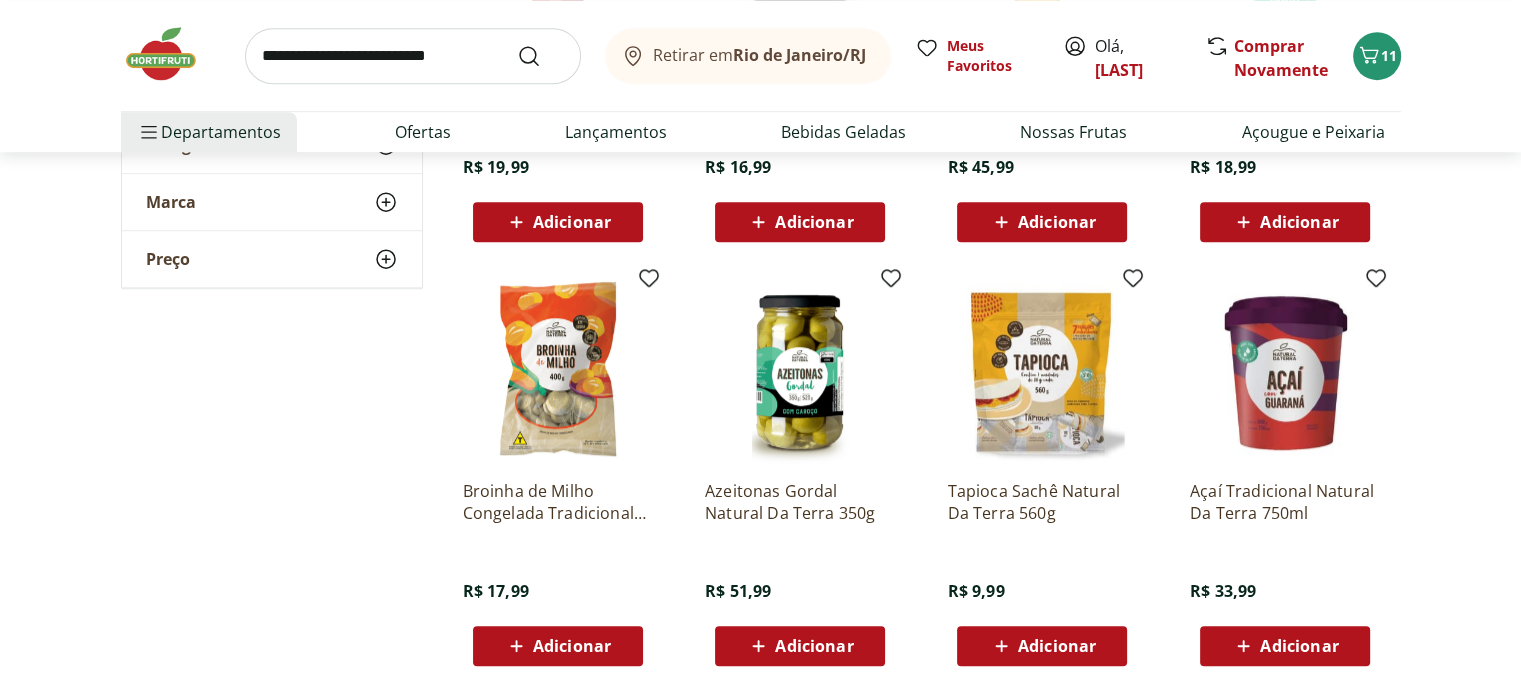 scroll, scrollTop: 1500, scrollLeft: 0, axis: vertical 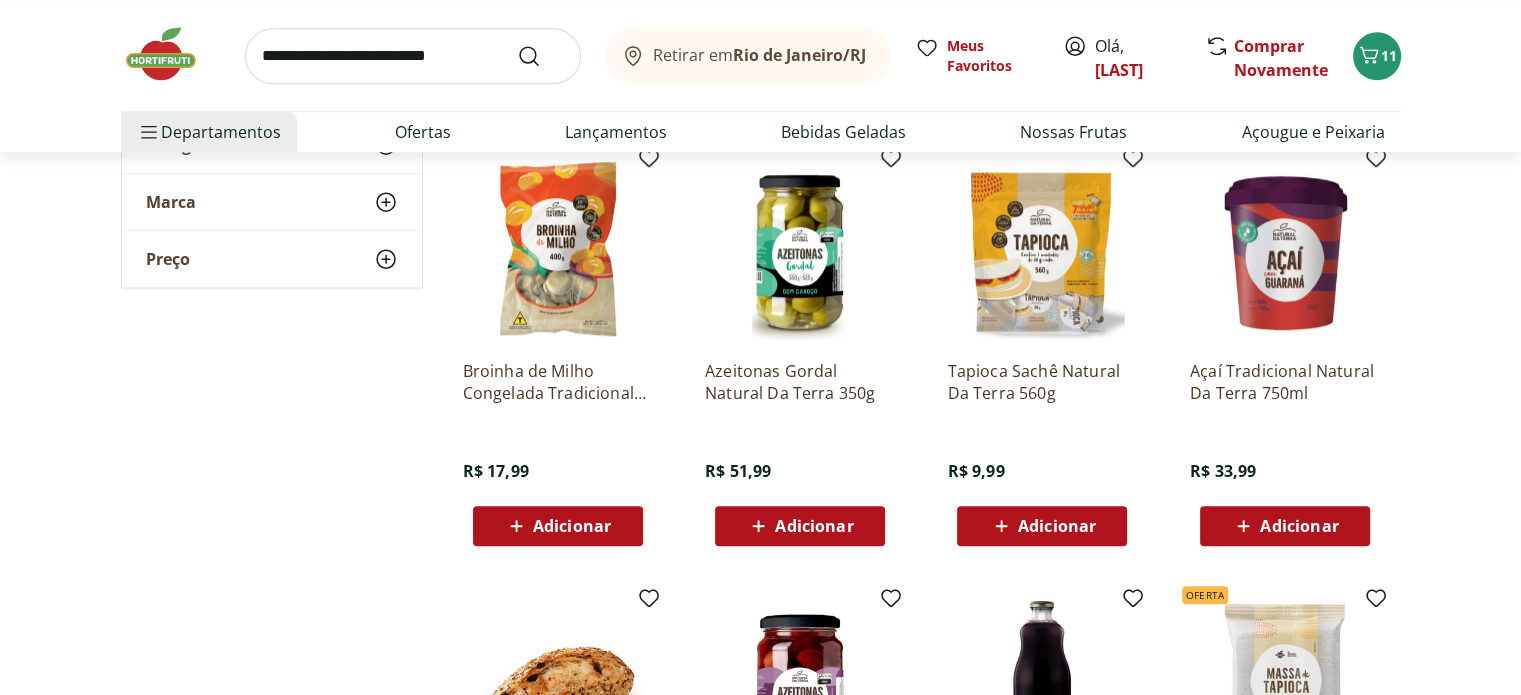 click on "Adicionar" at bounding box center (572, 526) 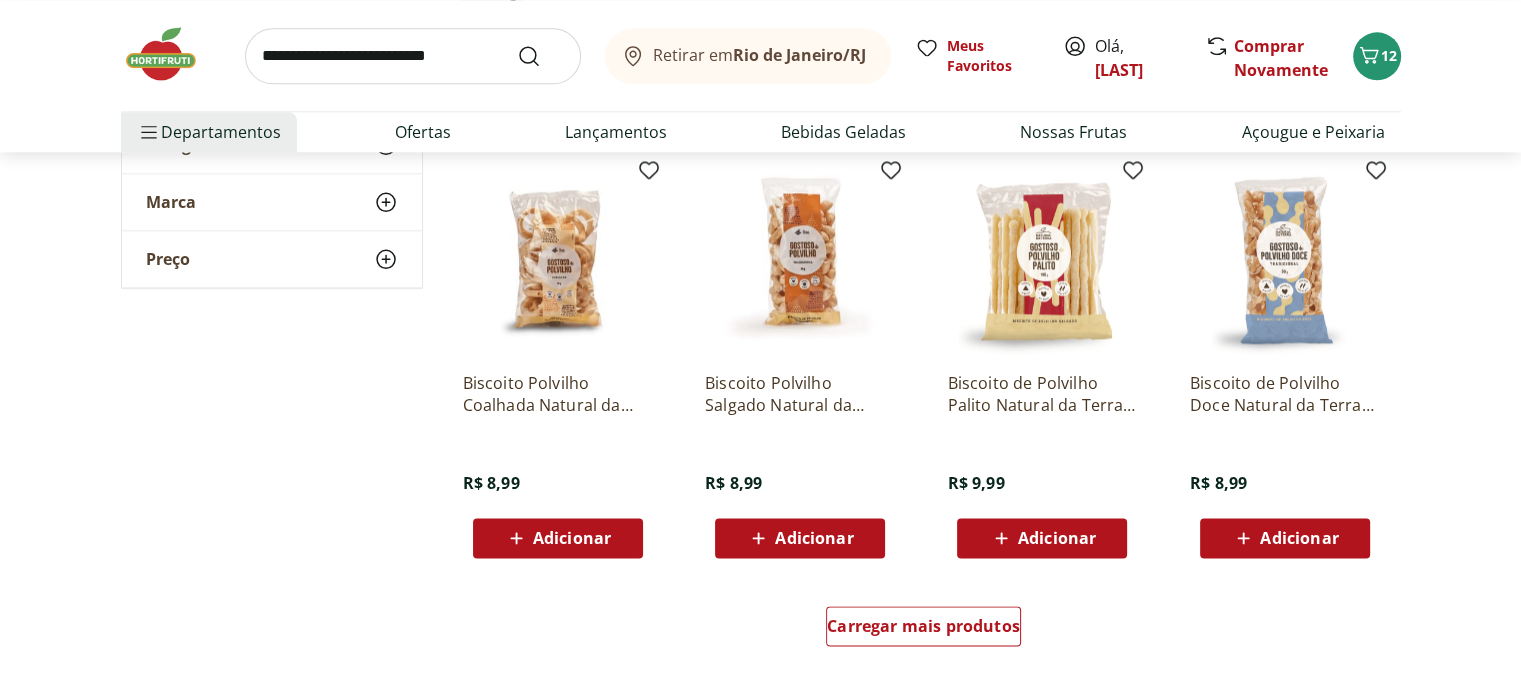 scroll, scrollTop: 2500, scrollLeft: 0, axis: vertical 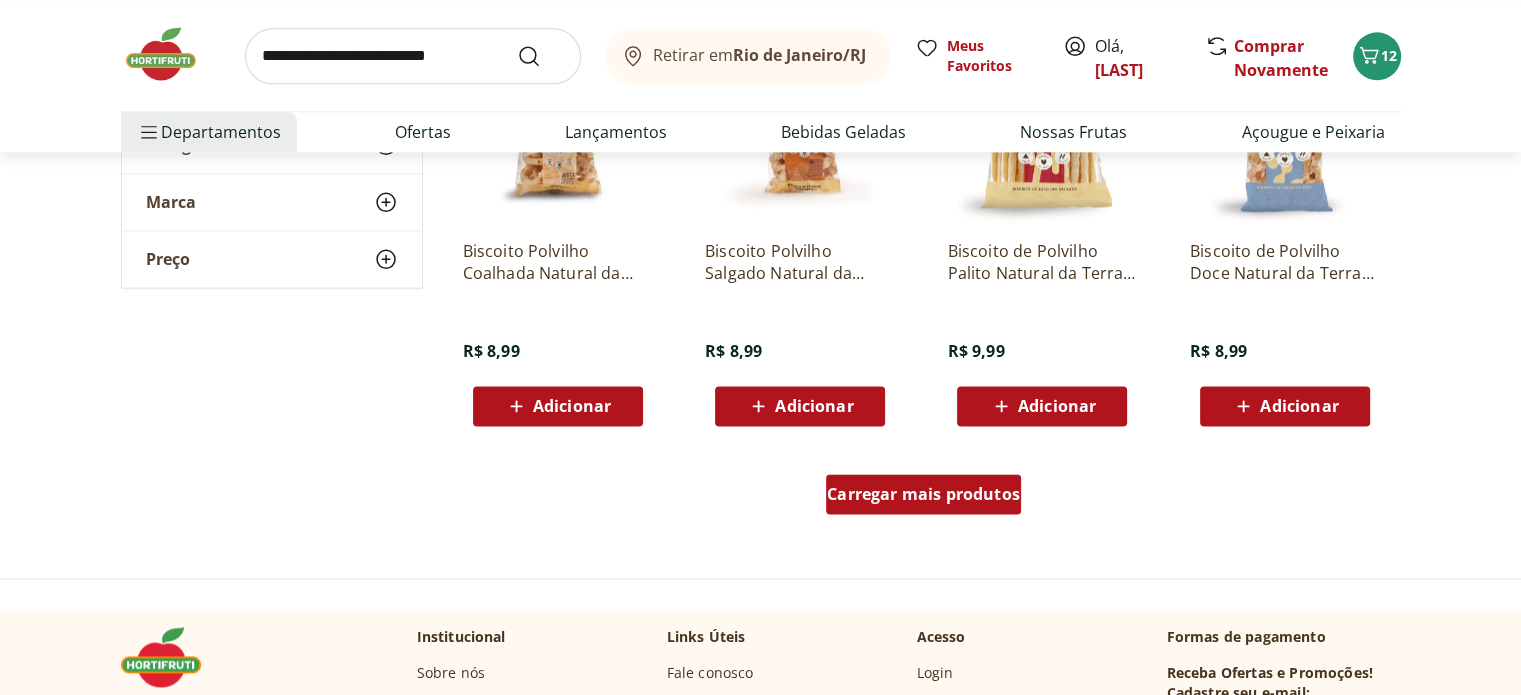 click on "Carregar mais produtos" at bounding box center [923, 494] 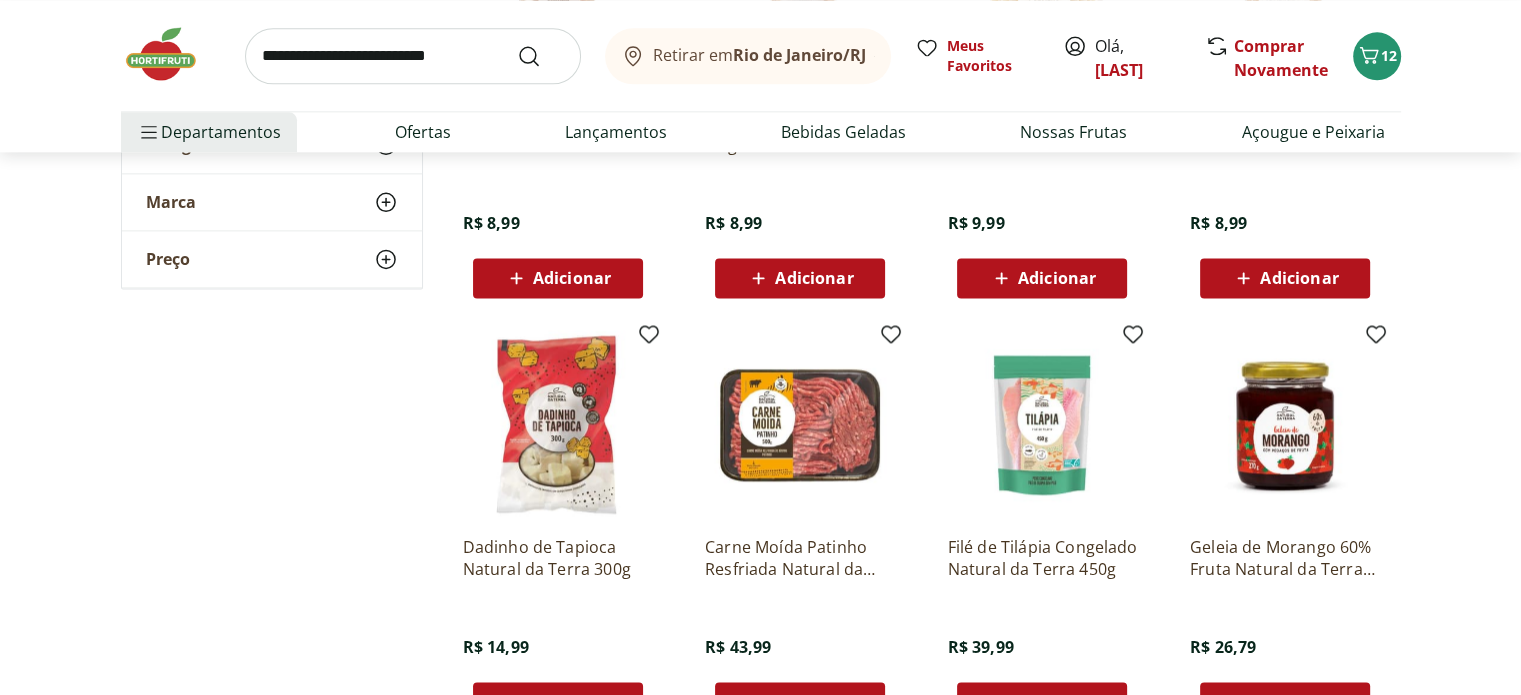 scroll, scrollTop: 2800, scrollLeft: 0, axis: vertical 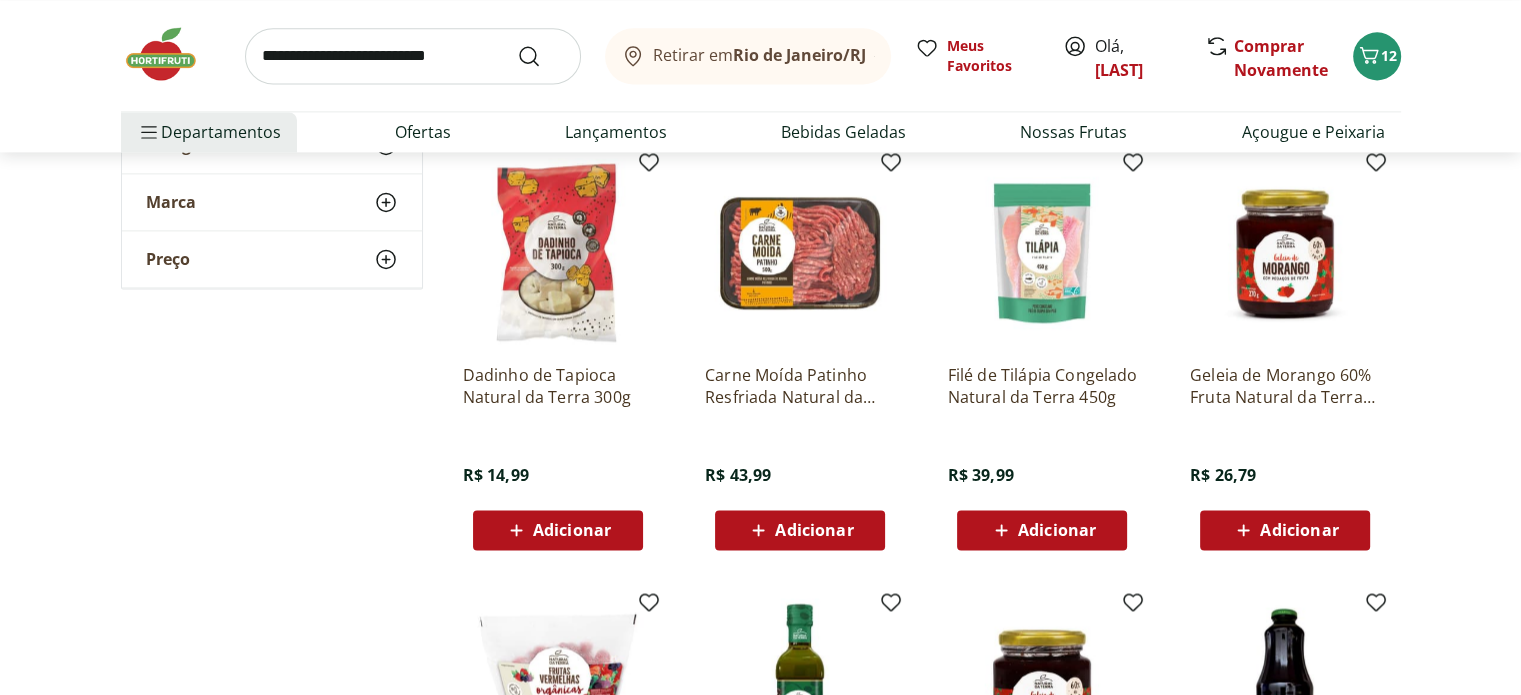 click on "Adicionar" at bounding box center (572, 530) 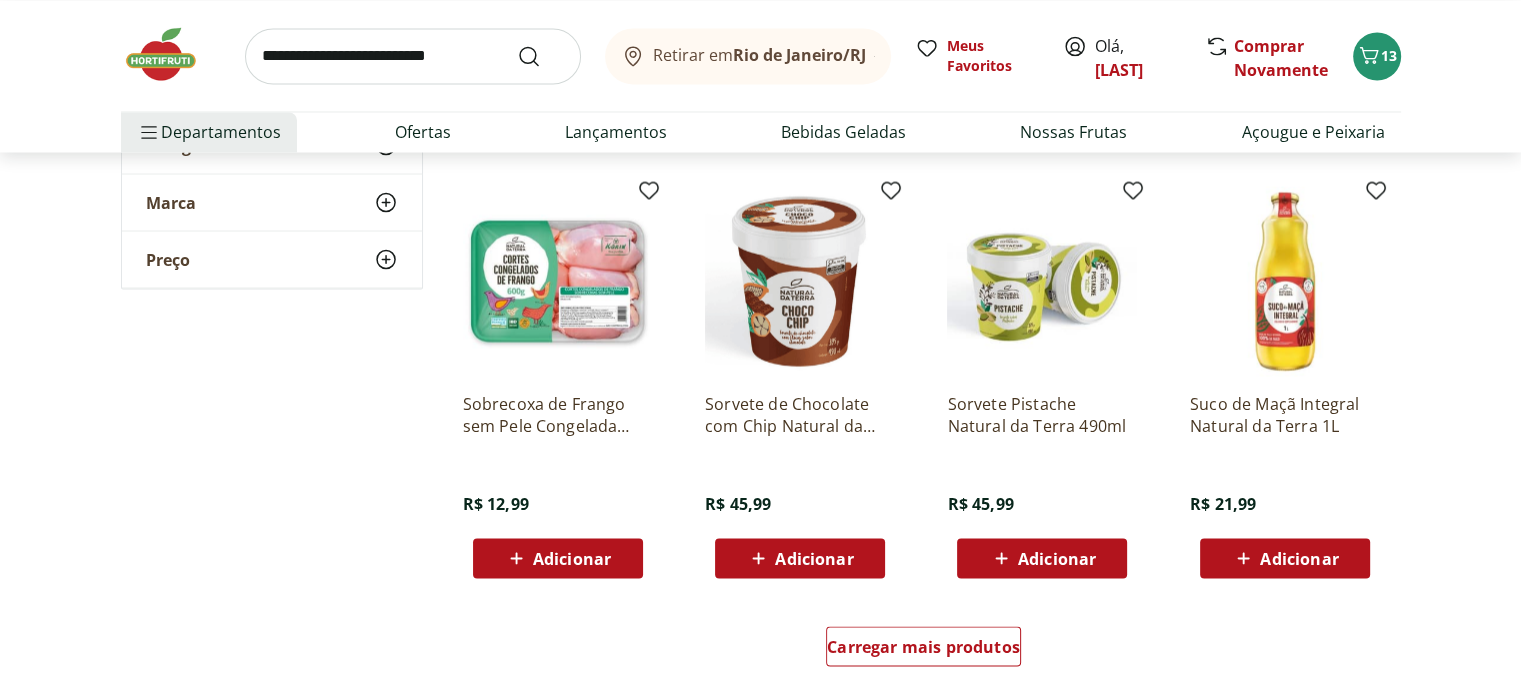 scroll, scrollTop: 3700, scrollLeft: 0, axis: vertical 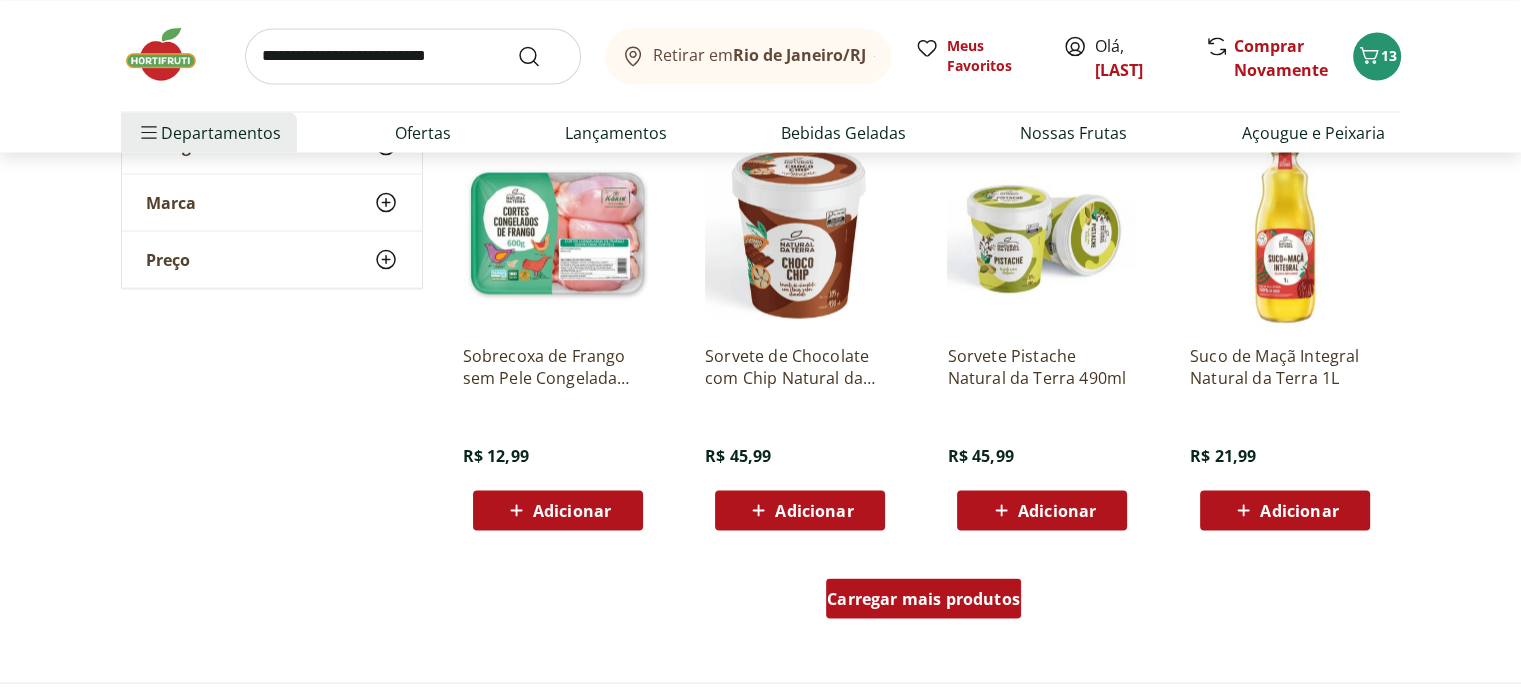 click on "Carregar mais produtos" at bounding box center (923, 598) 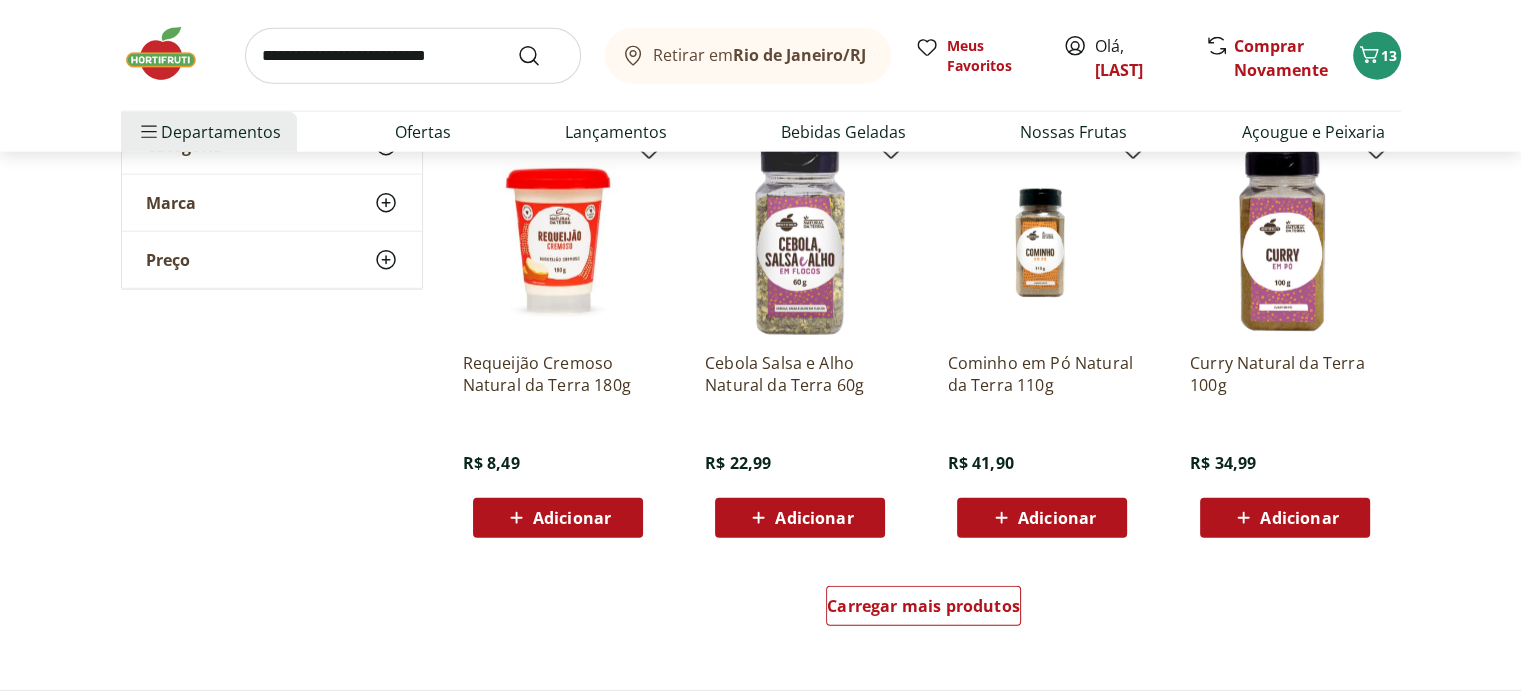 scroll, scrollTop: 5000, scrollLeft: 0, axis: vertical 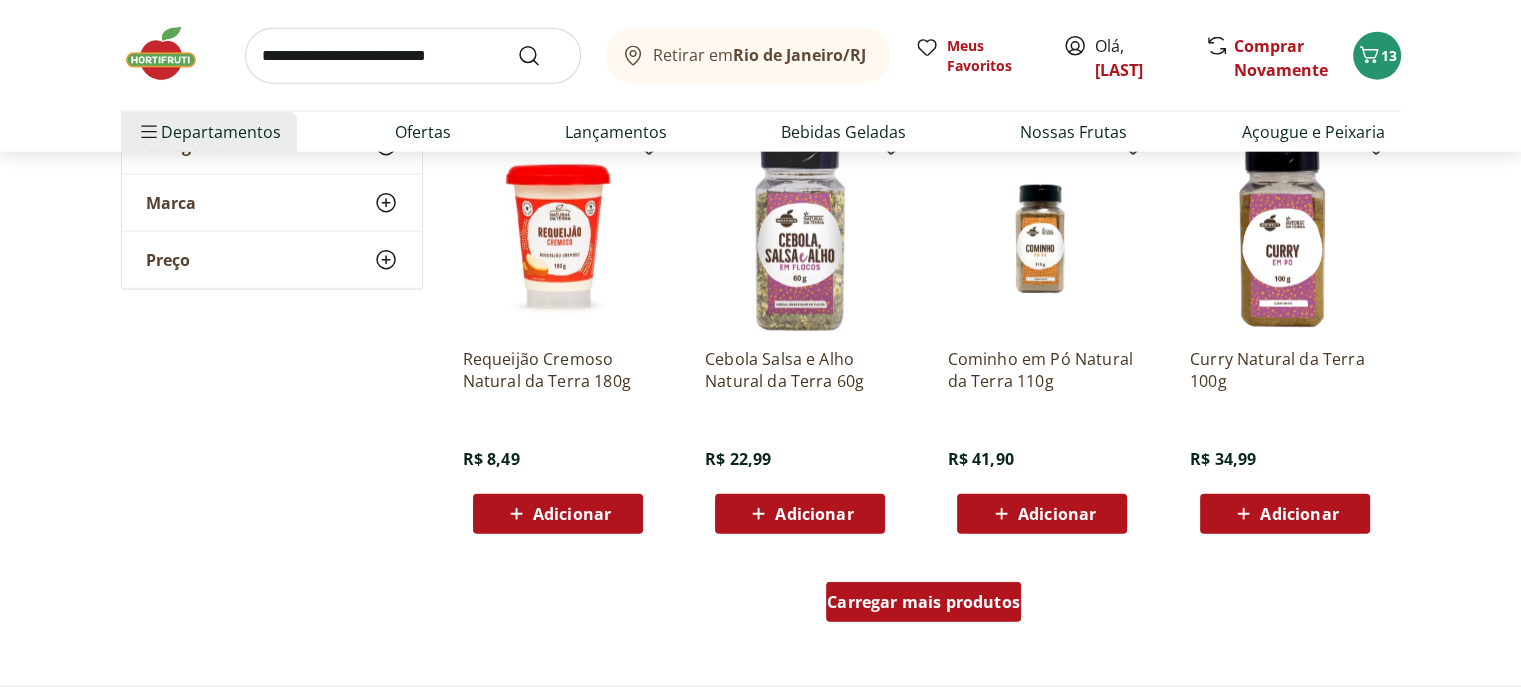 click on "Carregar mais produtos" at bounding box center [923, 602] 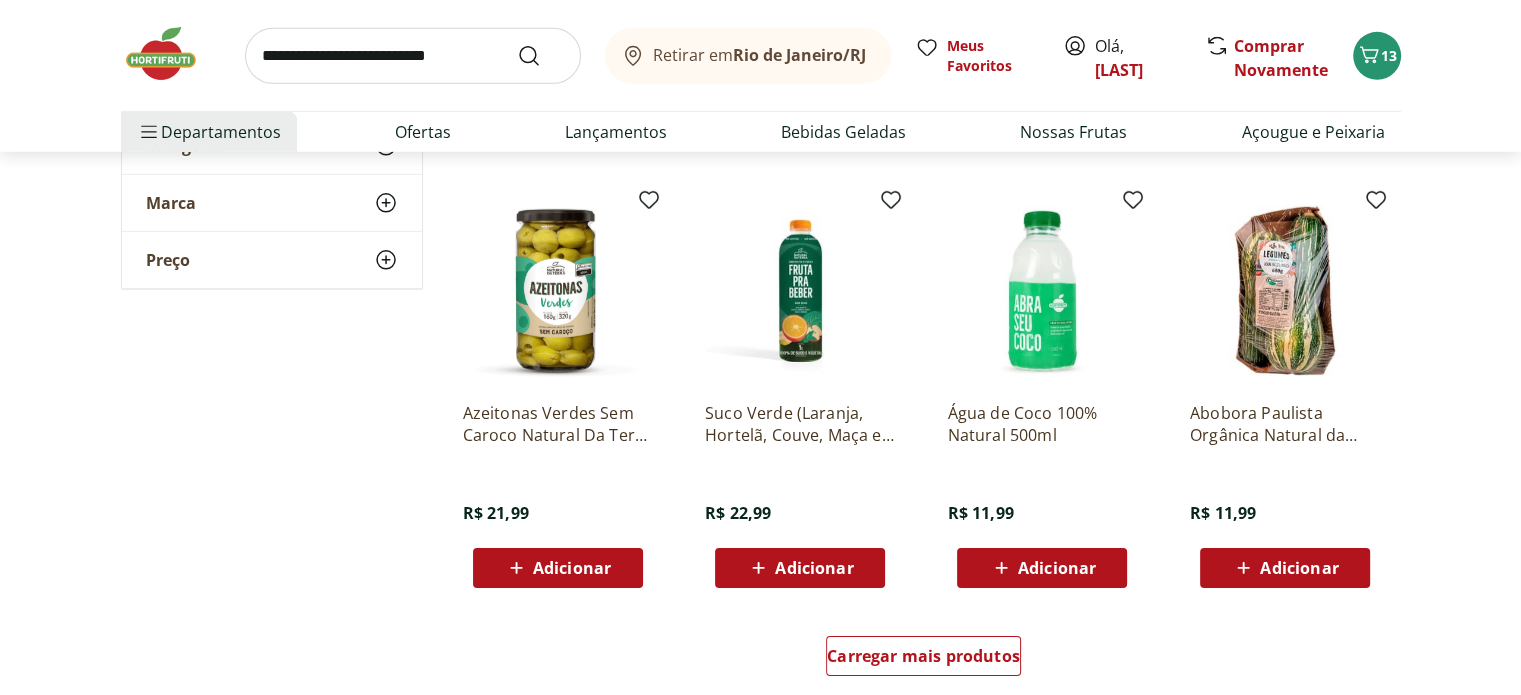 scroll, scrollTop: 6300, scrollLeft: 0, axis: vertical 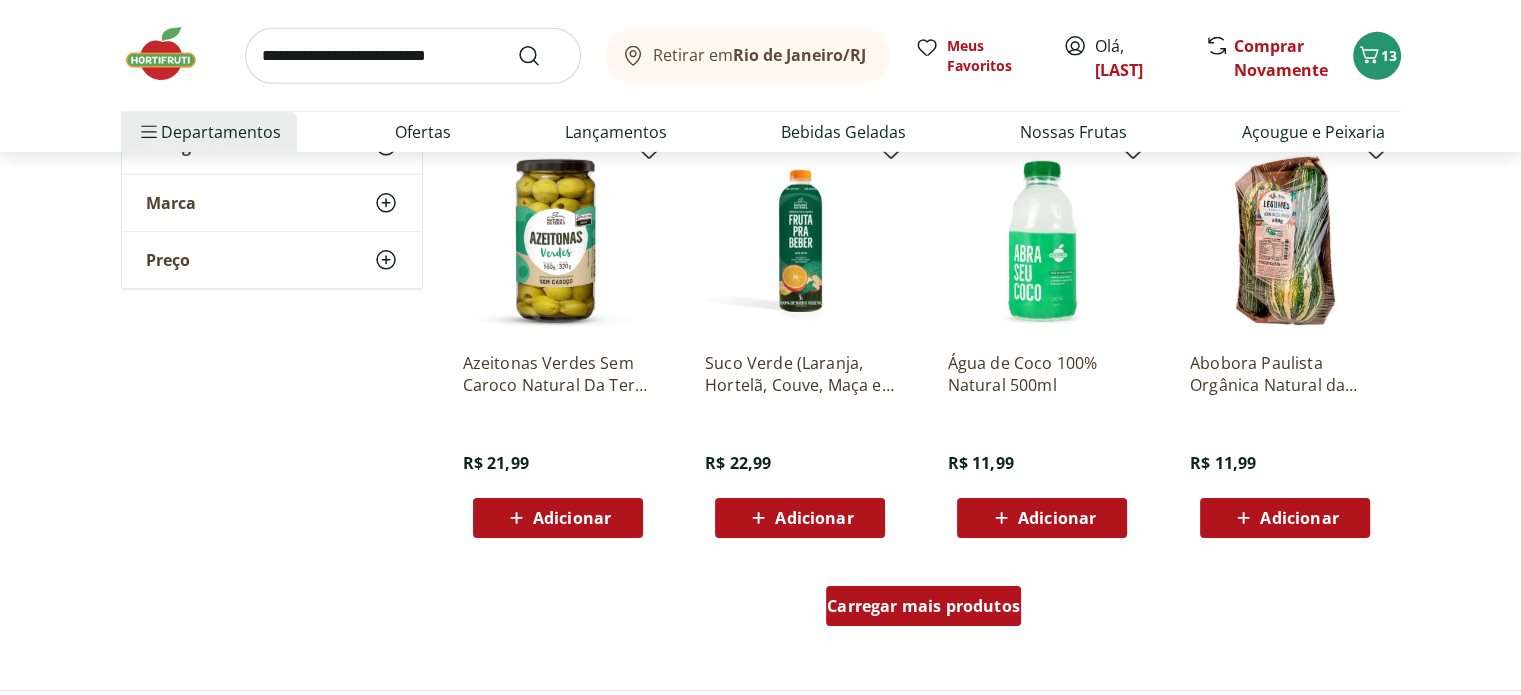 click on "Carregar mais produtos" at bounding box center (923, 606) 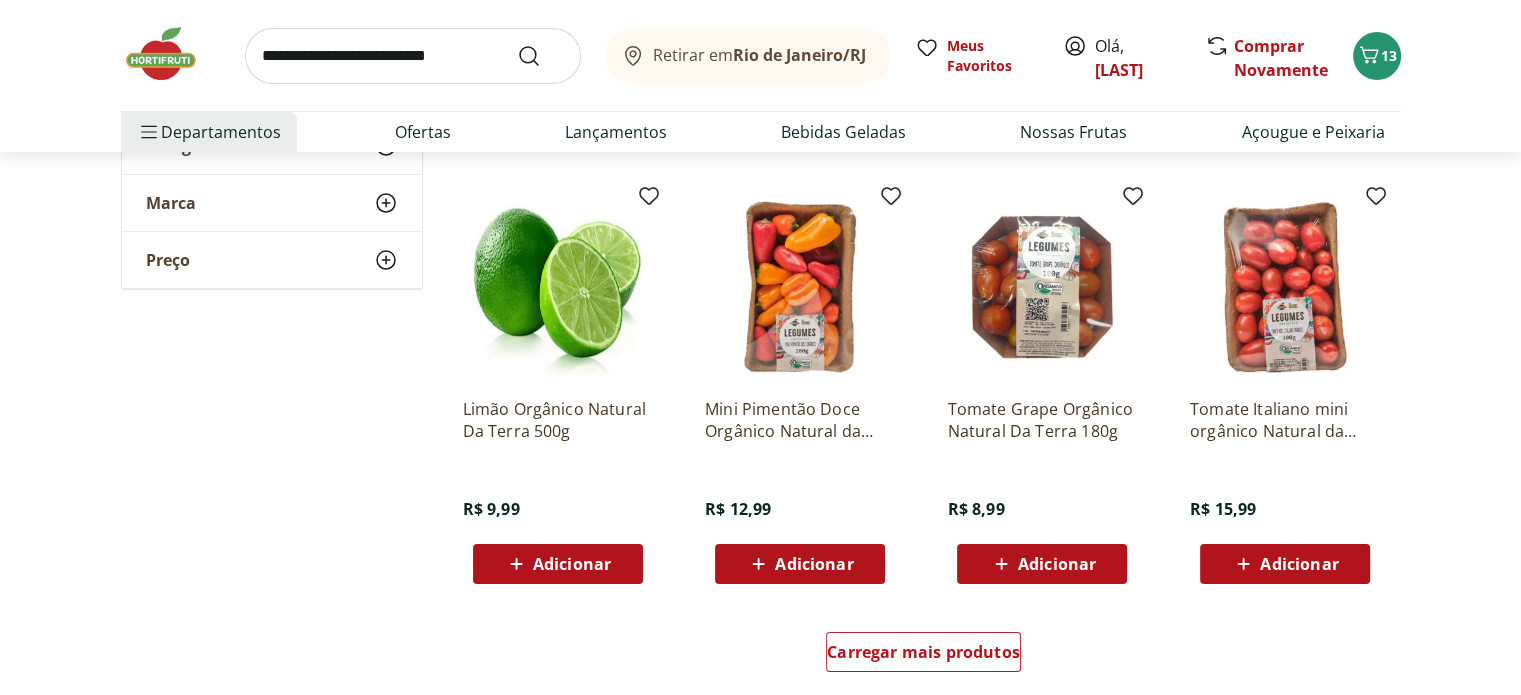 scroll, scrollTop: 7600, scrollLeft: 0, axis: vertical 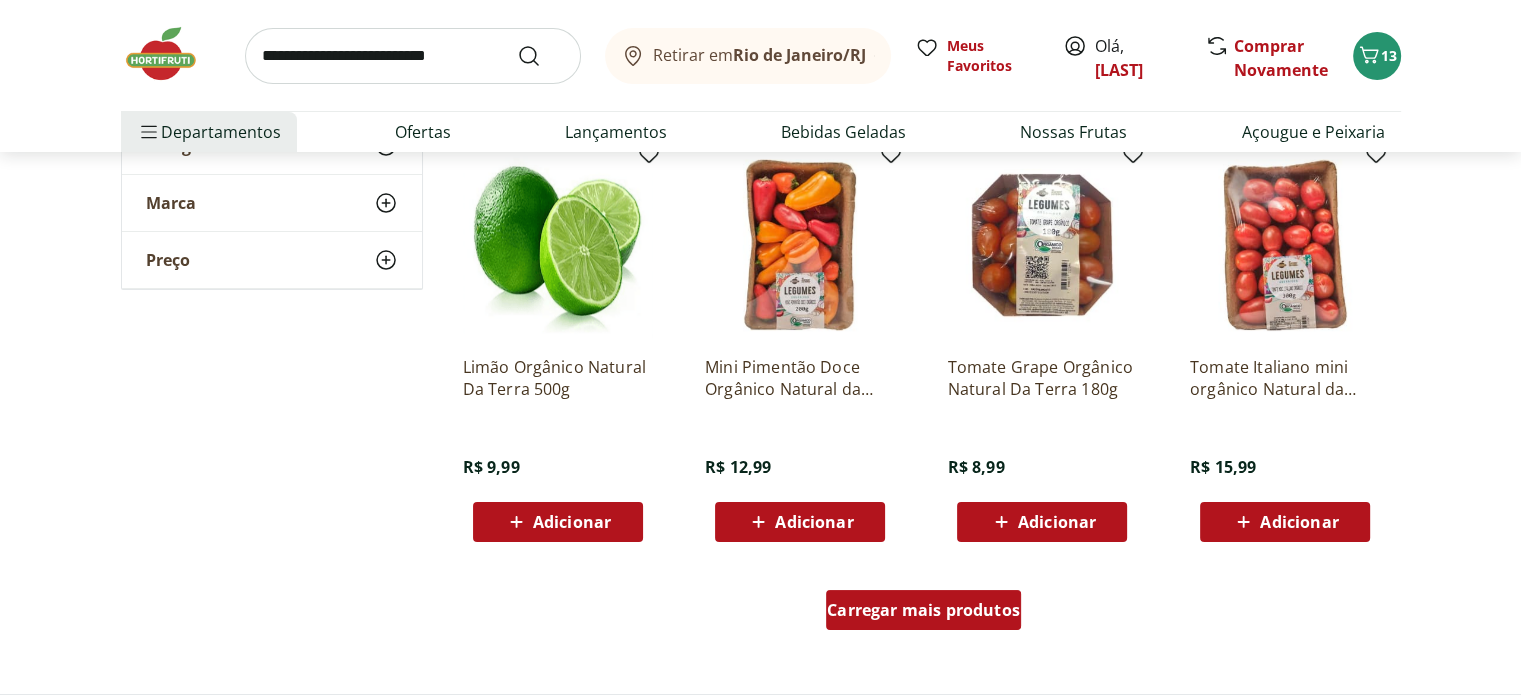 click on "Carregar mais produtos" at bounding box center [923, 610] 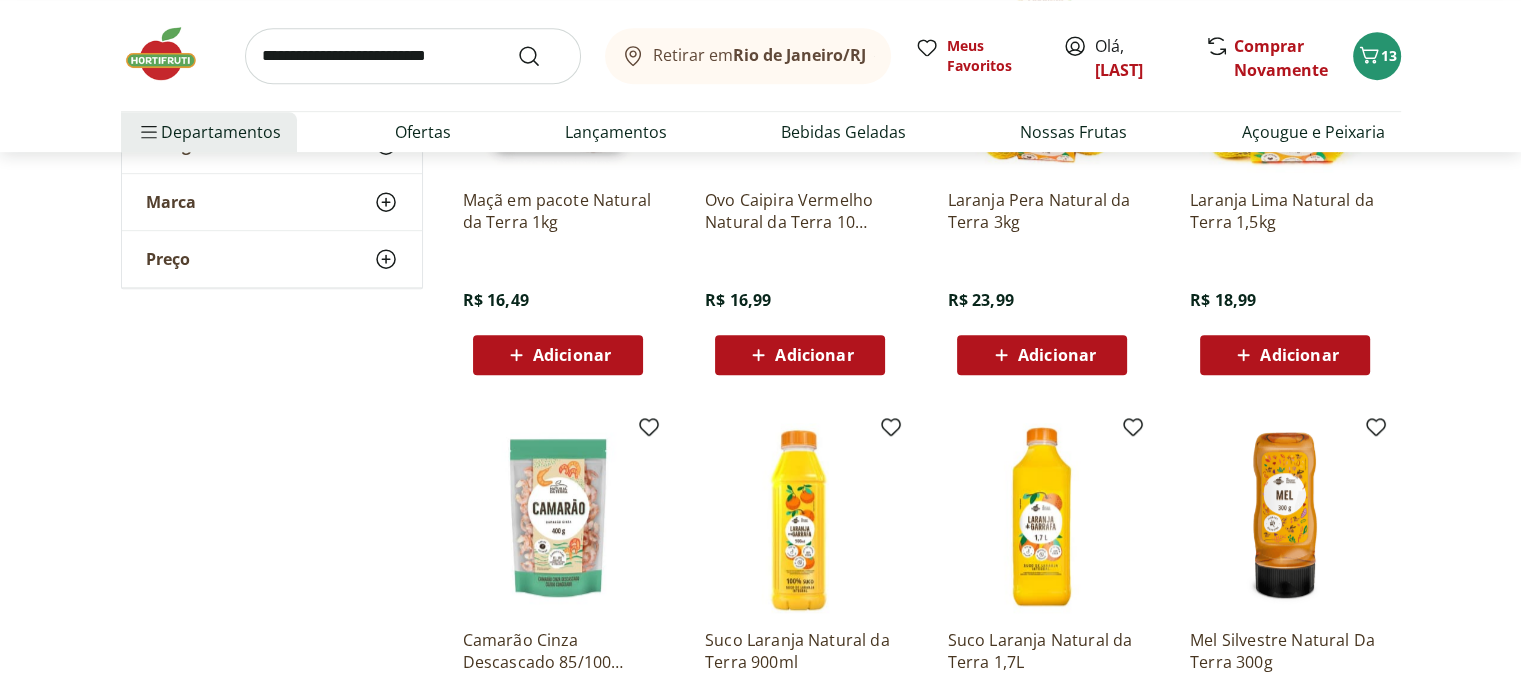 scroll, scrollTop: 8900, scrollLeft: 0, axis: vertical 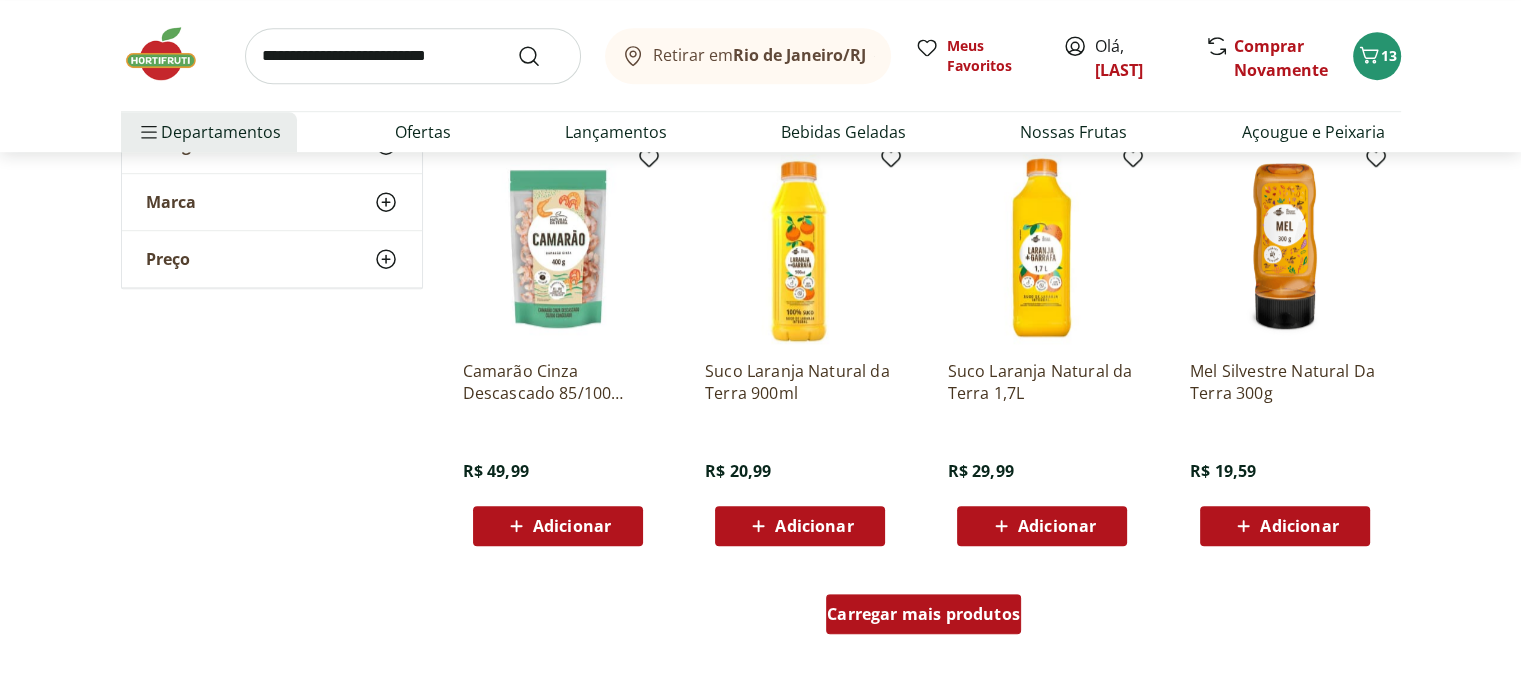 click on "Carregar mais produtos" at bounding box center [923, 614] 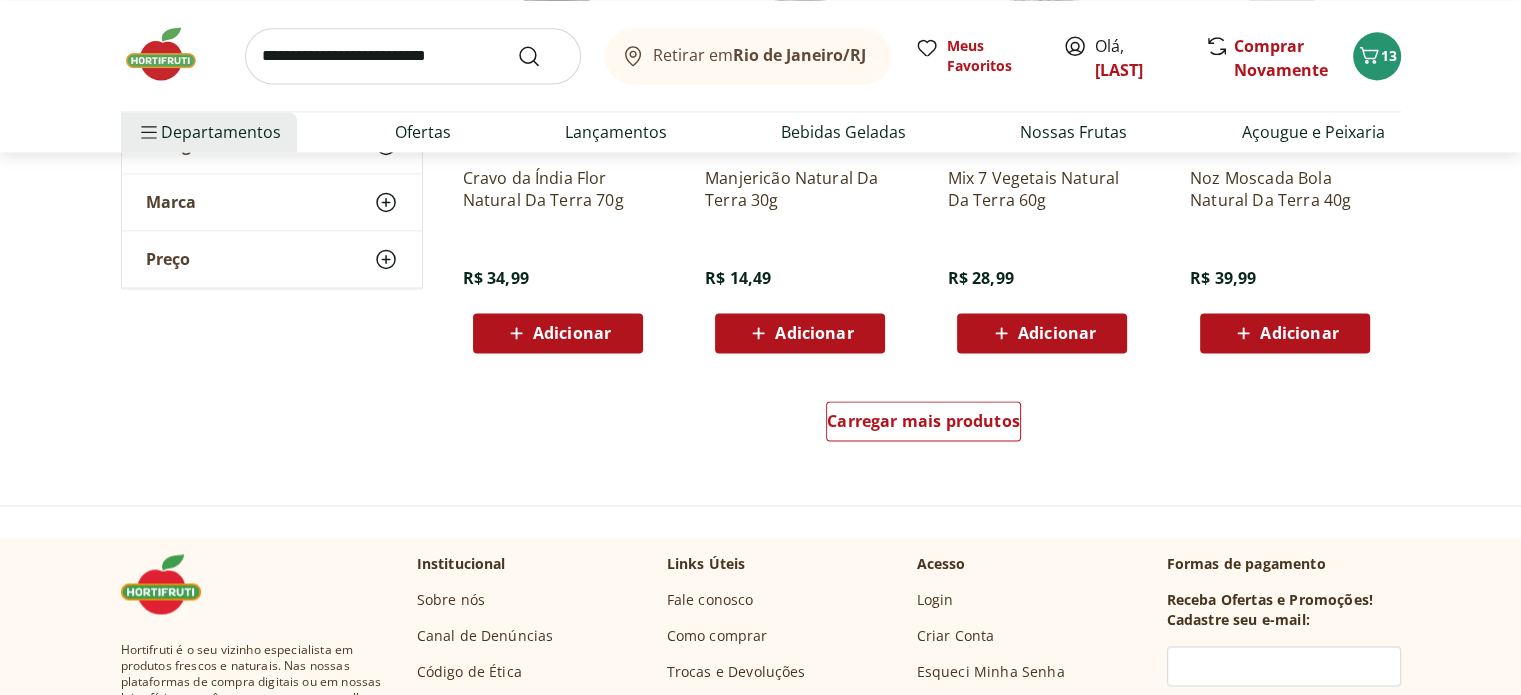 scroll, scrollTop: 10400, scrollLeft: 0, axis: vertical 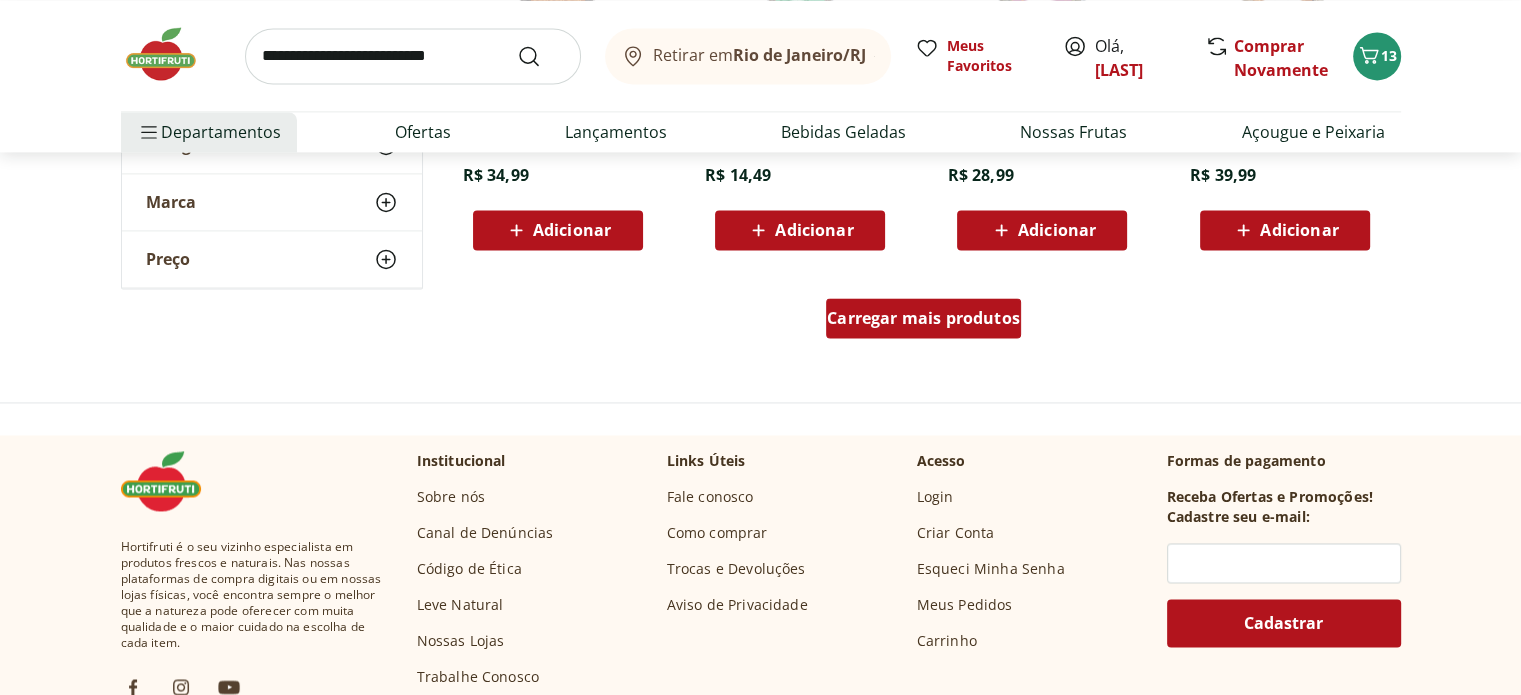 click on "Carregar mais produtos" at bounding box center (923, 318) 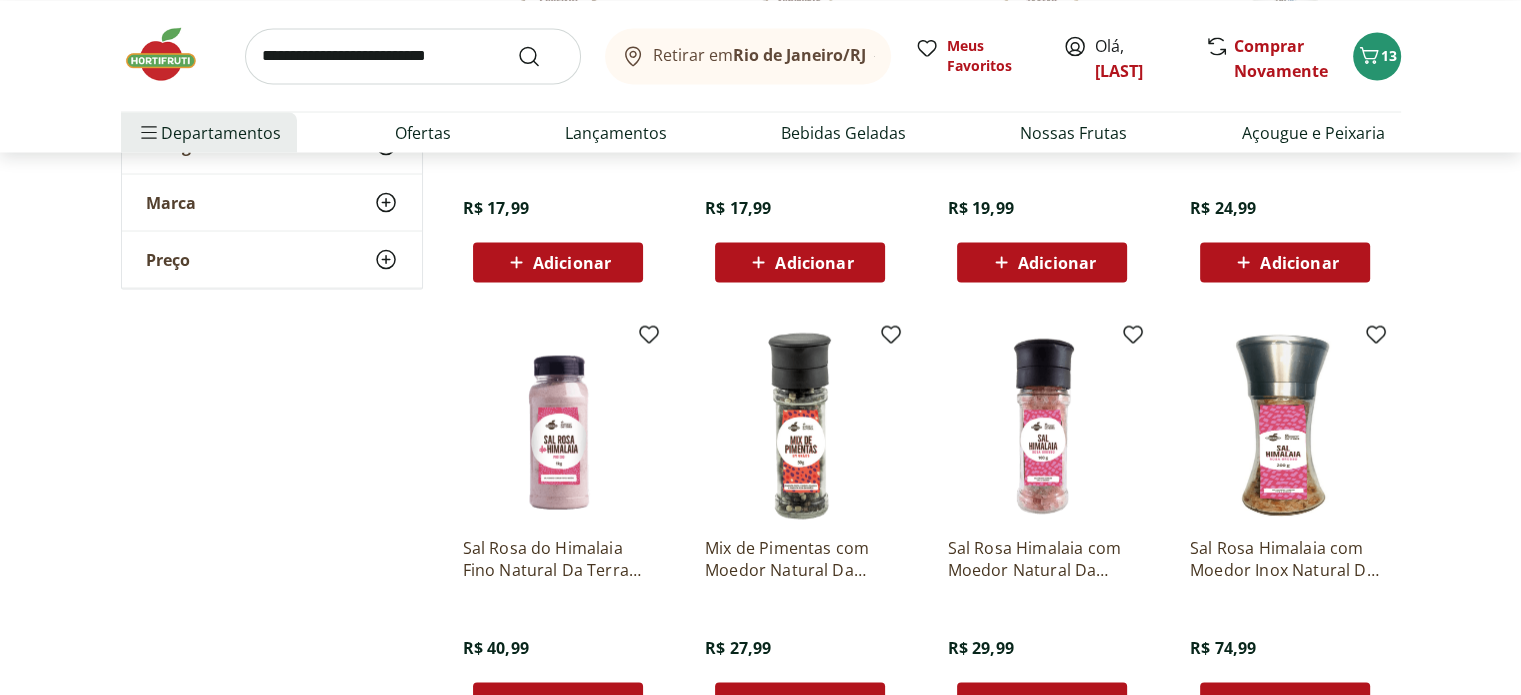 scroll, scrollTop: 11500, scrollLeft: 0, axis: vertical 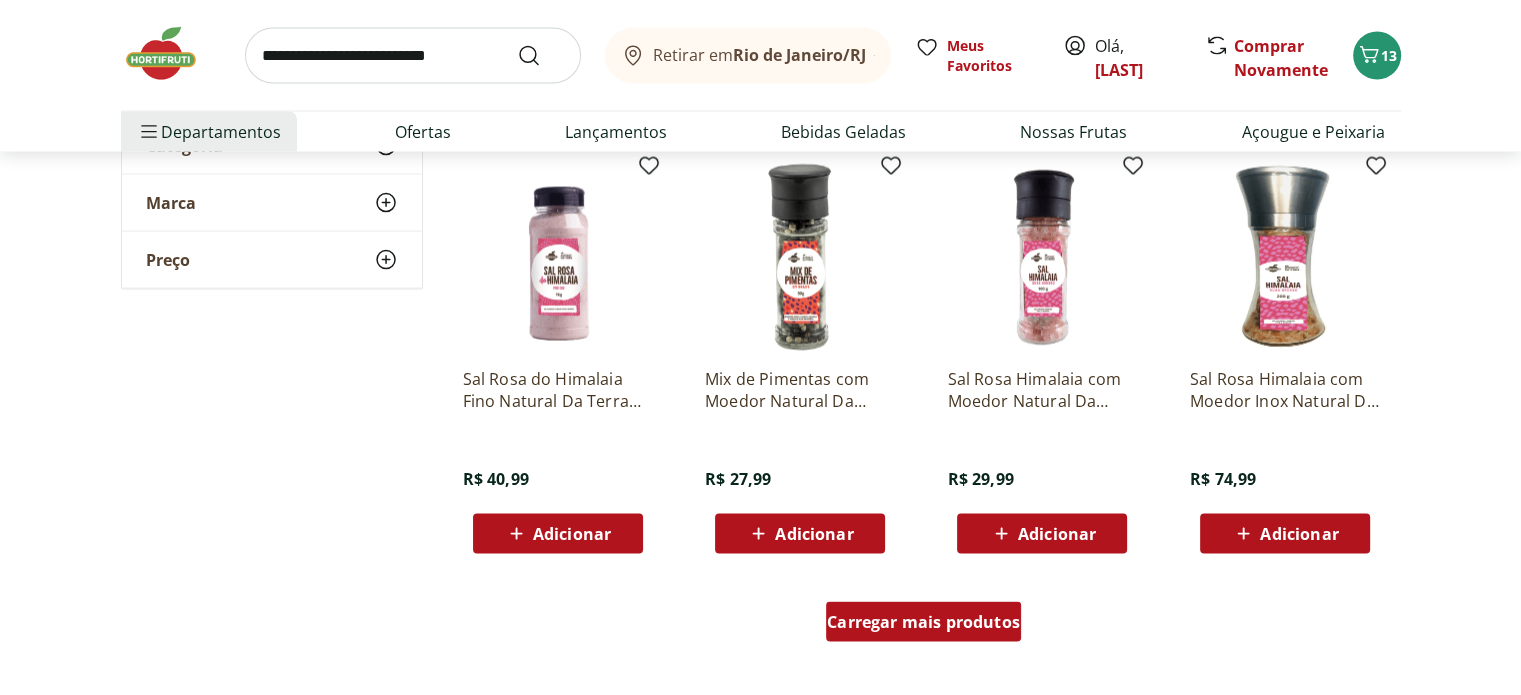 click on "Carregar mais produtos" at bounding box center (923, 622) 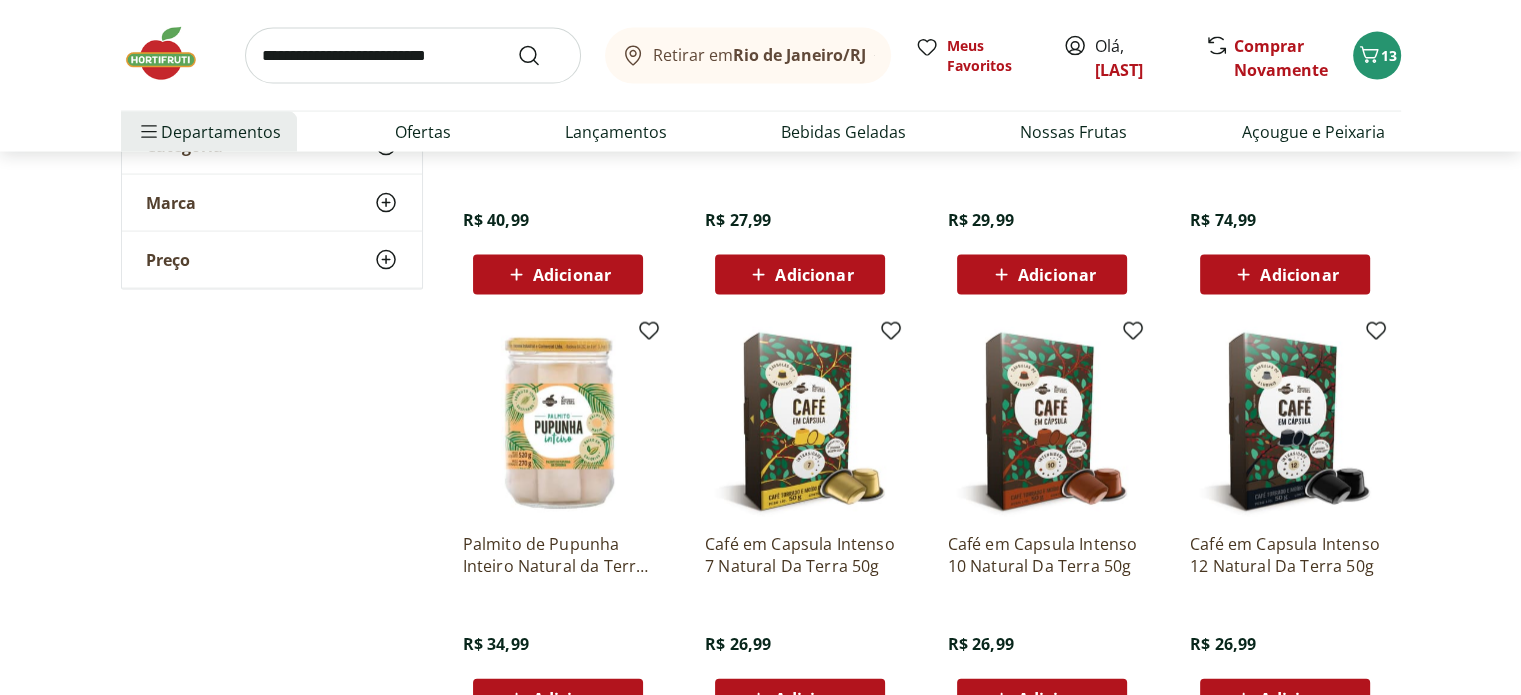 scroll, scrollTop: 12000, scrollLeft: 0, axis: vertical 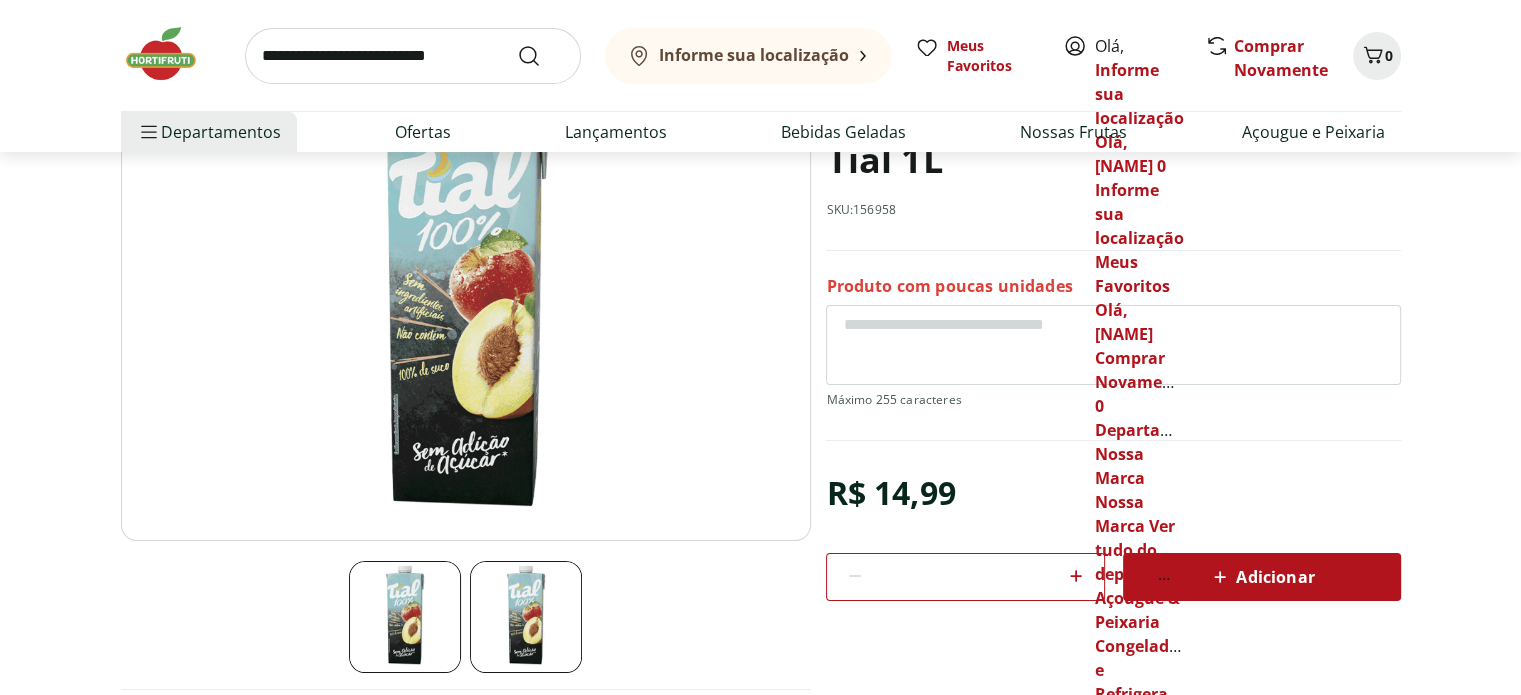 click at bounding box center [526, 617] 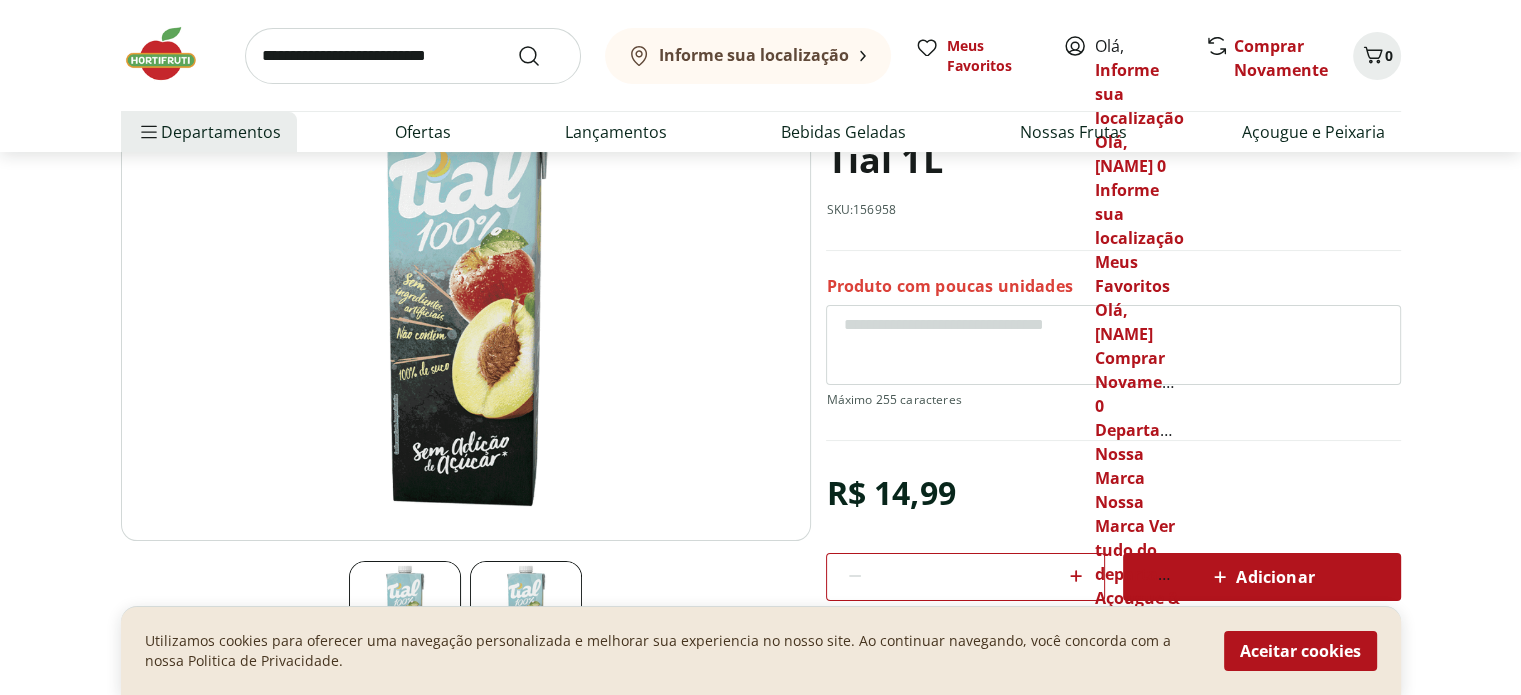 click on "Aceitar cookies" at bounding box center (1300, 651) 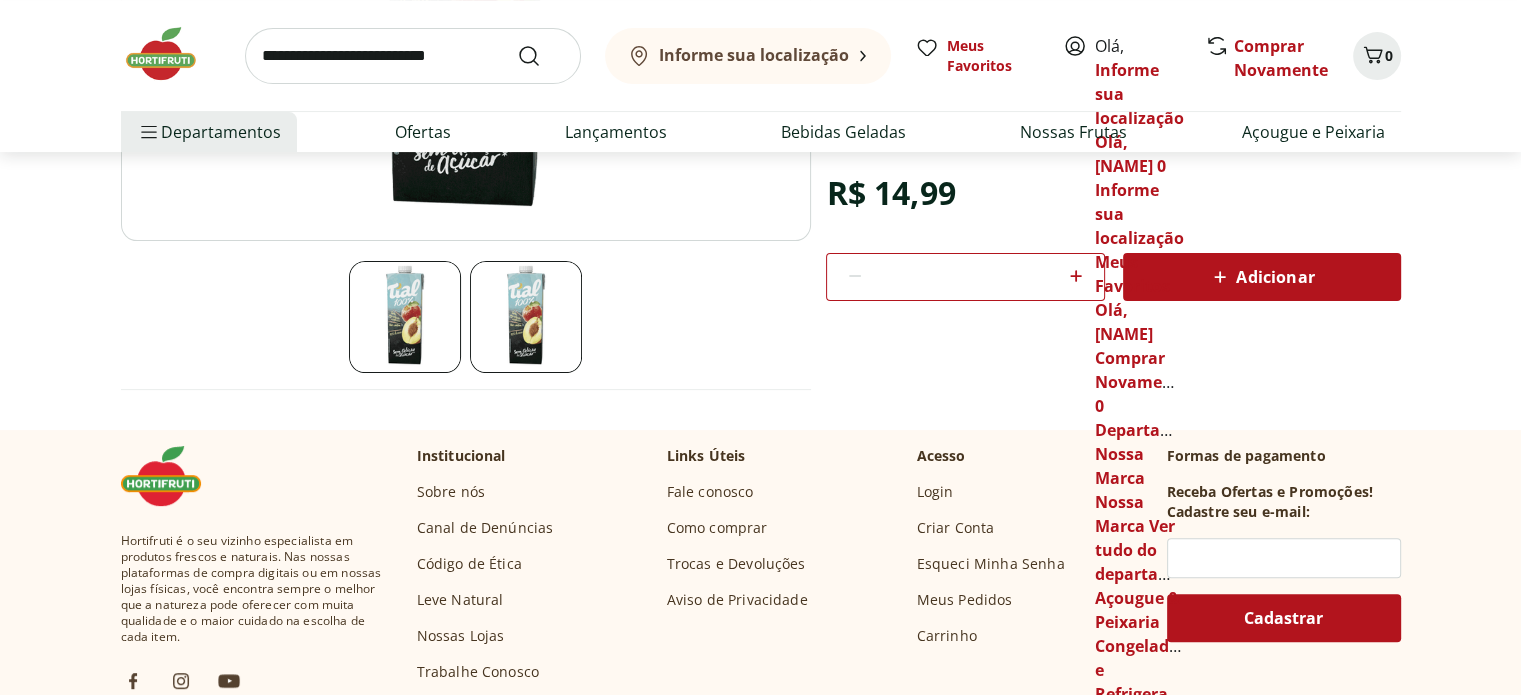 scroll, scrollTop: 200, scrollLeft: 0, axis: vertical 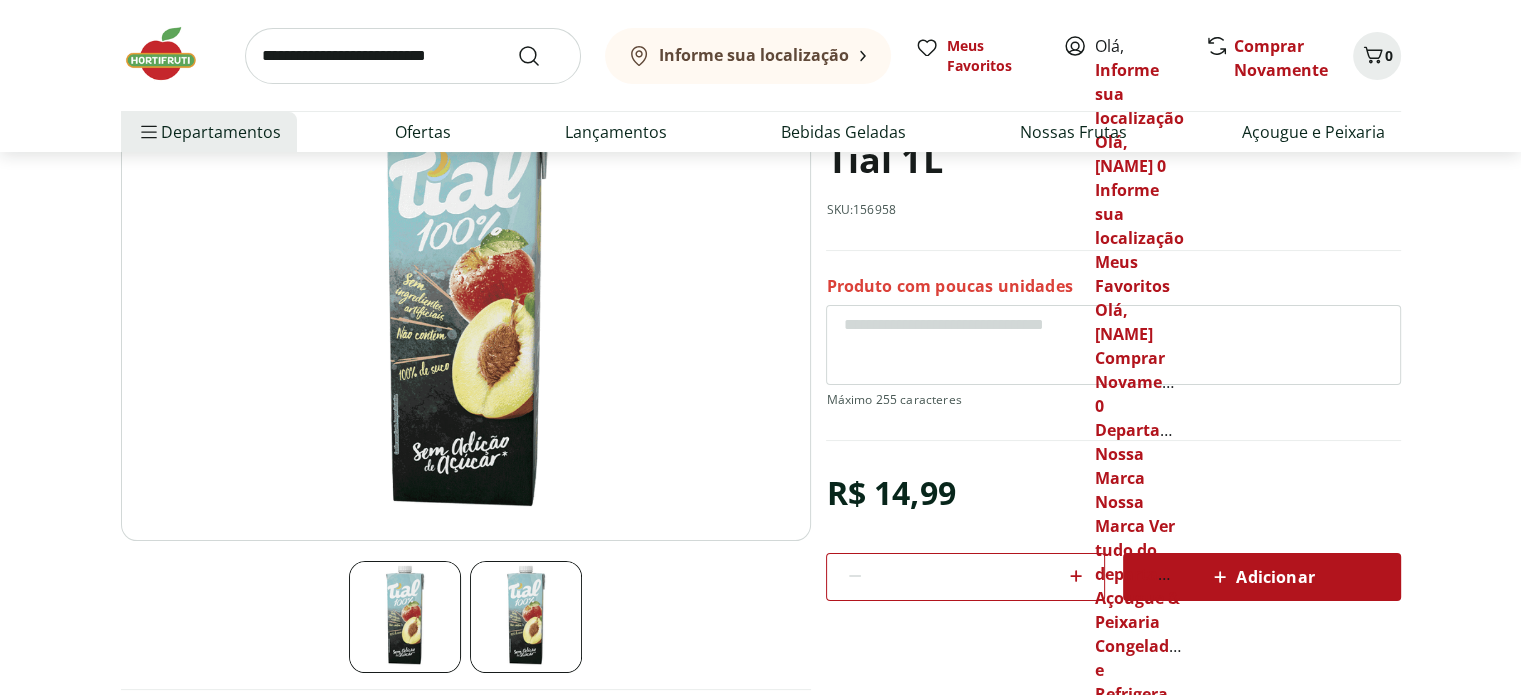 click at bounding box center [405, 617] 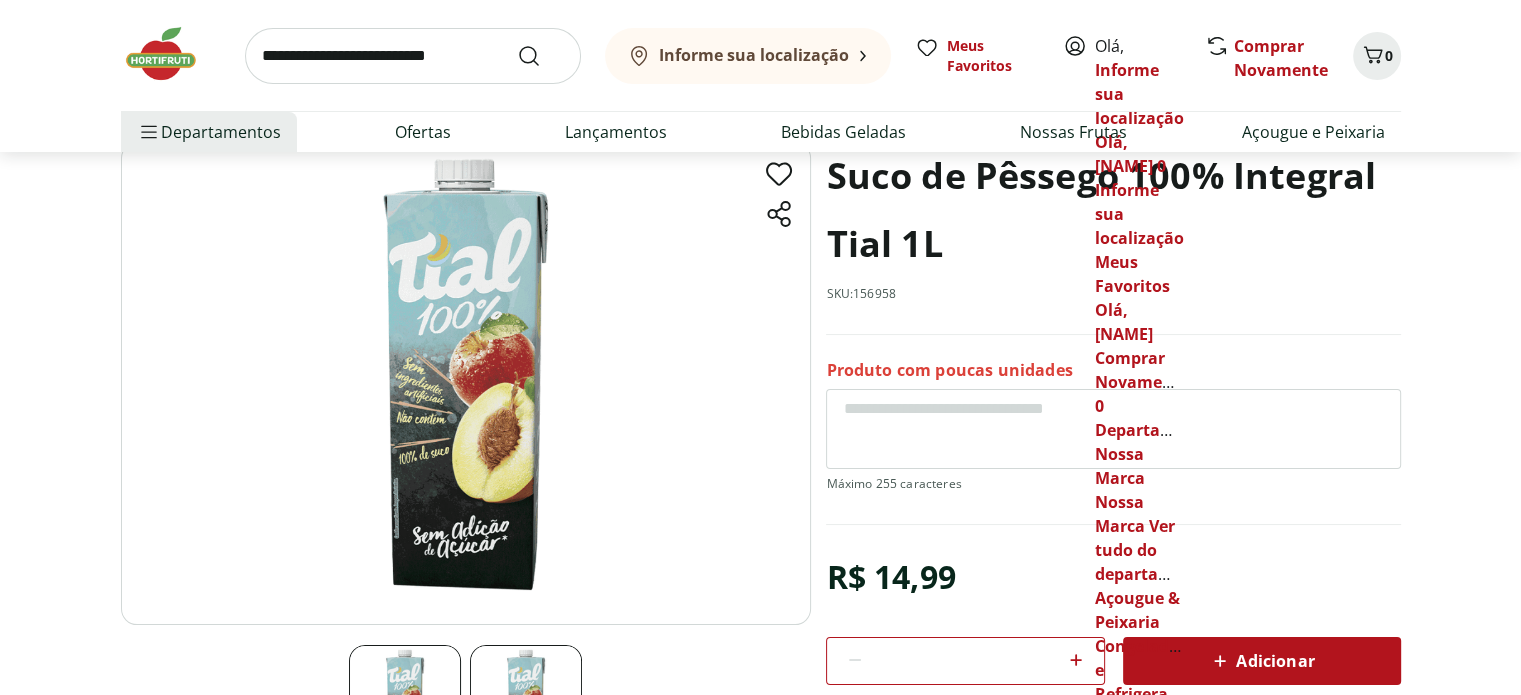 scroll, scrollTop: 0, scrollLeft: 0, axis: both 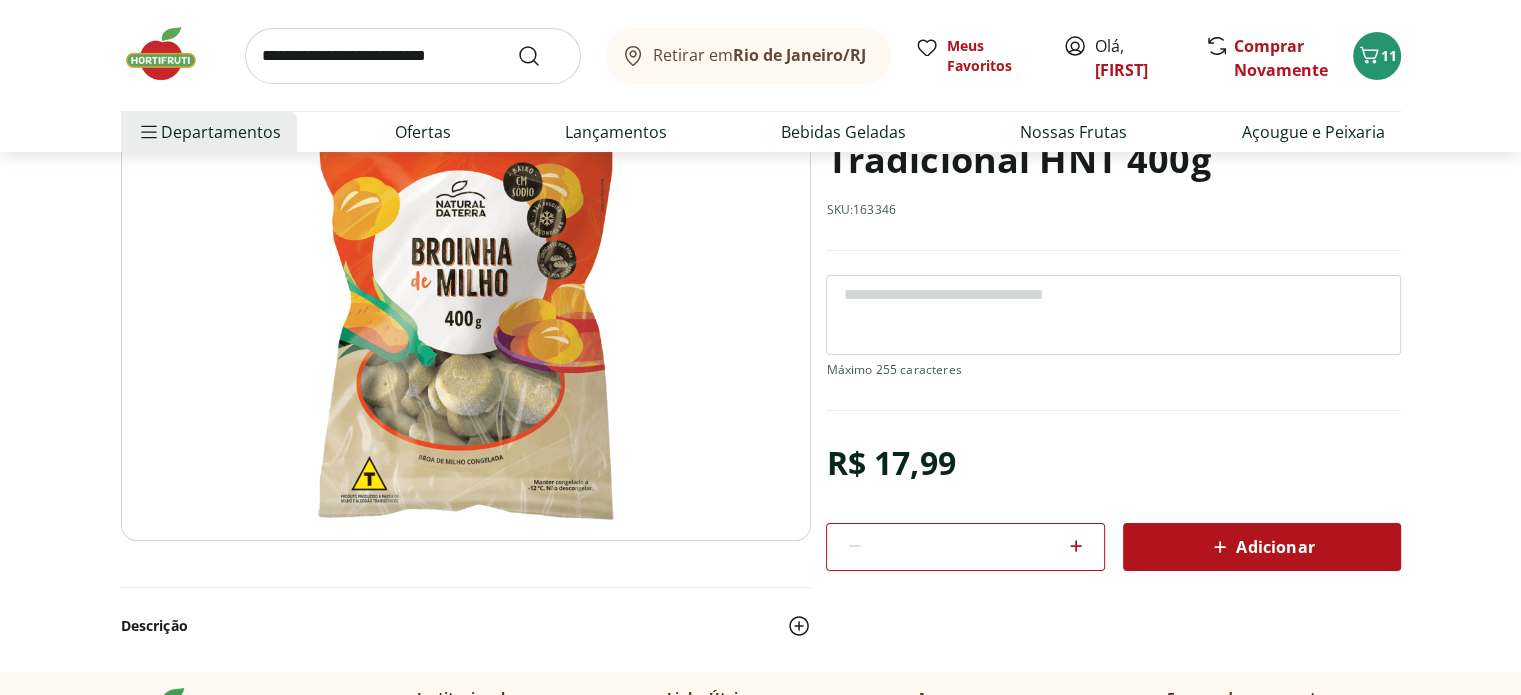 click at bounding box center (466, 299) 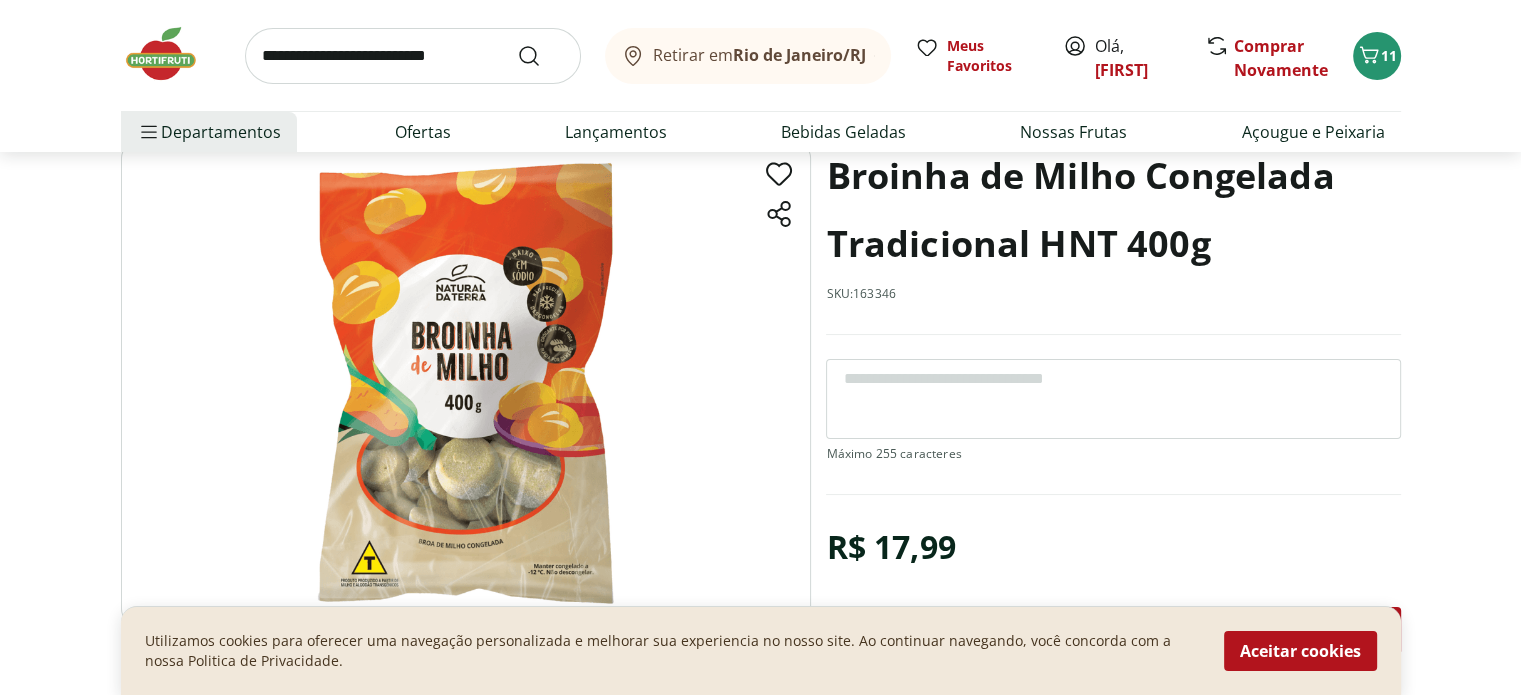 scroll, scrollTop: 100, scrollLeft: 0, axis: vertical 